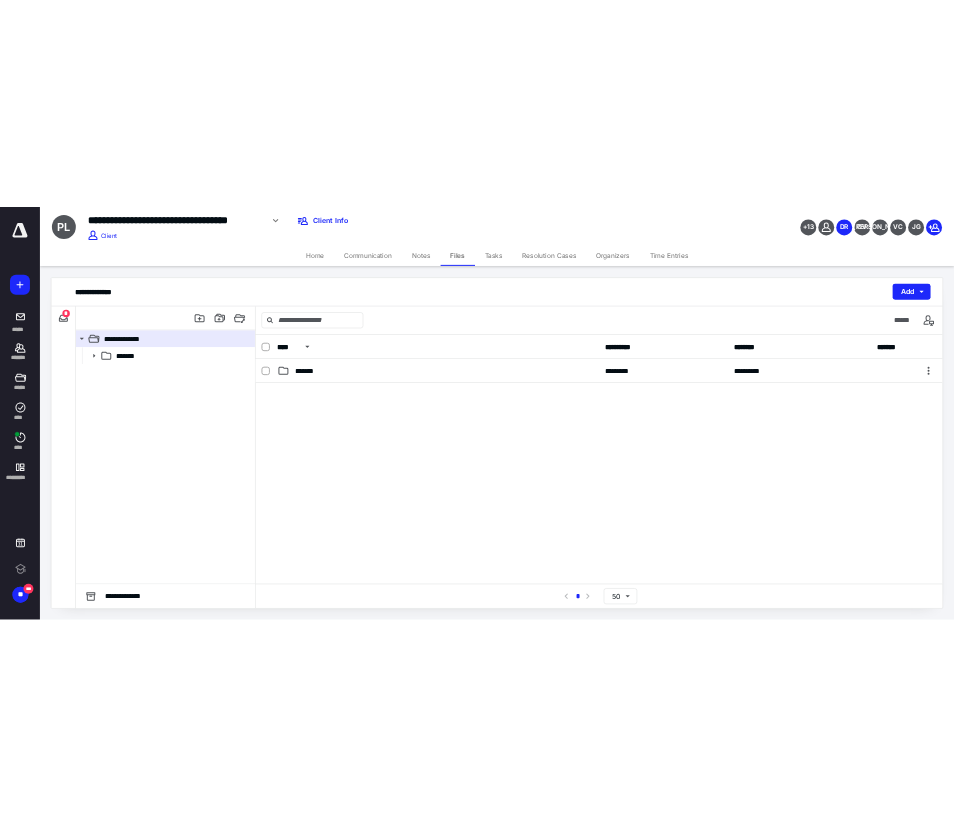 scroll, scrollTop: 0, scrollLeft: 0, axis: both 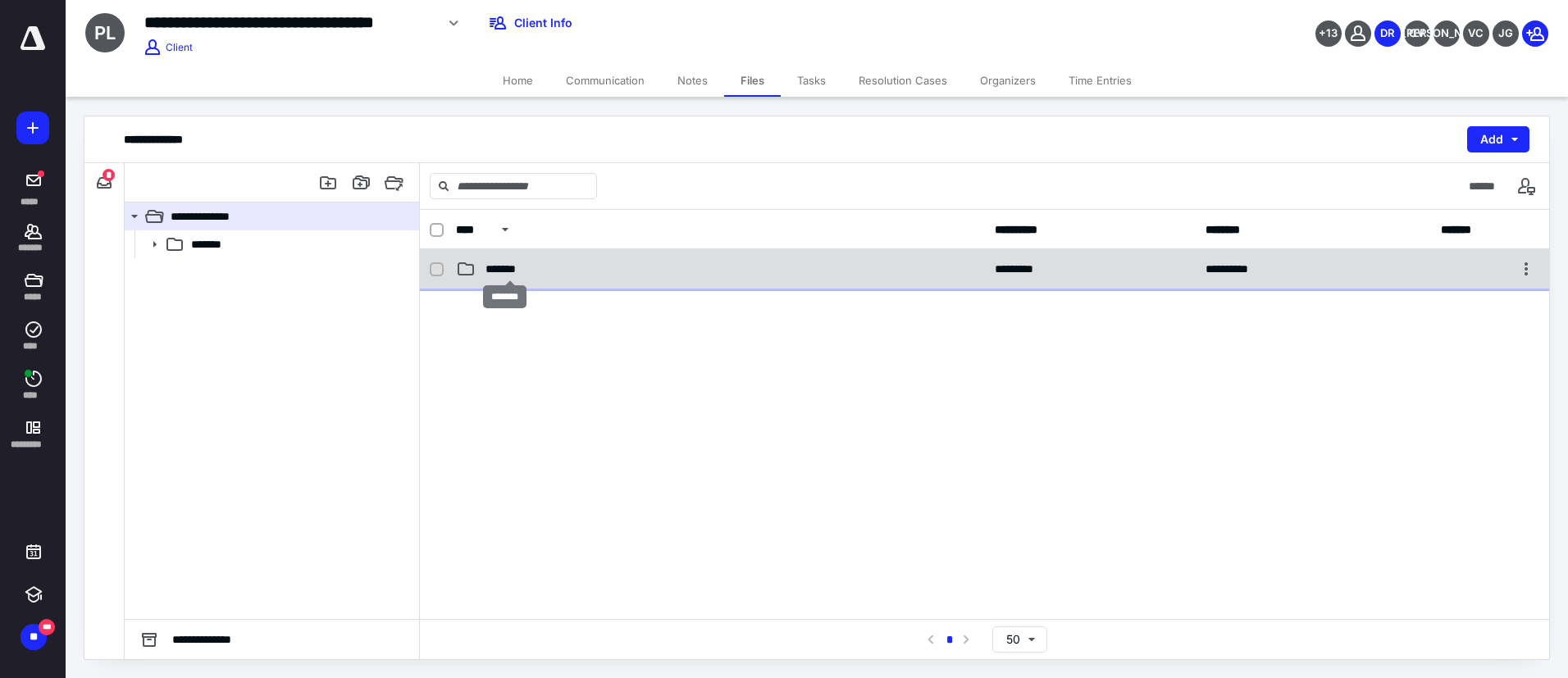 click on "*******" at bounding box center [509, 269] 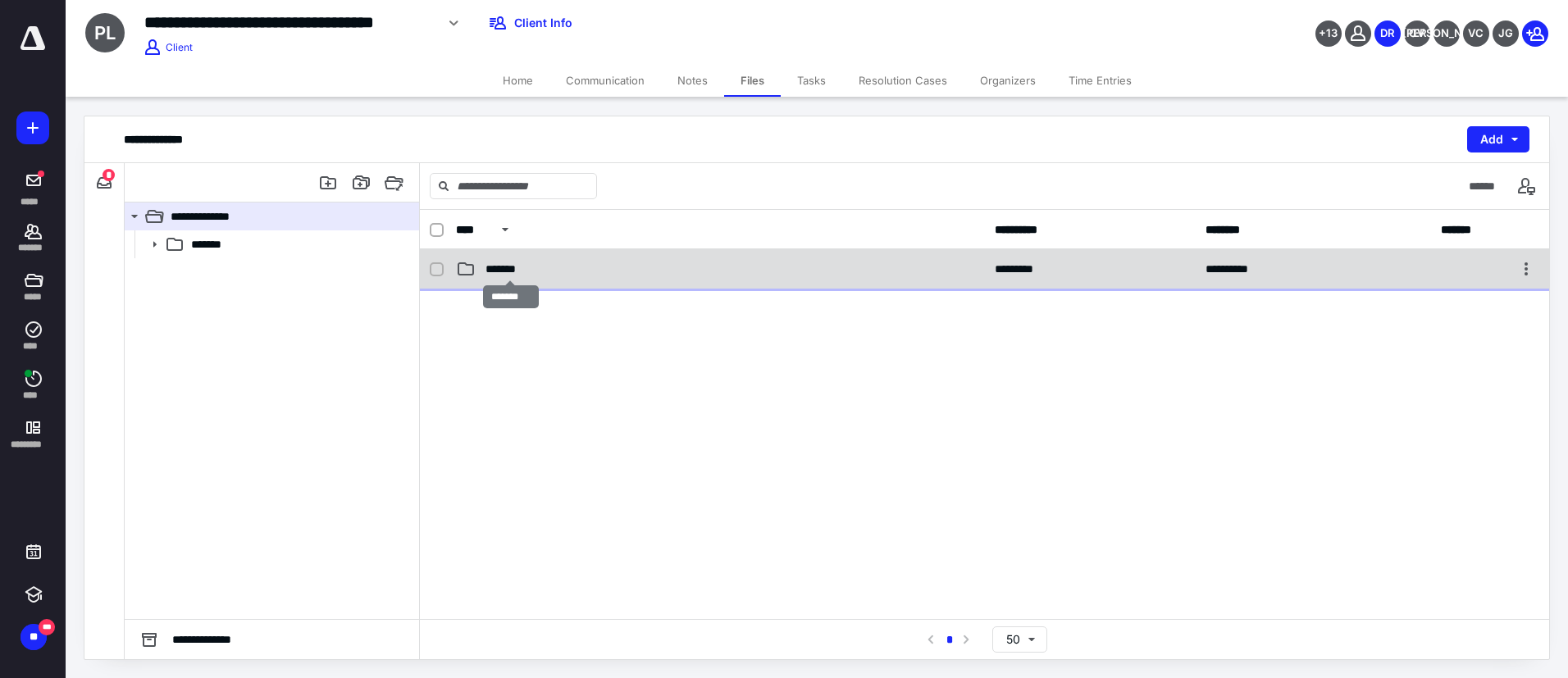 click on "*******" at bounding box center (509, 269) 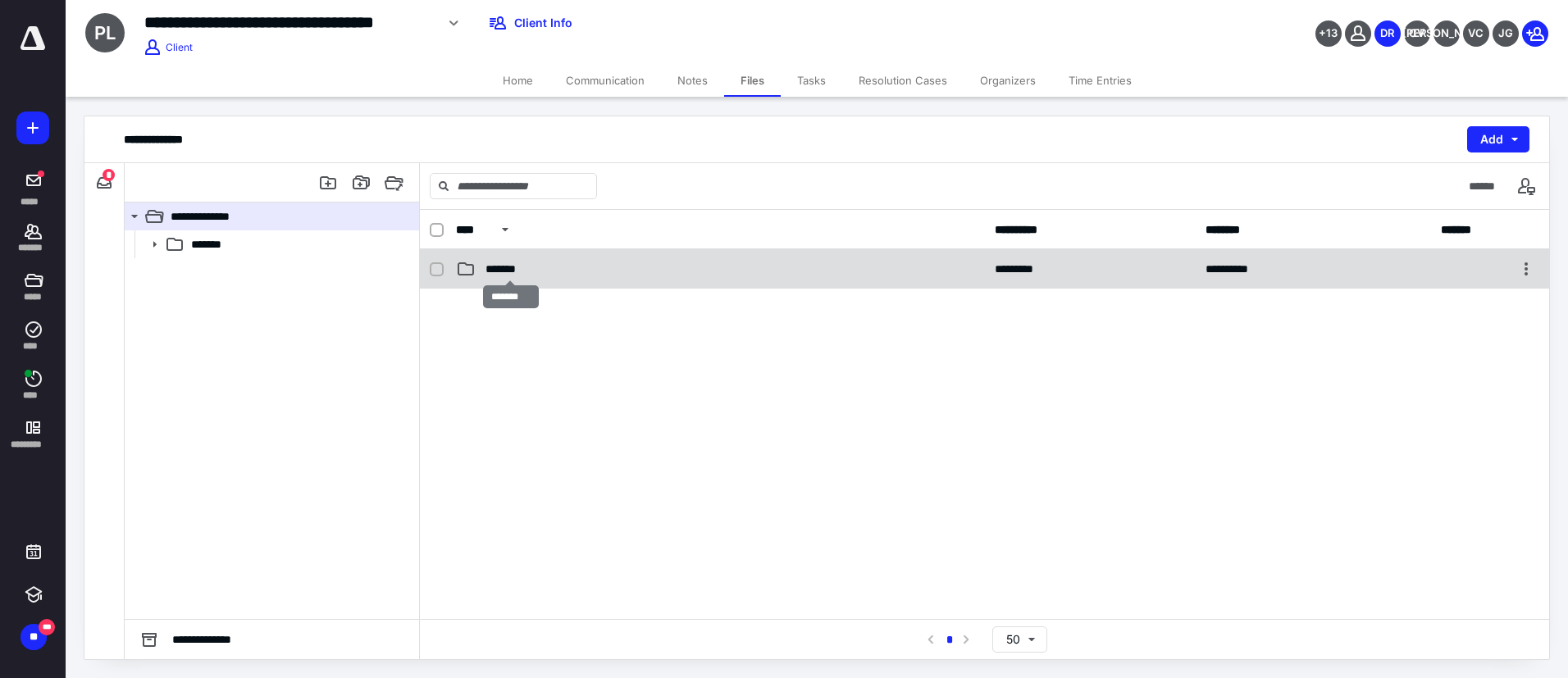 checkbox on "false" 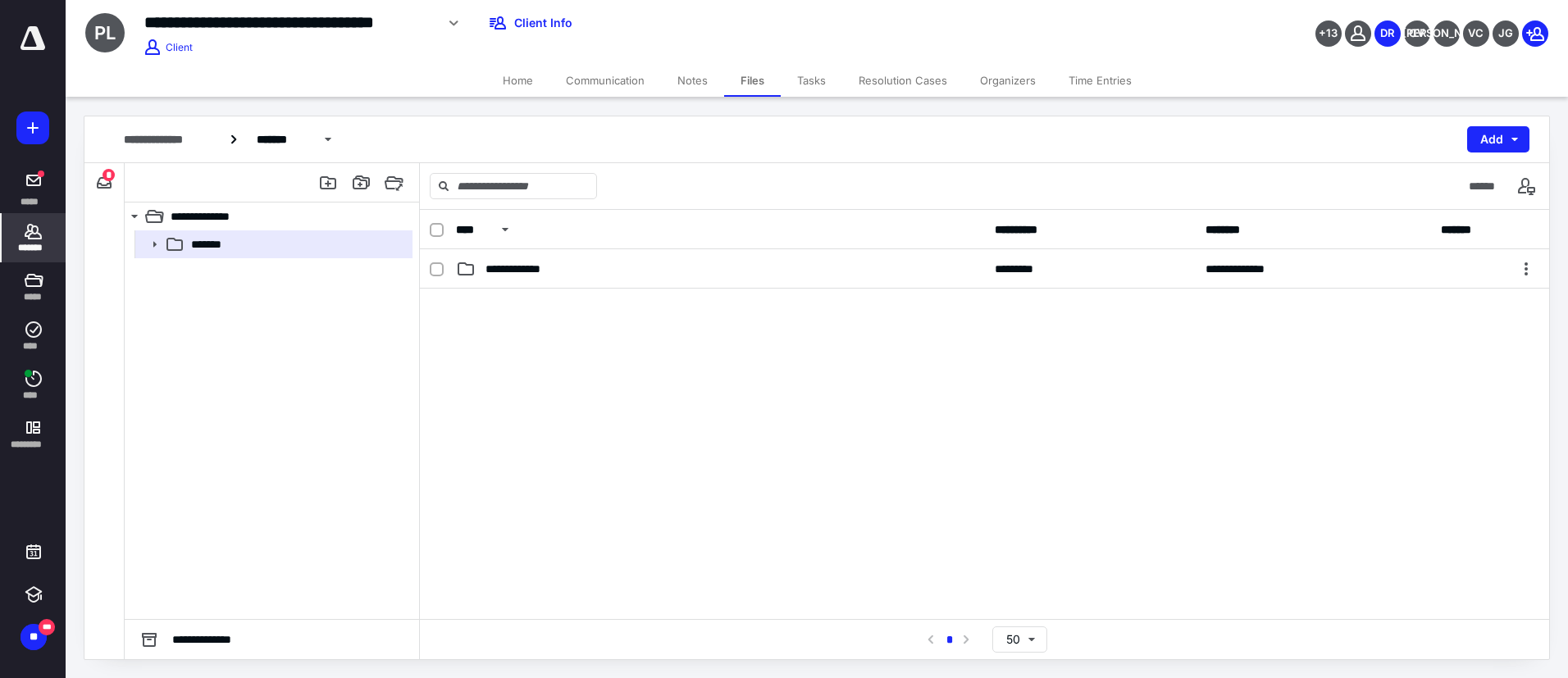 click 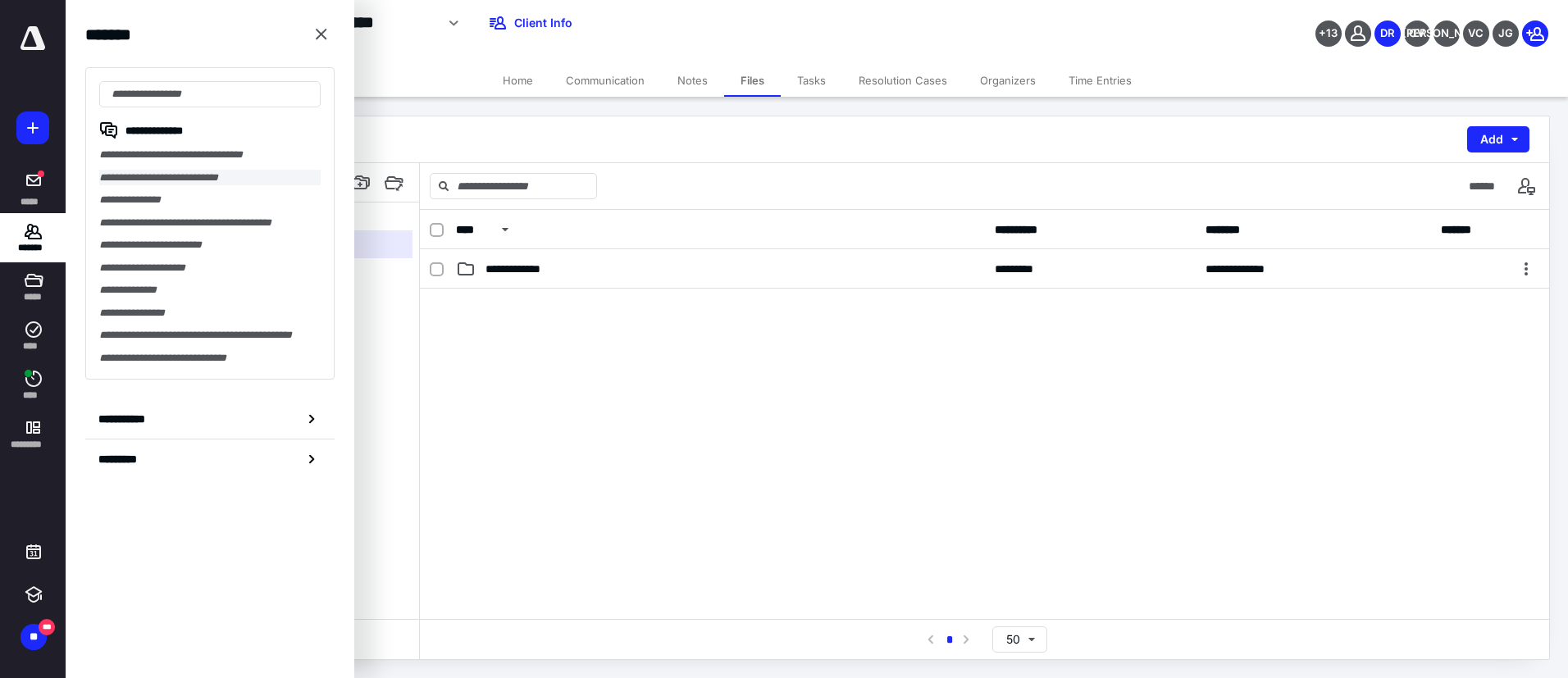click on "**********" at bounding box center (210, 178) 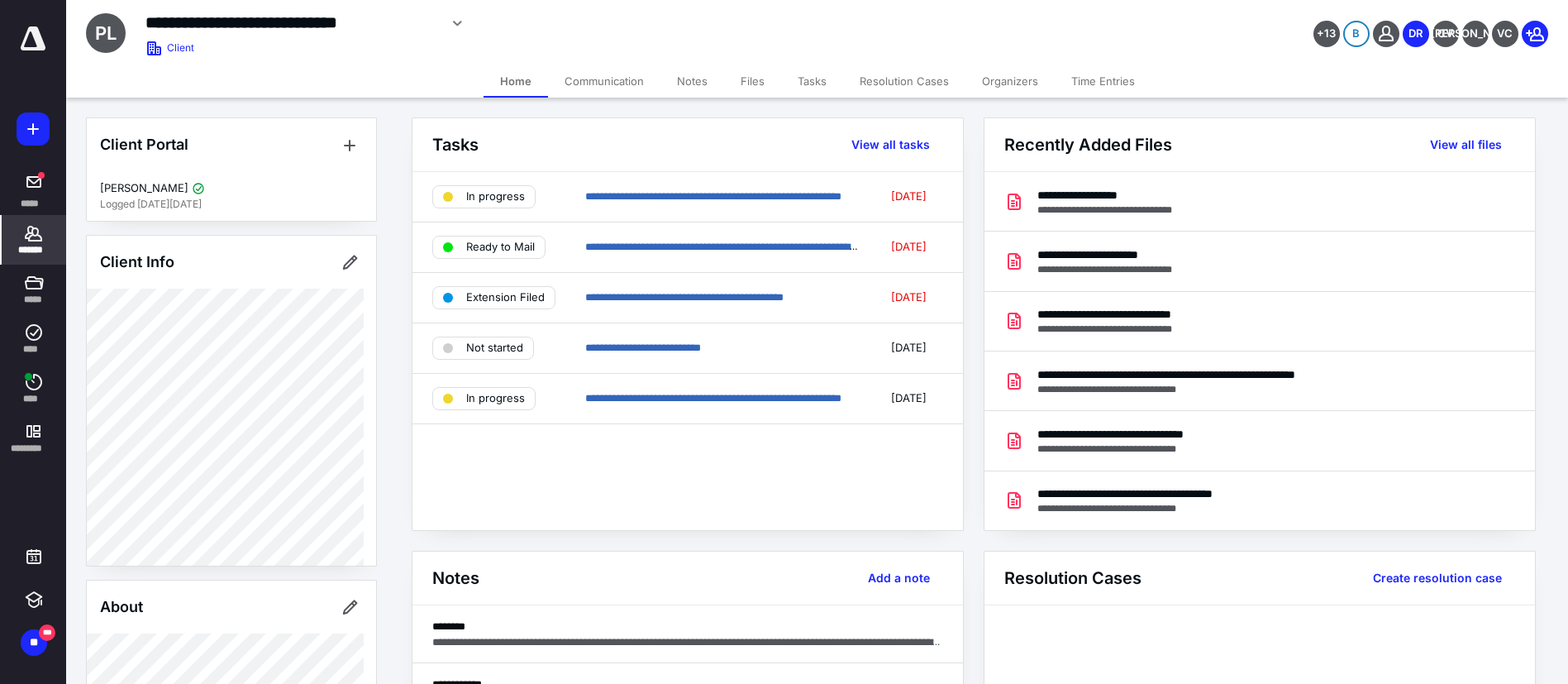 click on "Files" at bounding box center [752, 81] 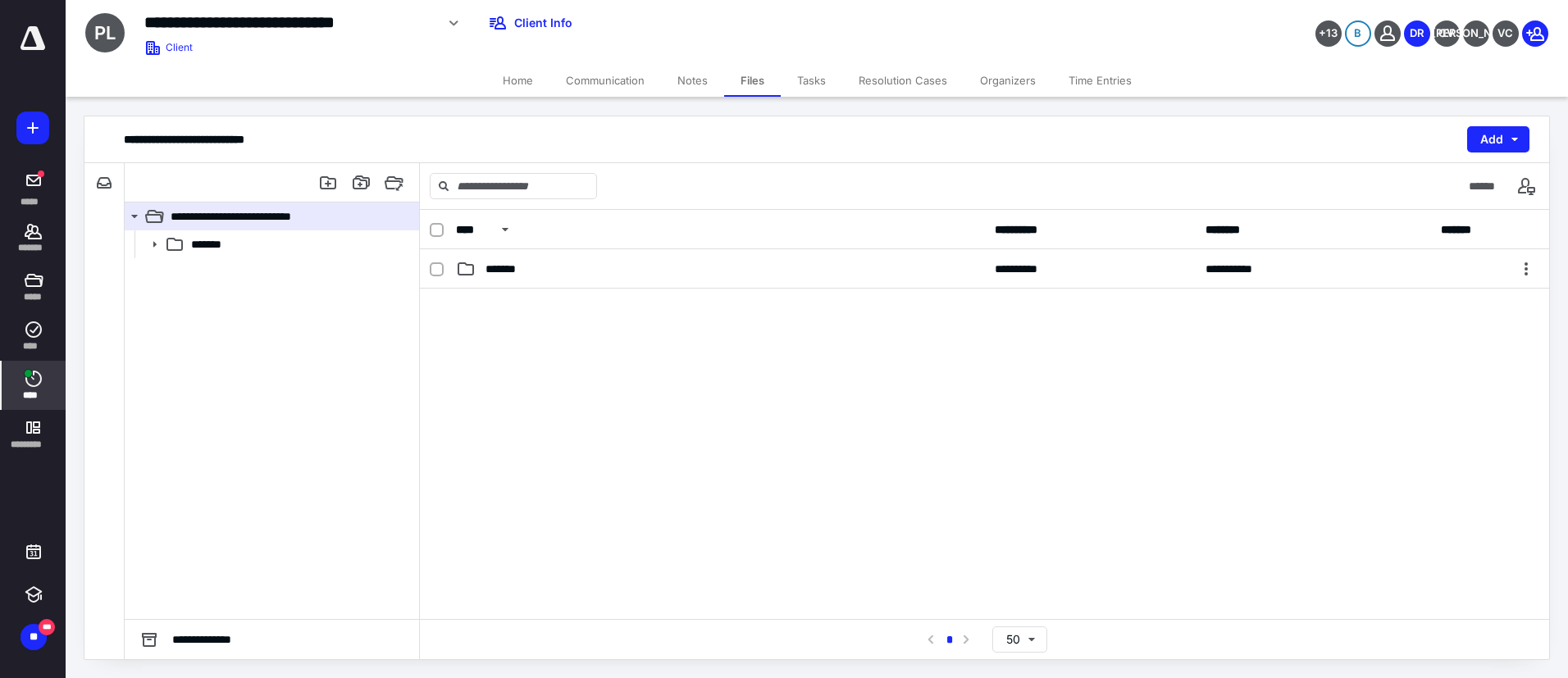 click on "****" at bounding box center [34, 385] 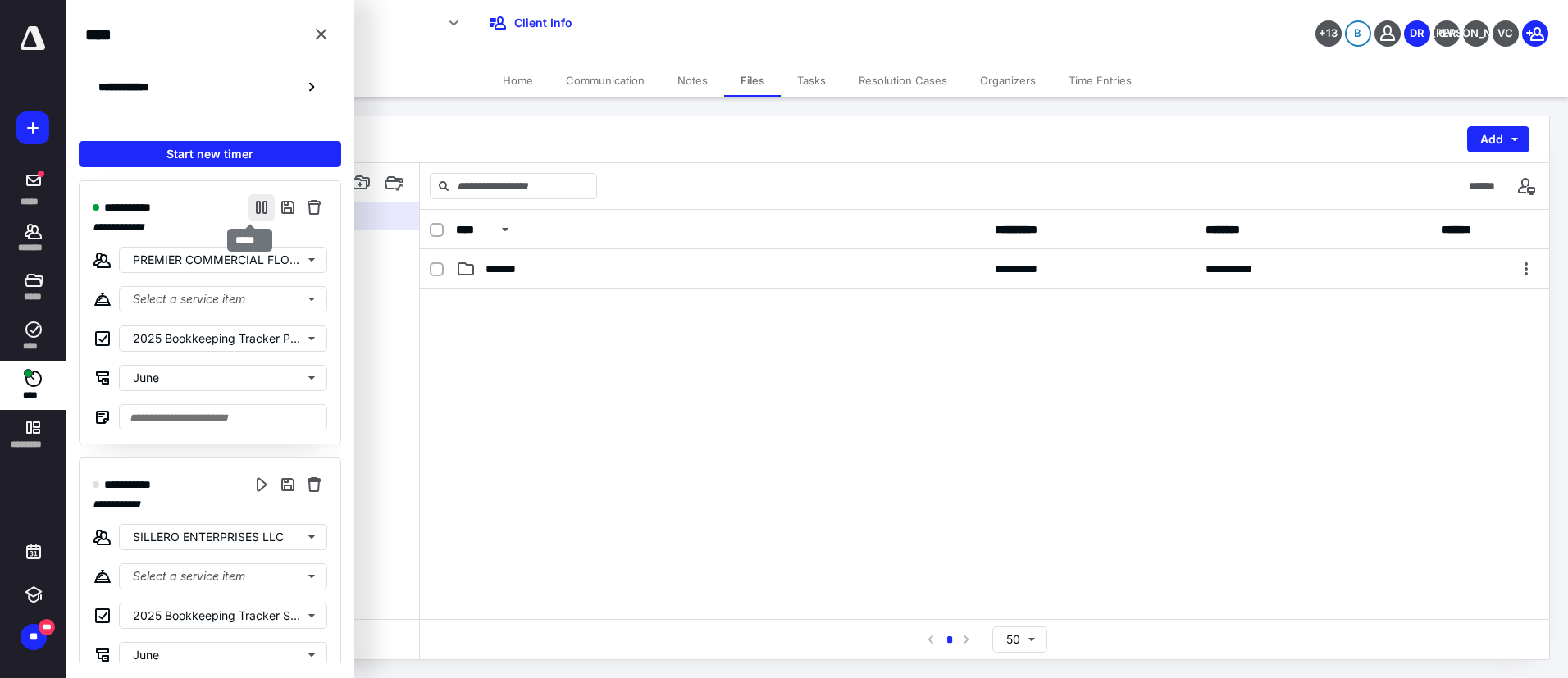 click at bounding box center [262, 207] 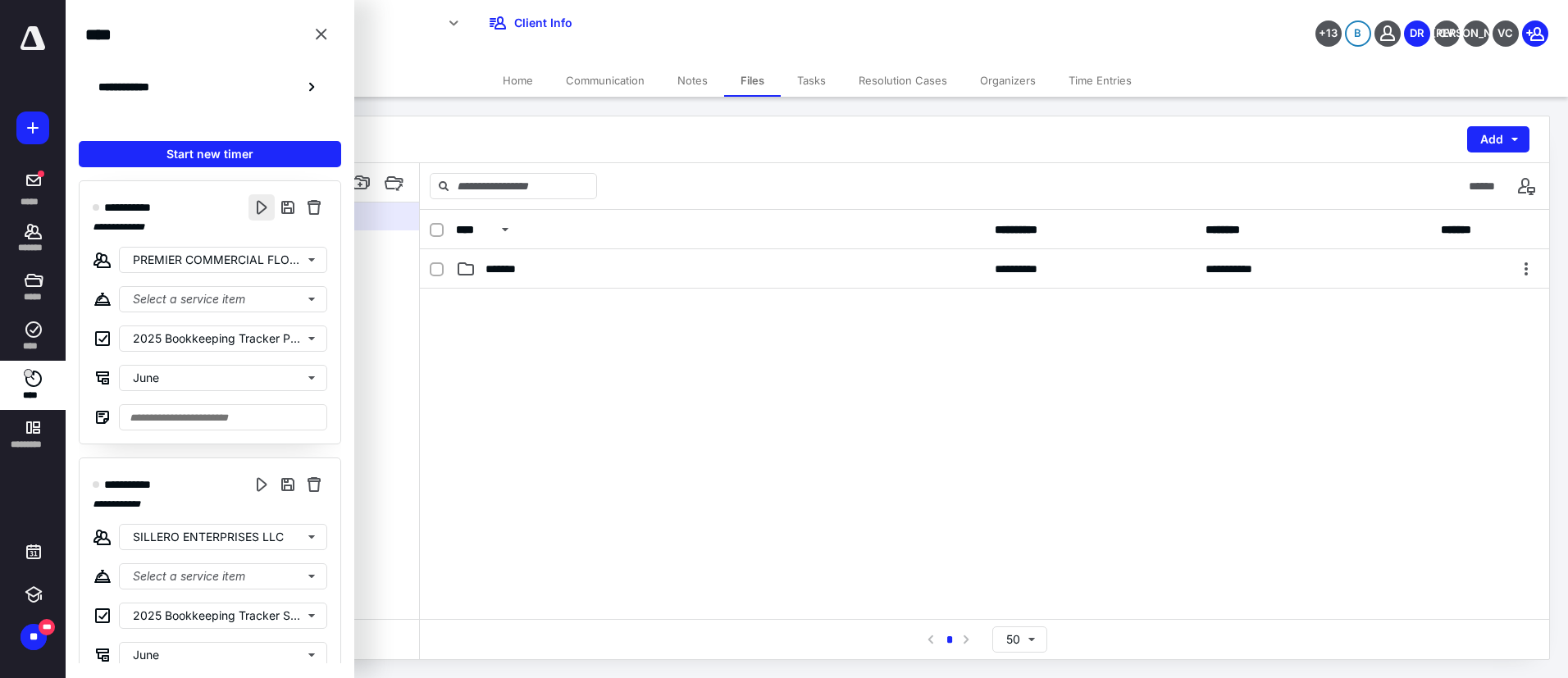 click at bounding box center [262, 207] 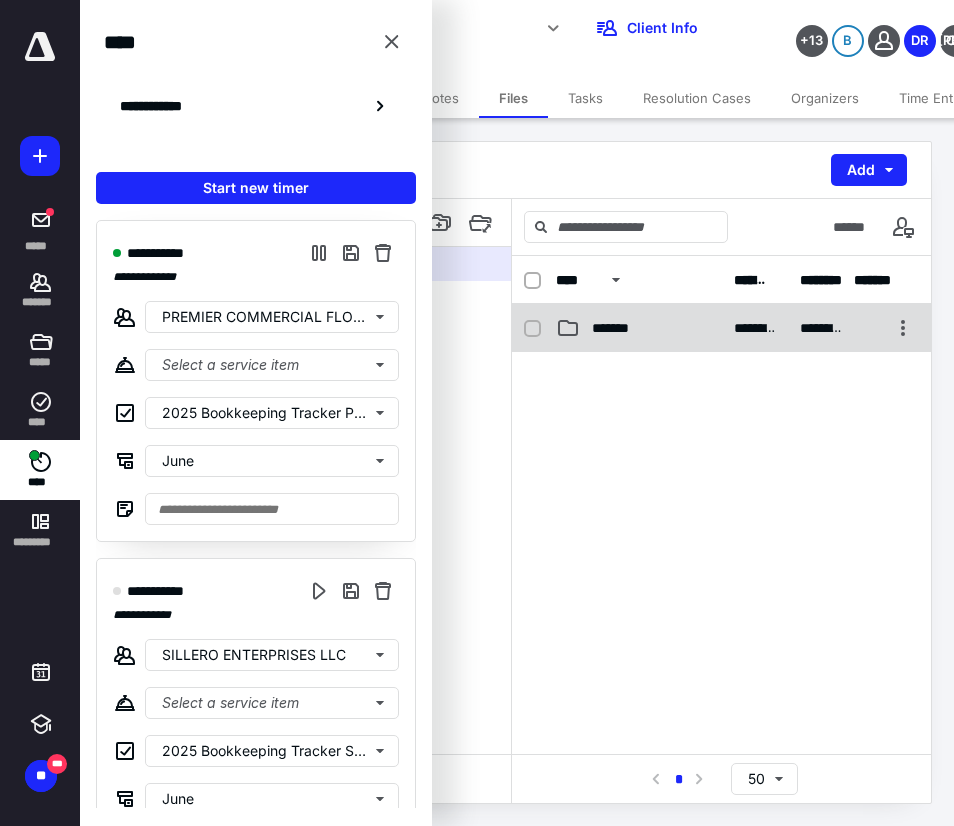 click on "*******" at bounding box center (621, 328) 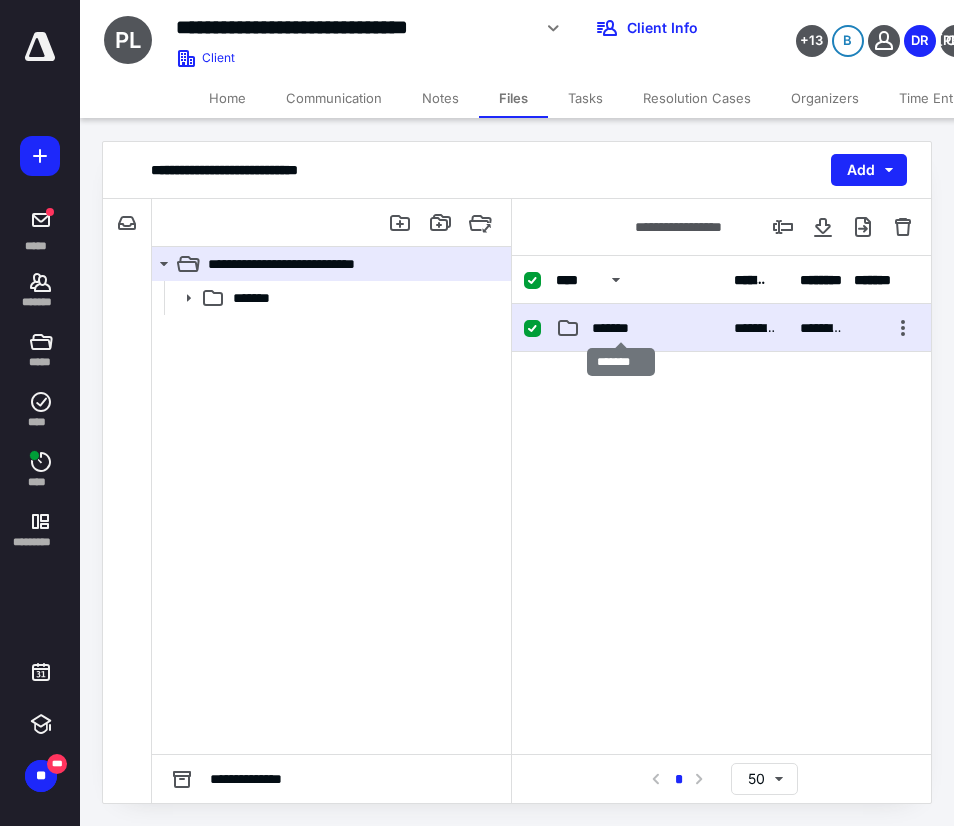 click on "*******" at bounding box center [621, 328] 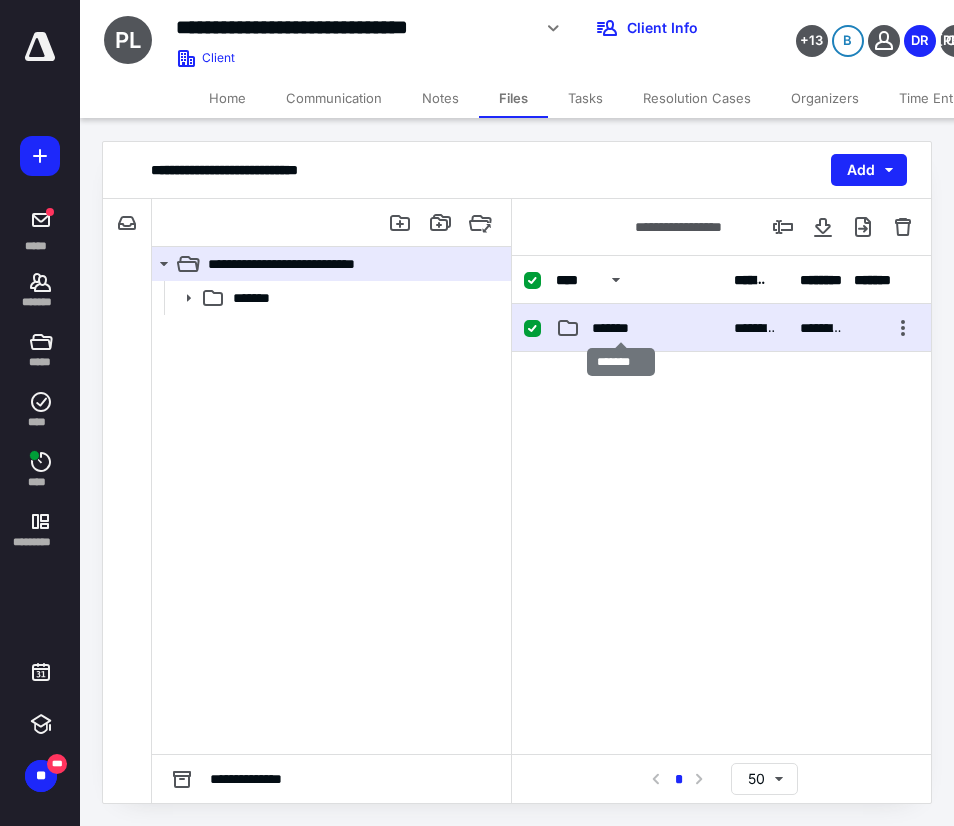 checkbox on "false" 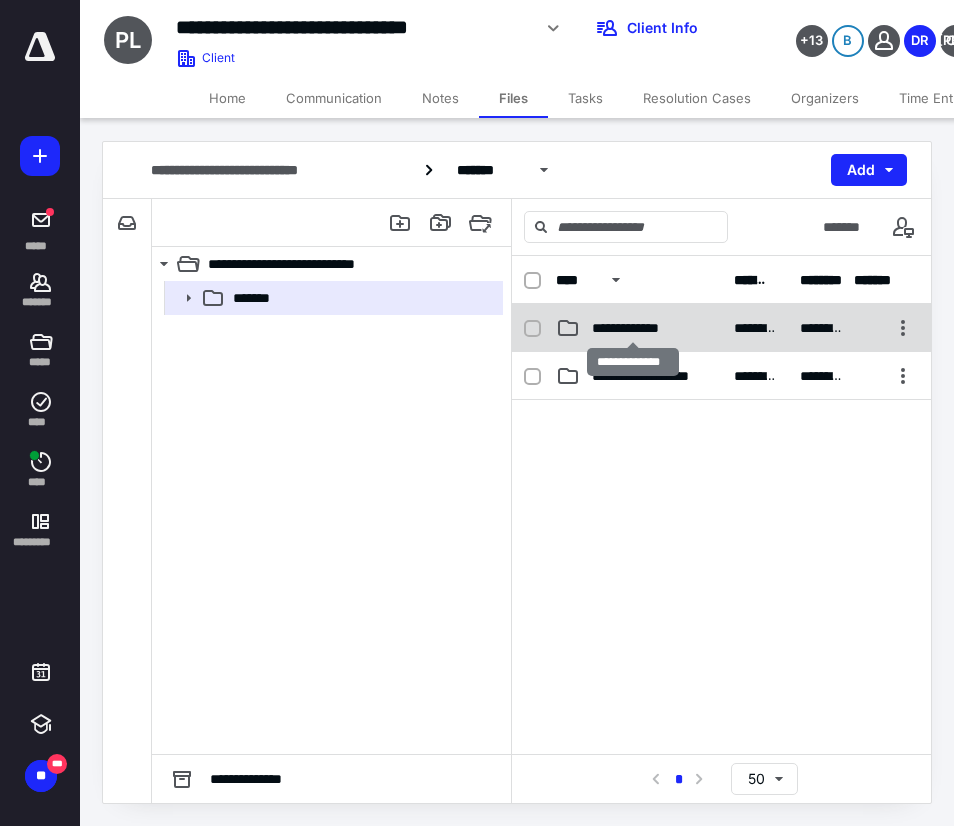 click on "**********" at bounding box center [632, 328] 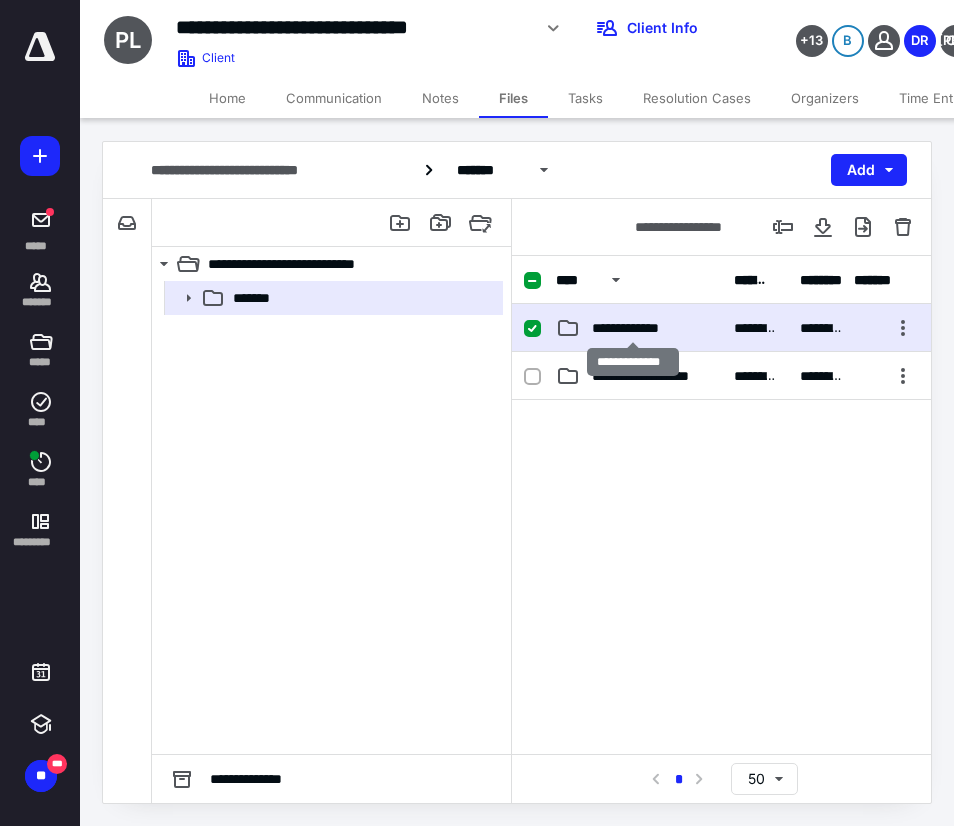 click on "**********" at bounding box center [632, 328] 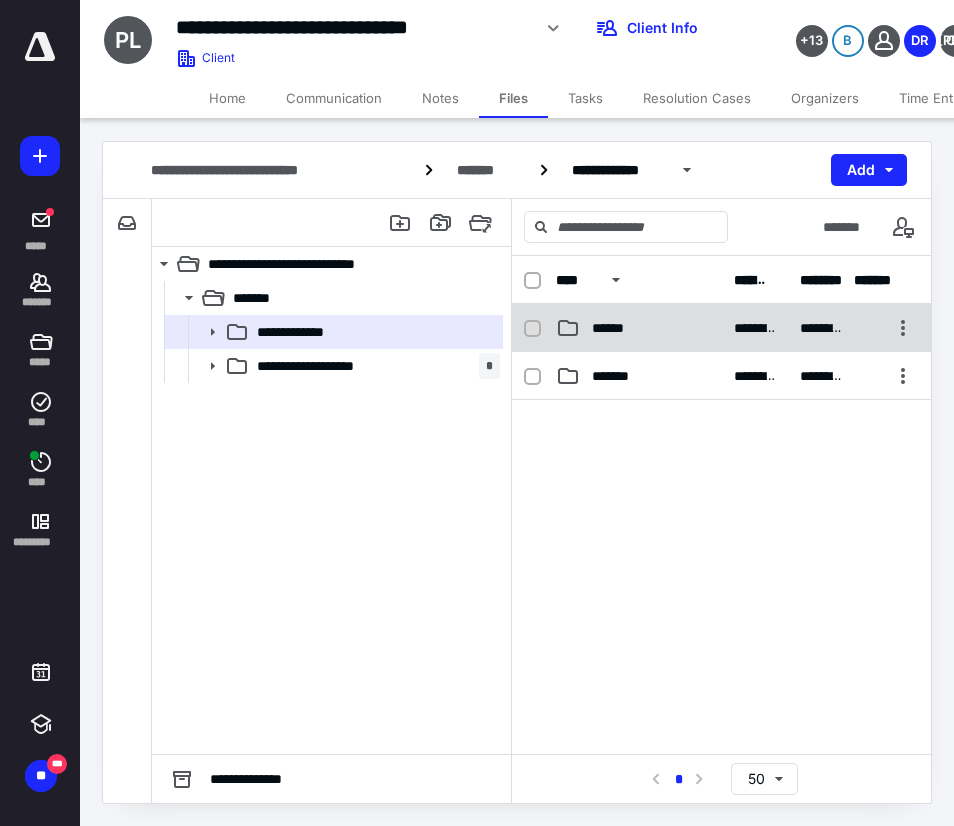 click on "******" at bounding box center (614, 328) 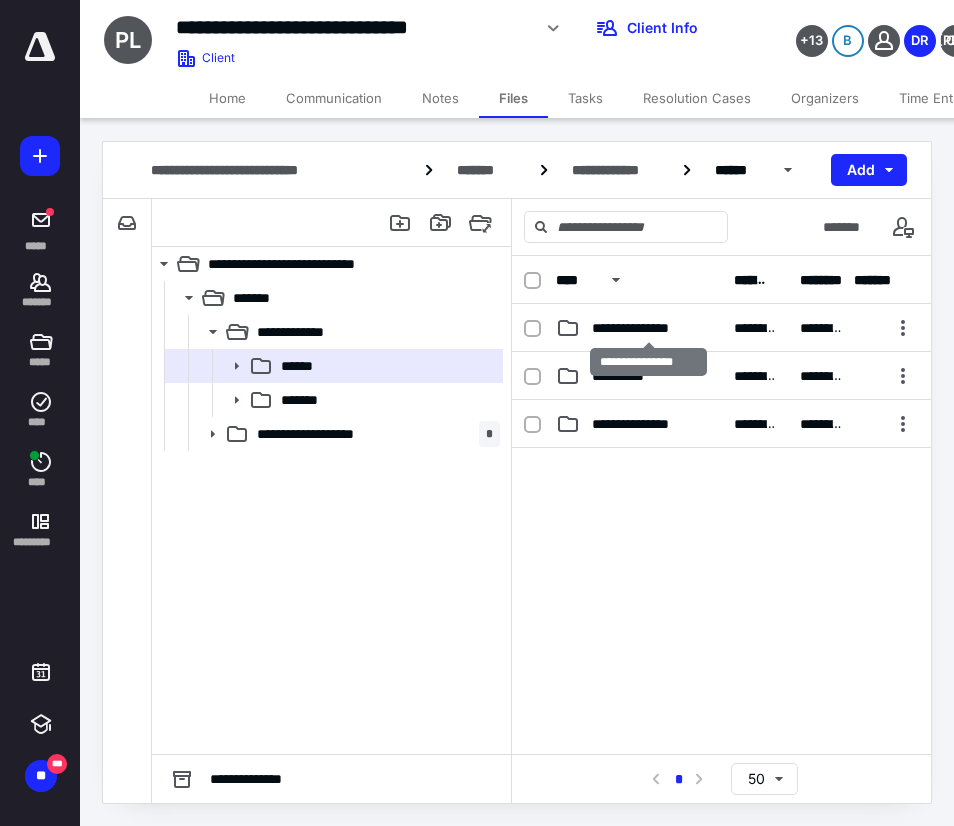 click on "**********" at bounding box center [648, 328] 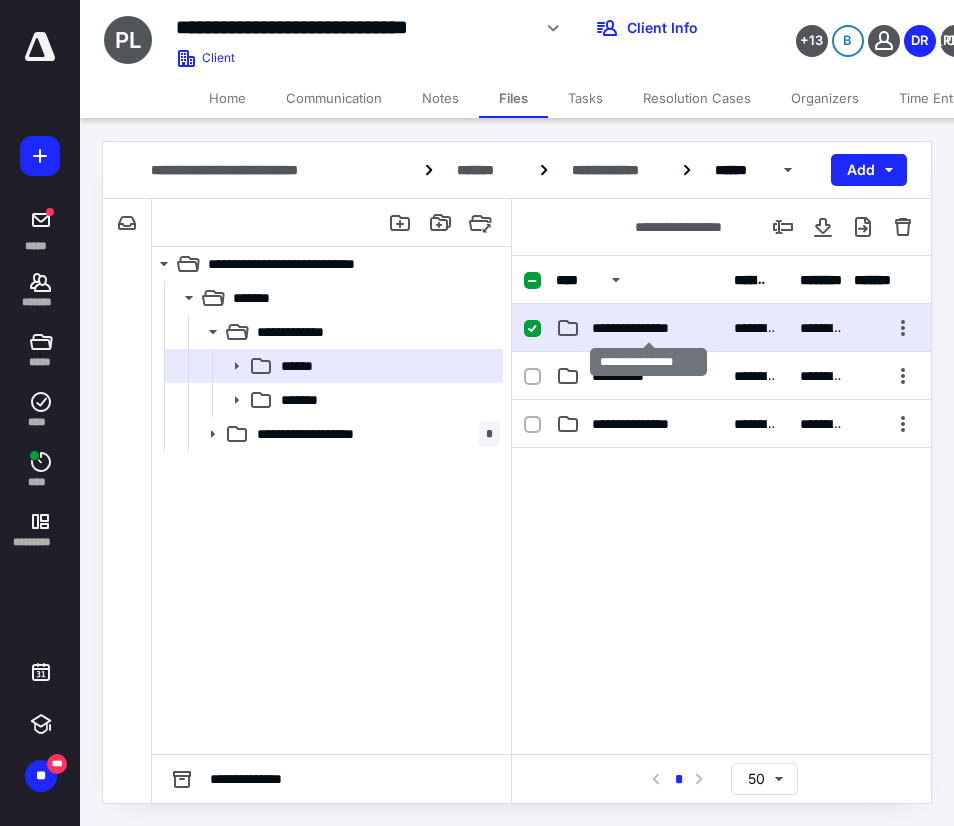 click on "**********" at bounding box center (648, 328) 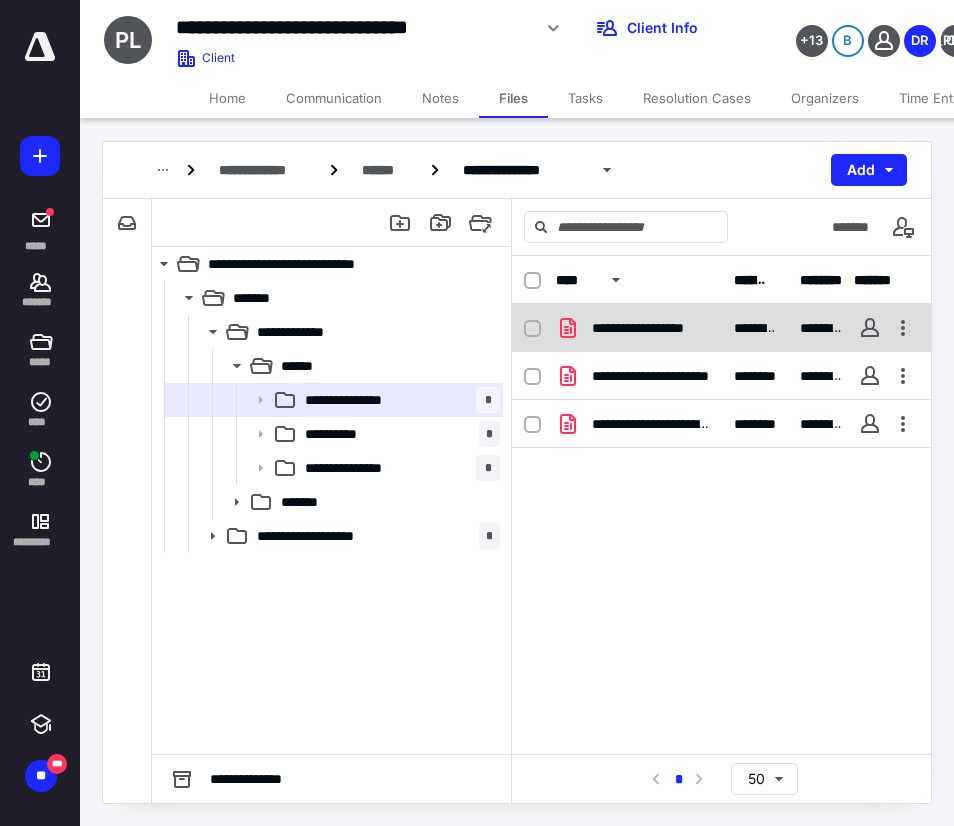 click on "**********" at bounding box center (651, 328) 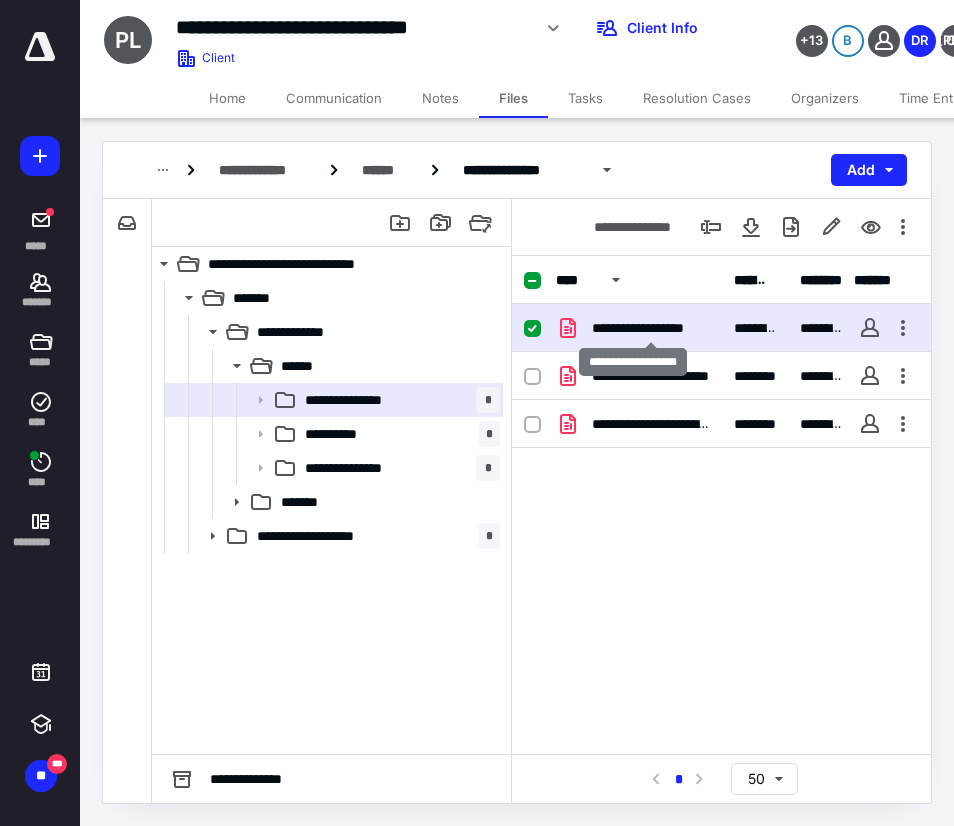 checkbox on "true" 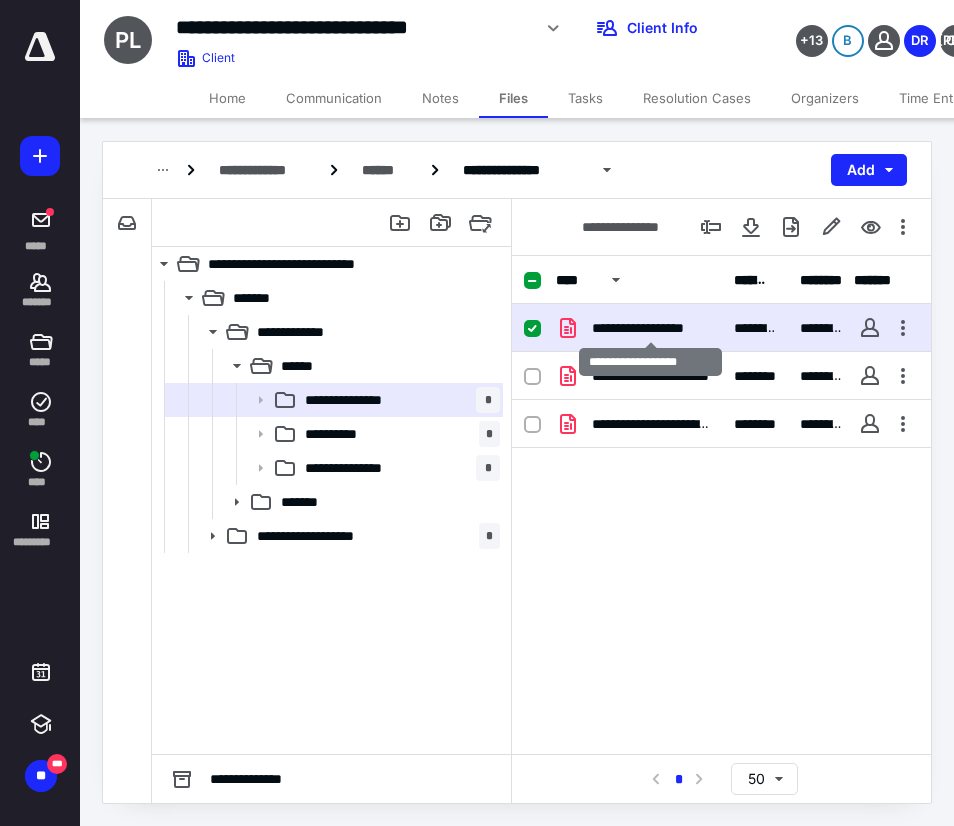 click on "**********" at bounding box center [651, 328] 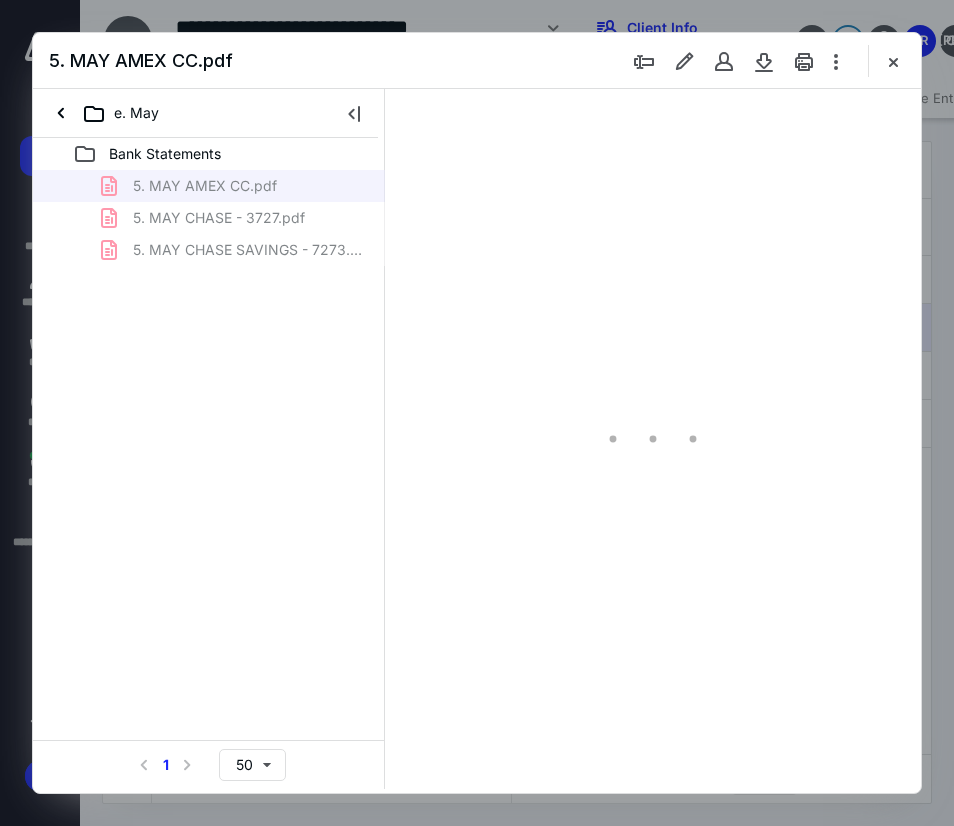 scroll, scrollTop: 0, scrollLeft: 0, axis: both 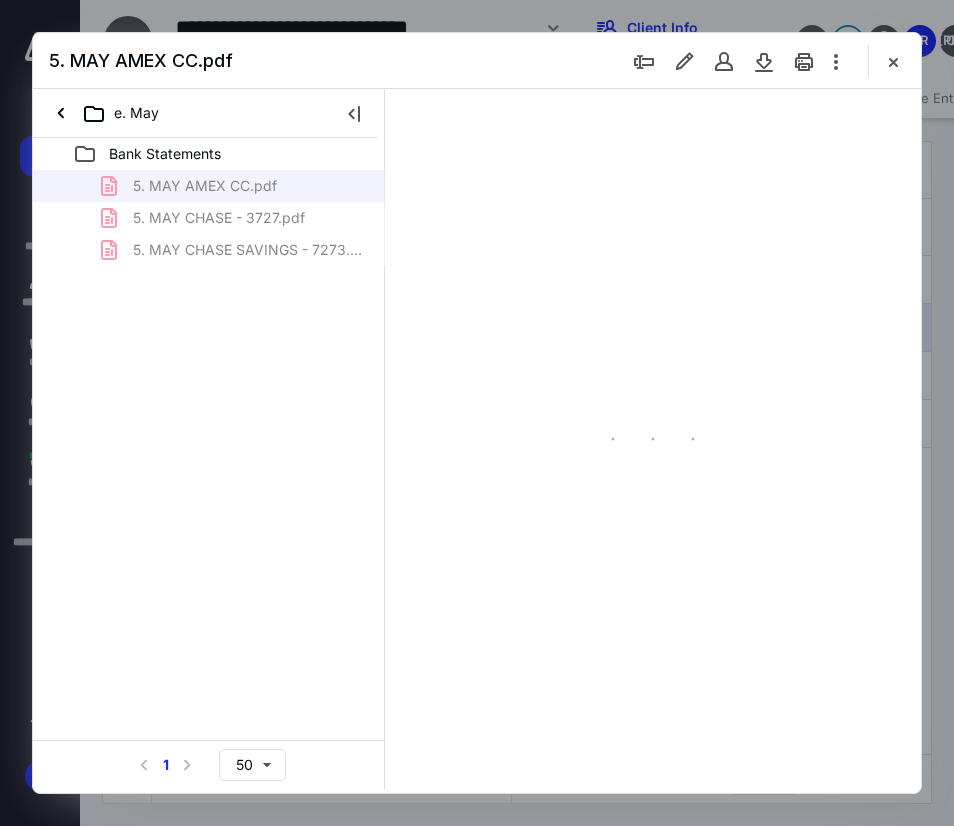 click at bounding box center [354, 113] 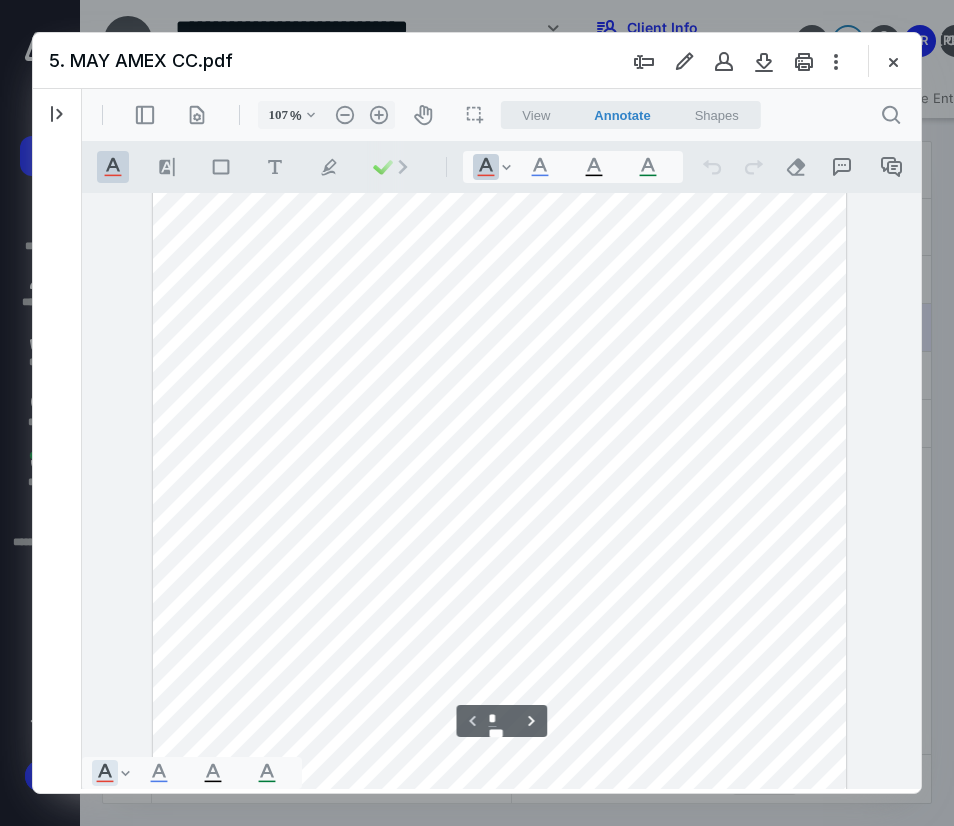 scroll, scrollTop: 0, scrollLeft: 0, axis: both 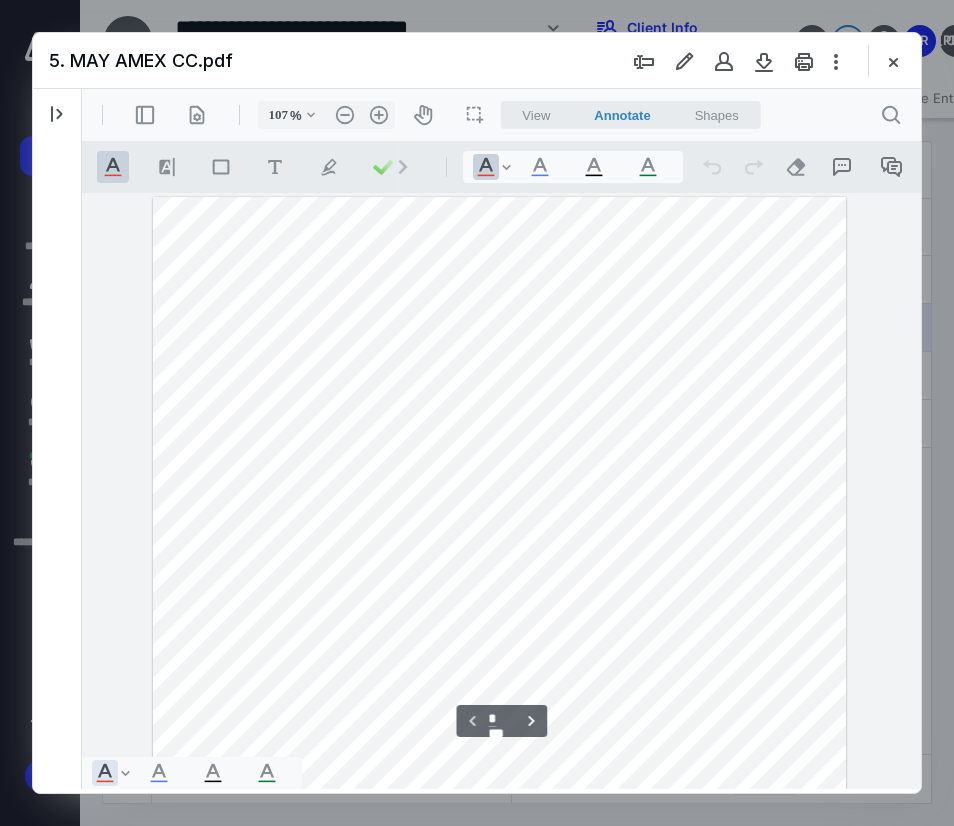 type on "132" 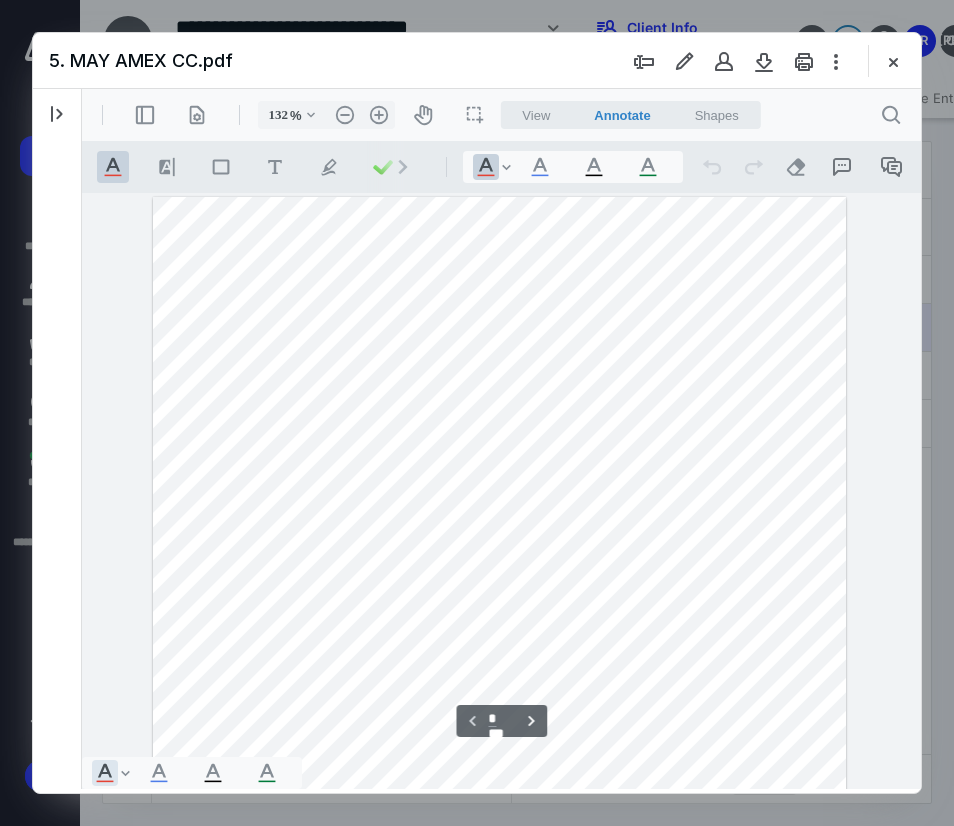 scroll, scrollTop: 61, scrollLeft: 29, axis: both 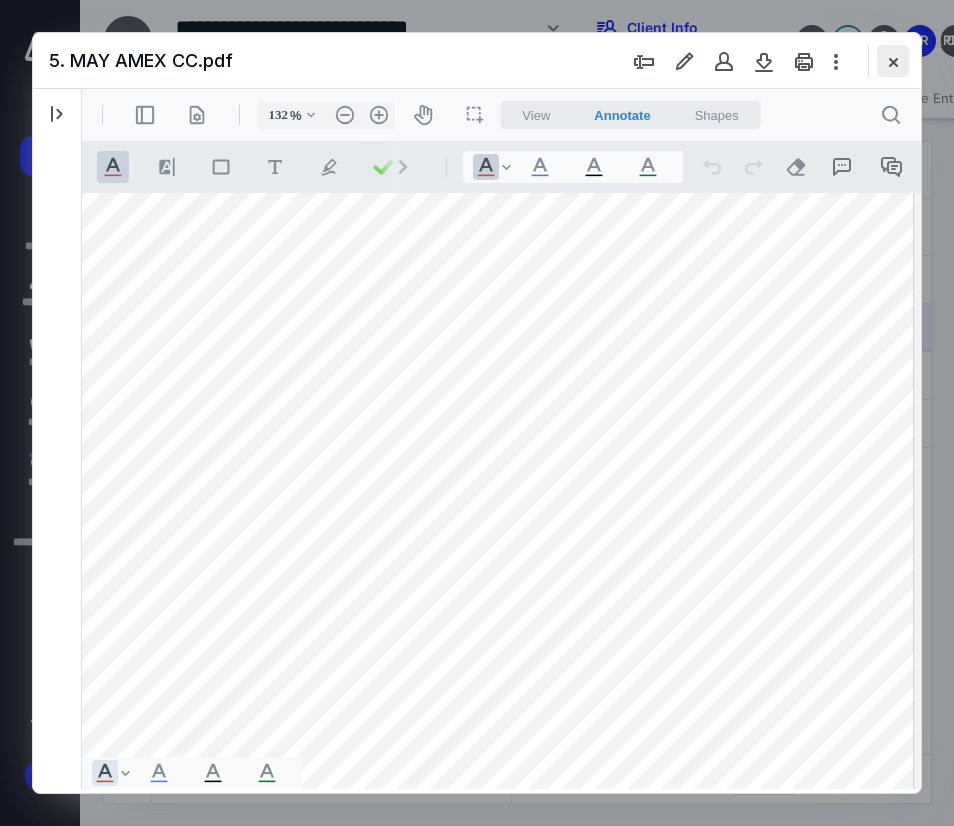 click at bounding box center (893, 61) 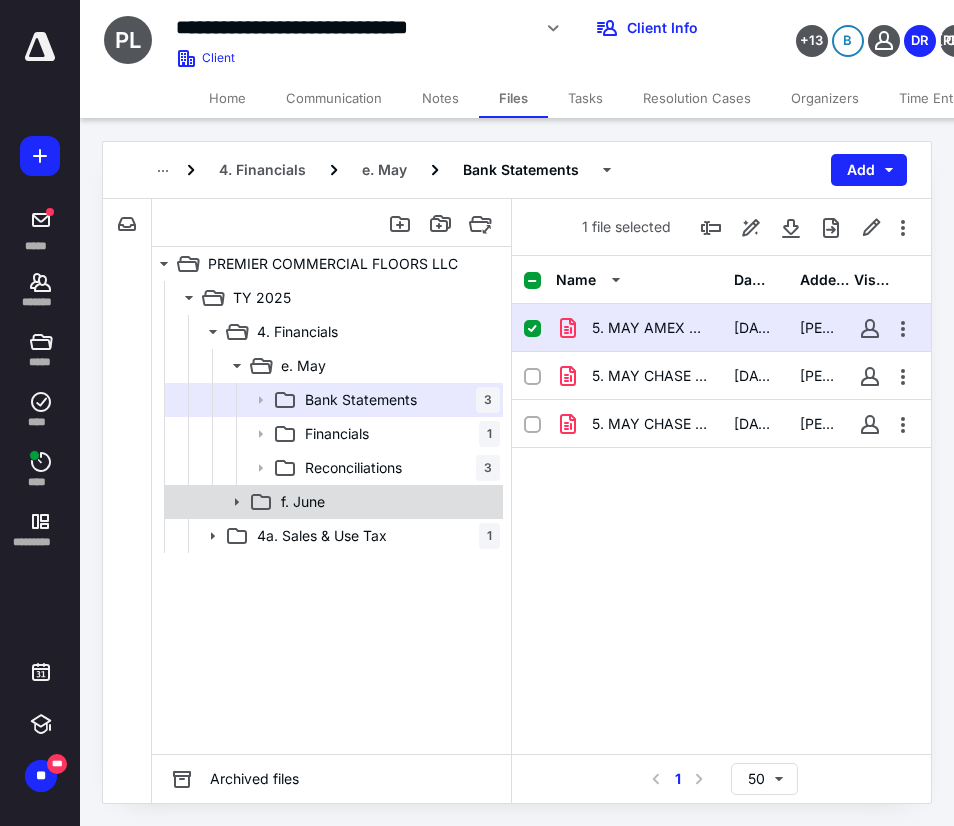 click on "f. June" at bounding box center [332, 502] 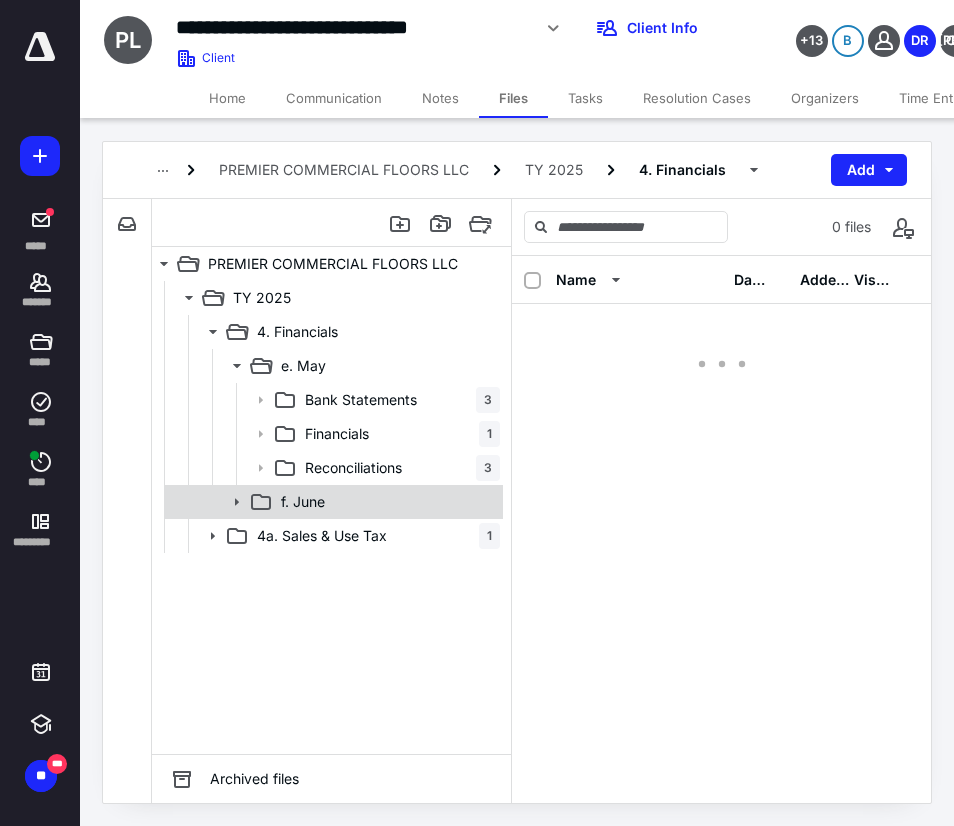 click on "f. June" at bounding box center (332, 502) 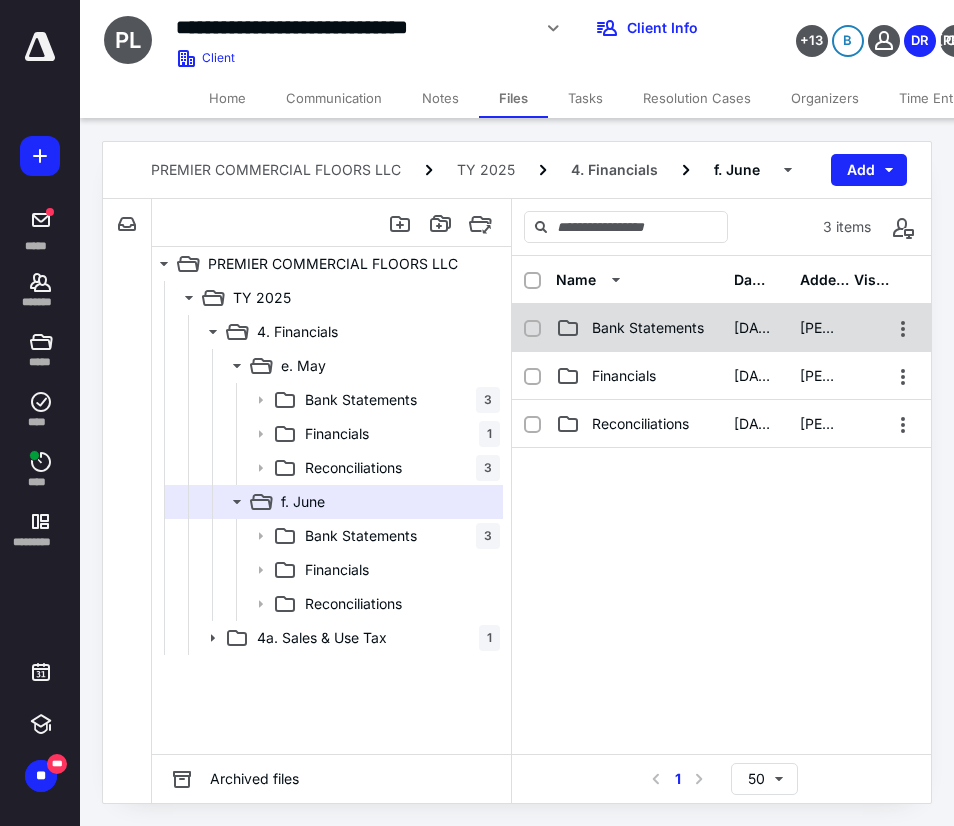 click on "Bank Statements" at bounding box center [648, 328] 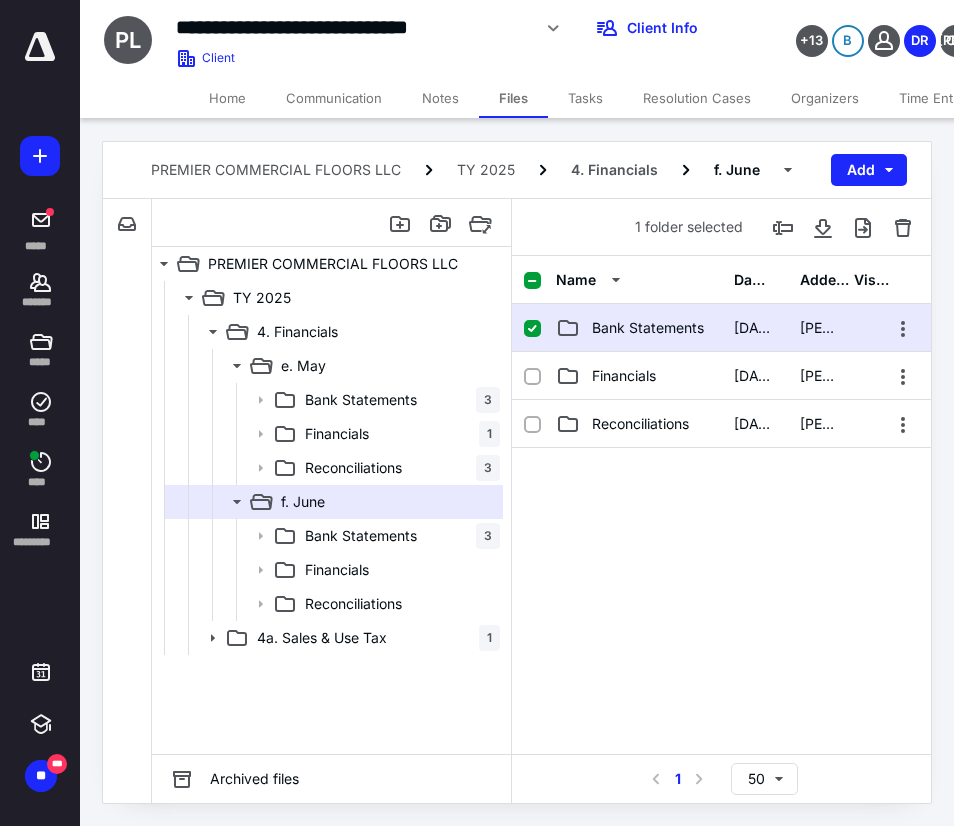 click on "Bank Statements" at bounding box center (648, 328) 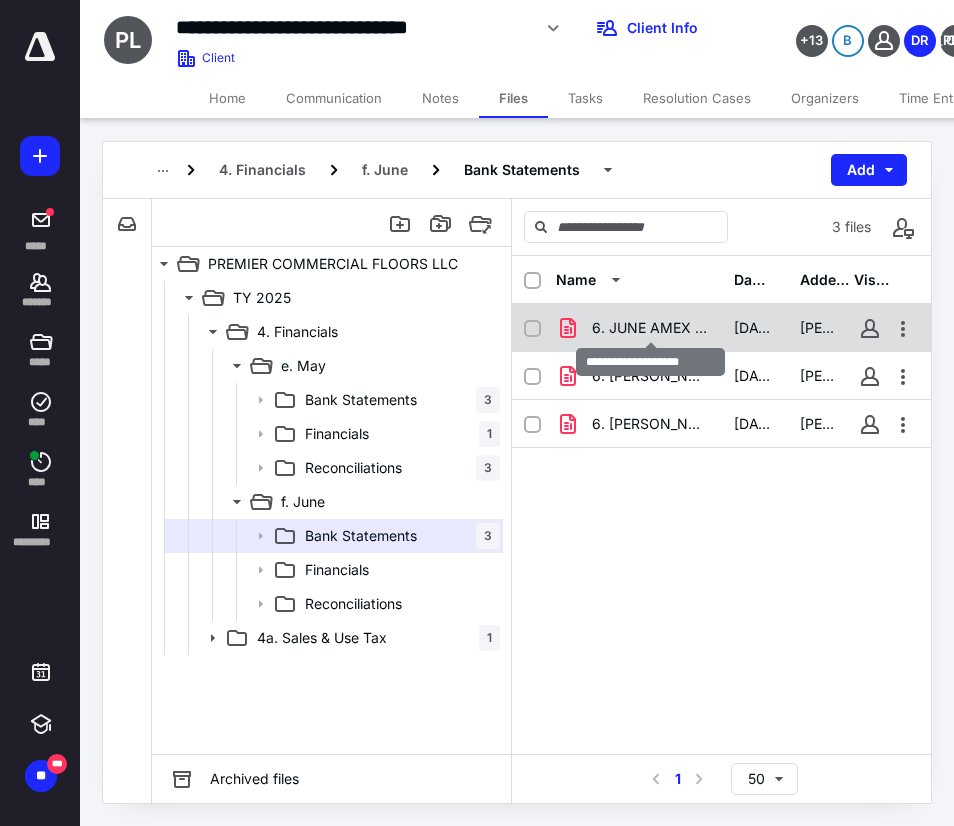 click on "6. JUNE AMEX CC.pdf" at bounding box center [651, 328] 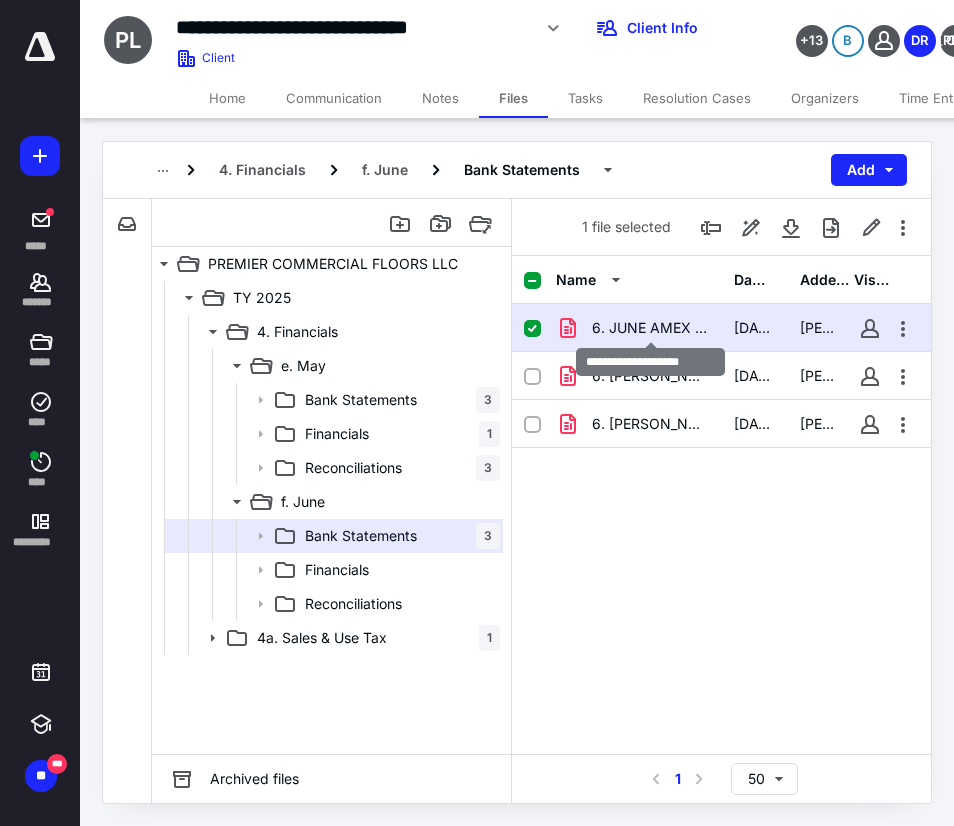click on "6. JUNE AMEX CC.pdf" at bounding box center (651, 328) 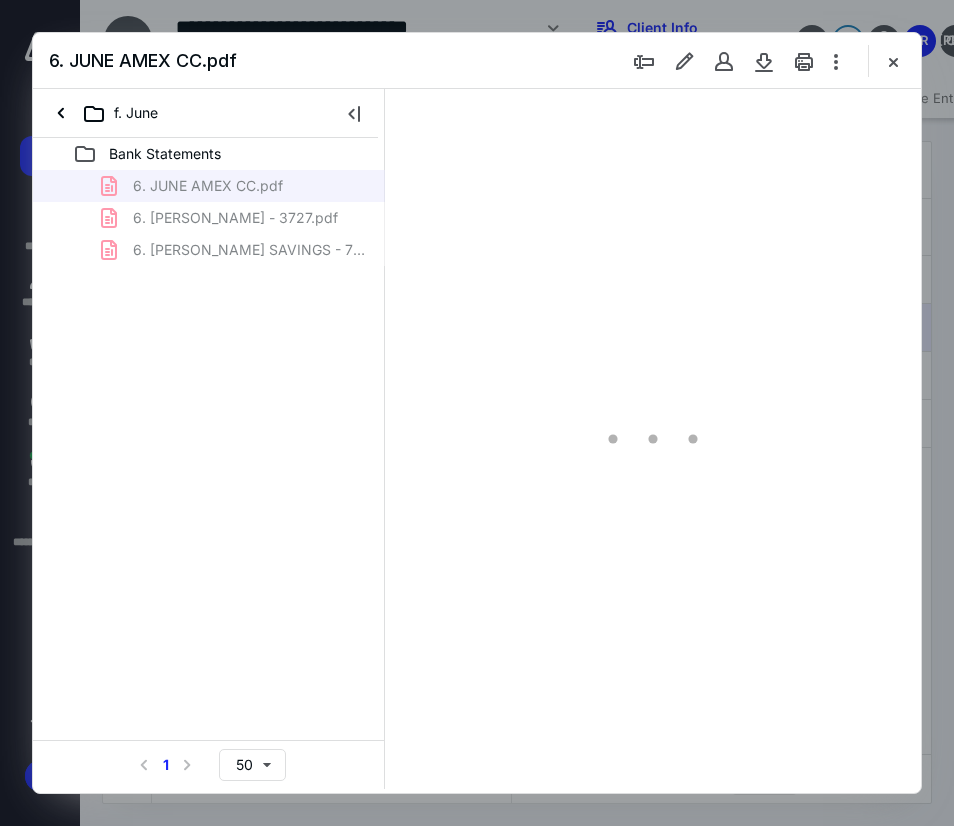 scroll, scrollTop: 0, scrollLeft: 0, axis: both 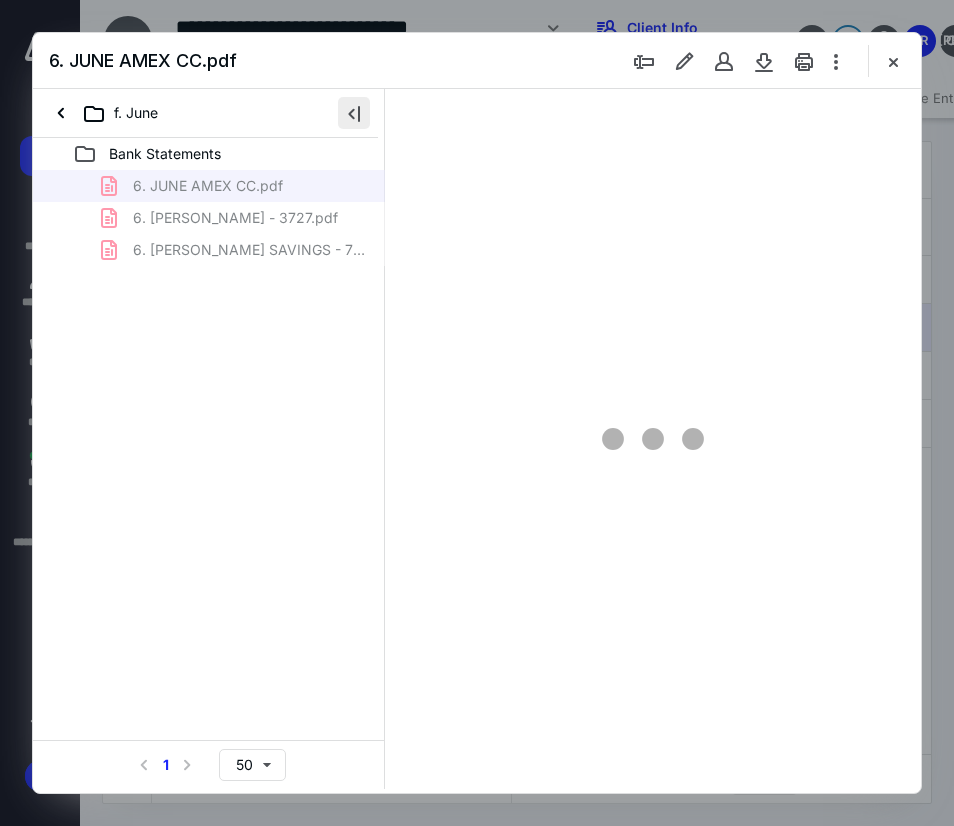 click at bounding box center [354, 113] 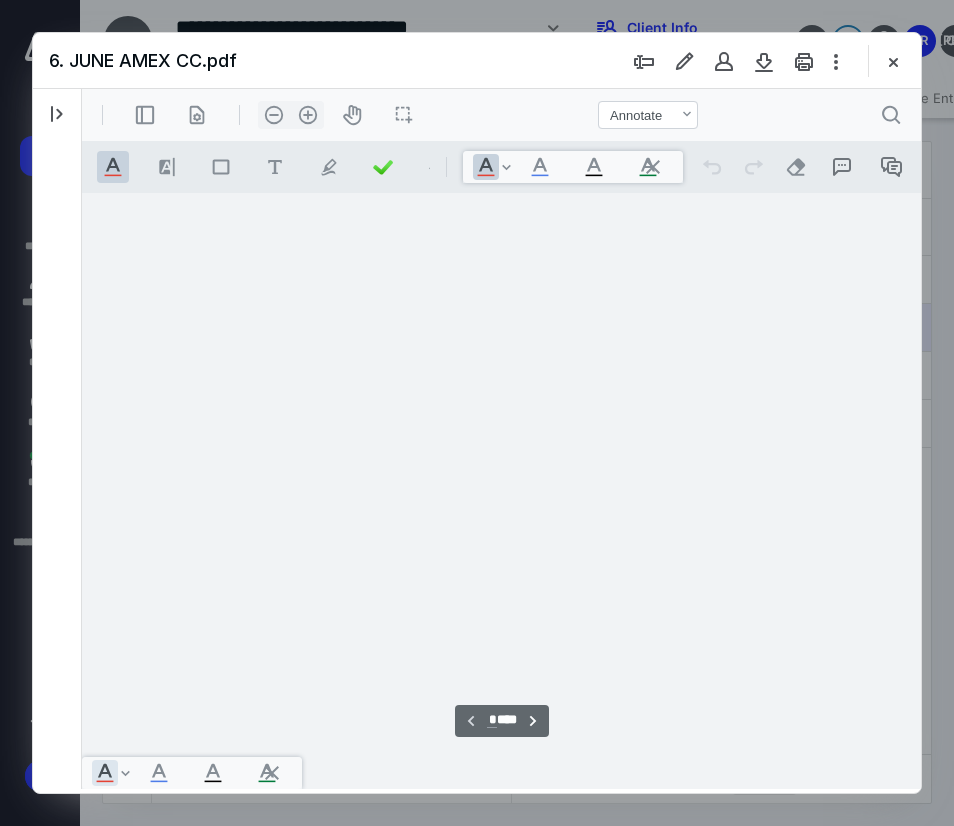 scroll, scrollTop: 107, scrollLeft: 0, axis: vertical 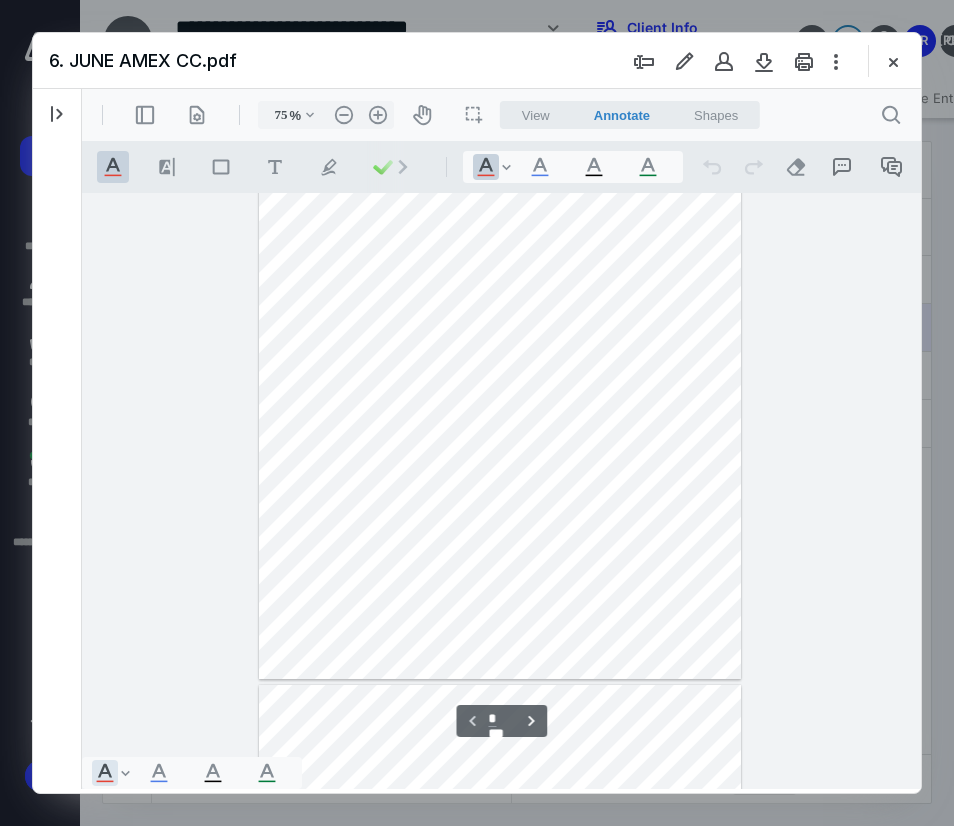 type 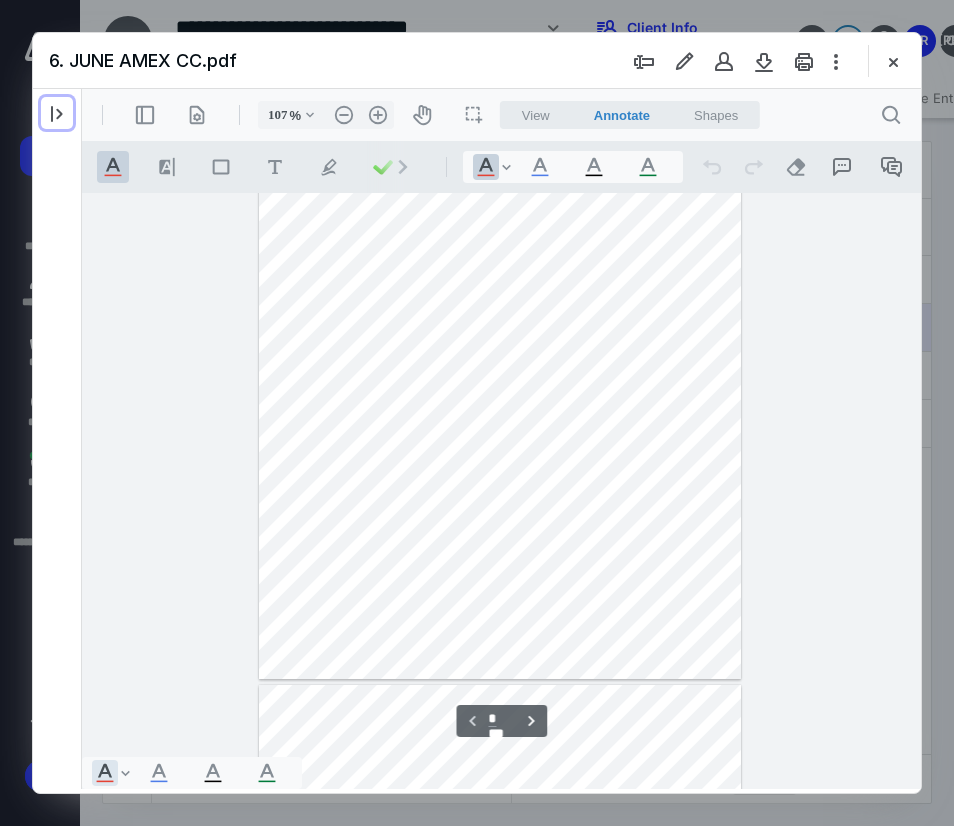 scroll, scrollTop: 225, scrollLeft: 0, axis: vertical 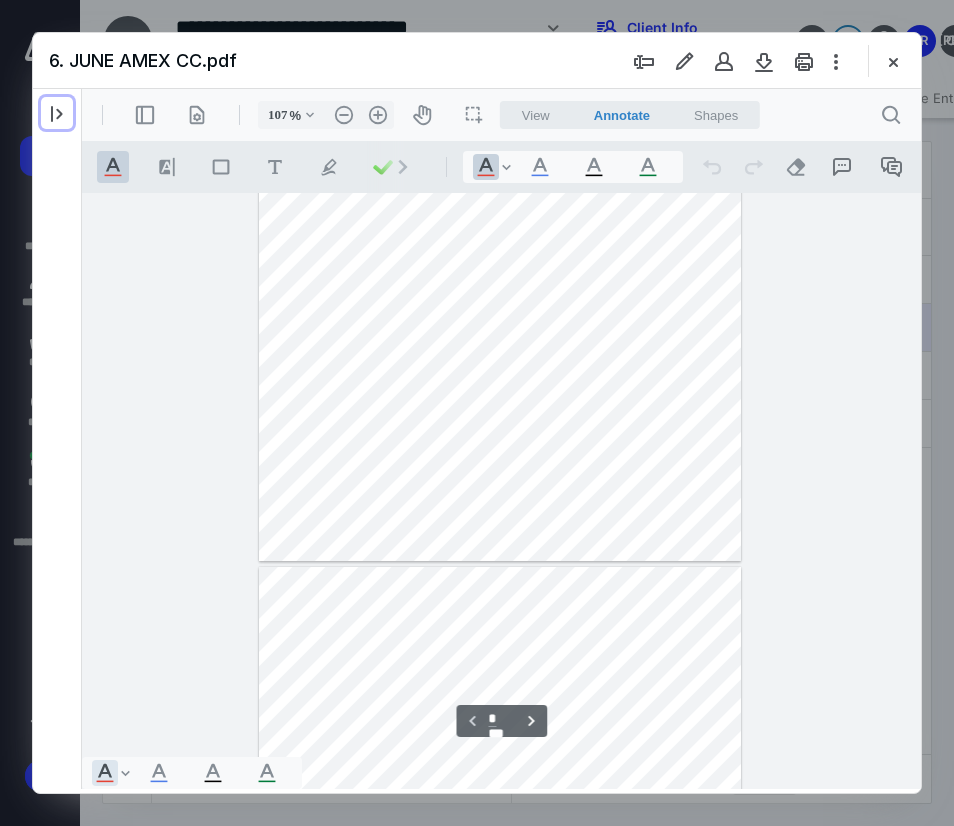type on "132" 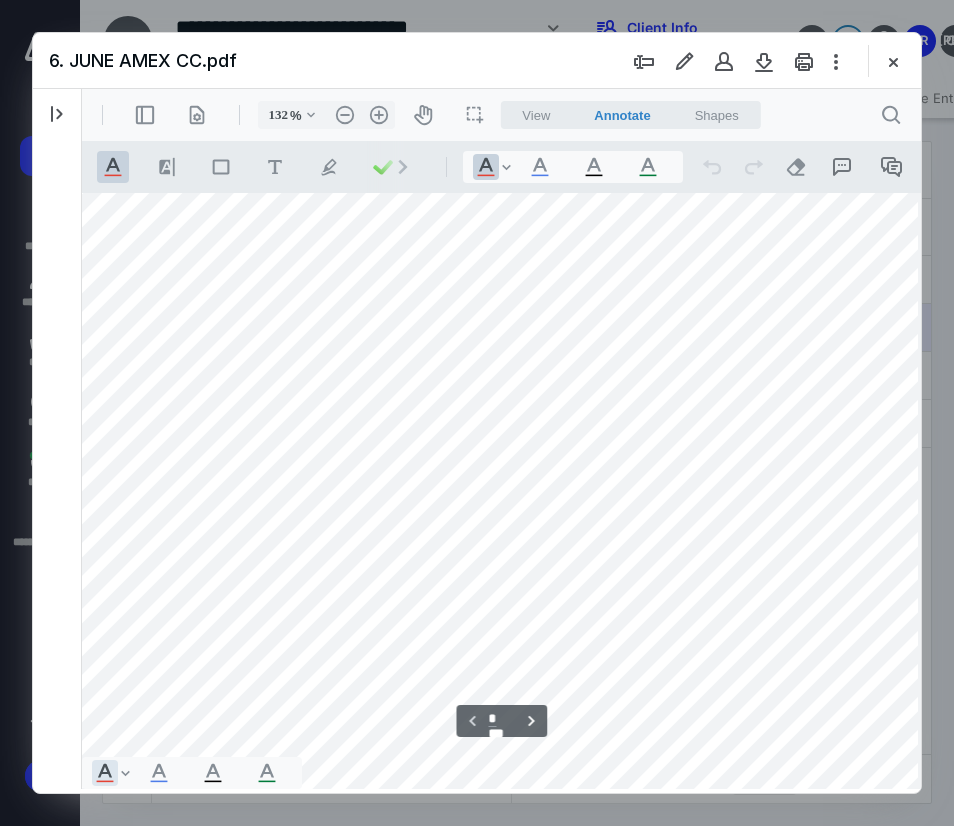 scroll, scrollTop: 16, scrollLeft: 23, axis: both 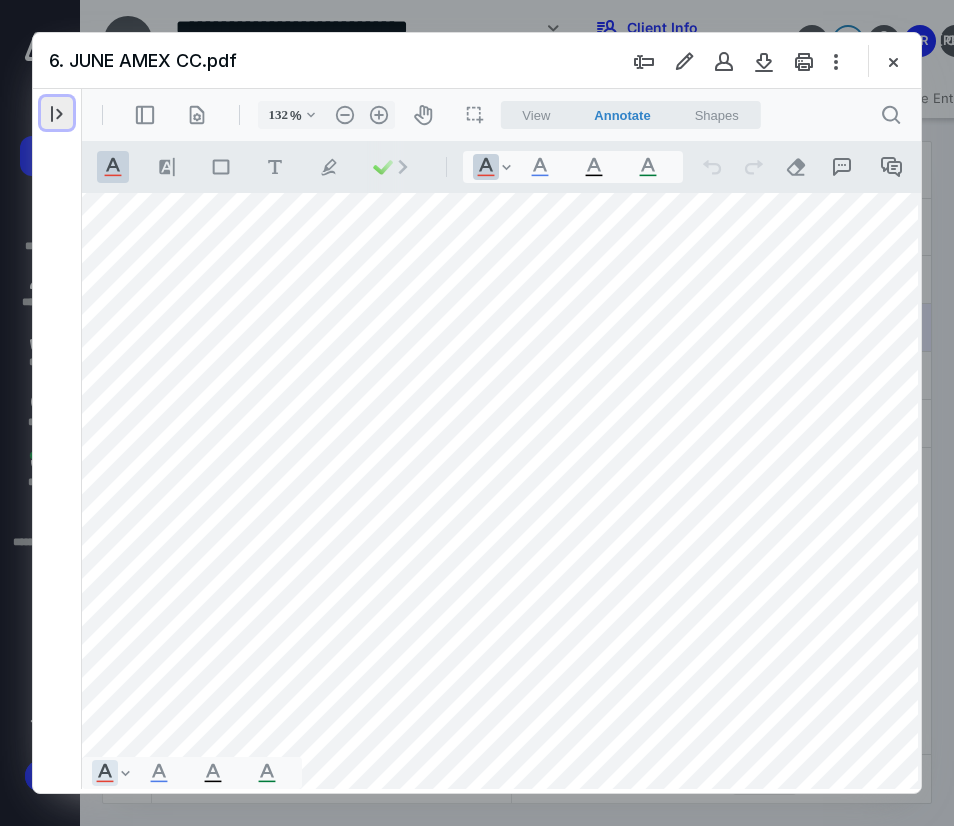 click at bounding box center (57, 113) 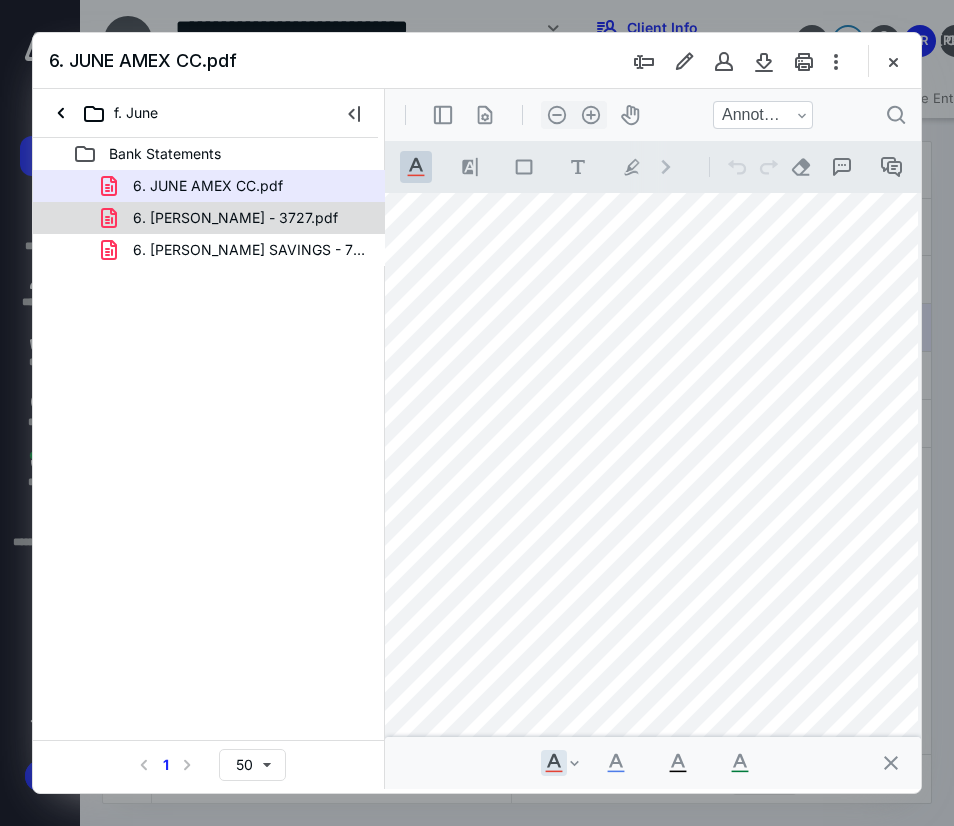 click on "6. [PERSON_NAME] - 3727.pdf" at bounding box center [223, 218] 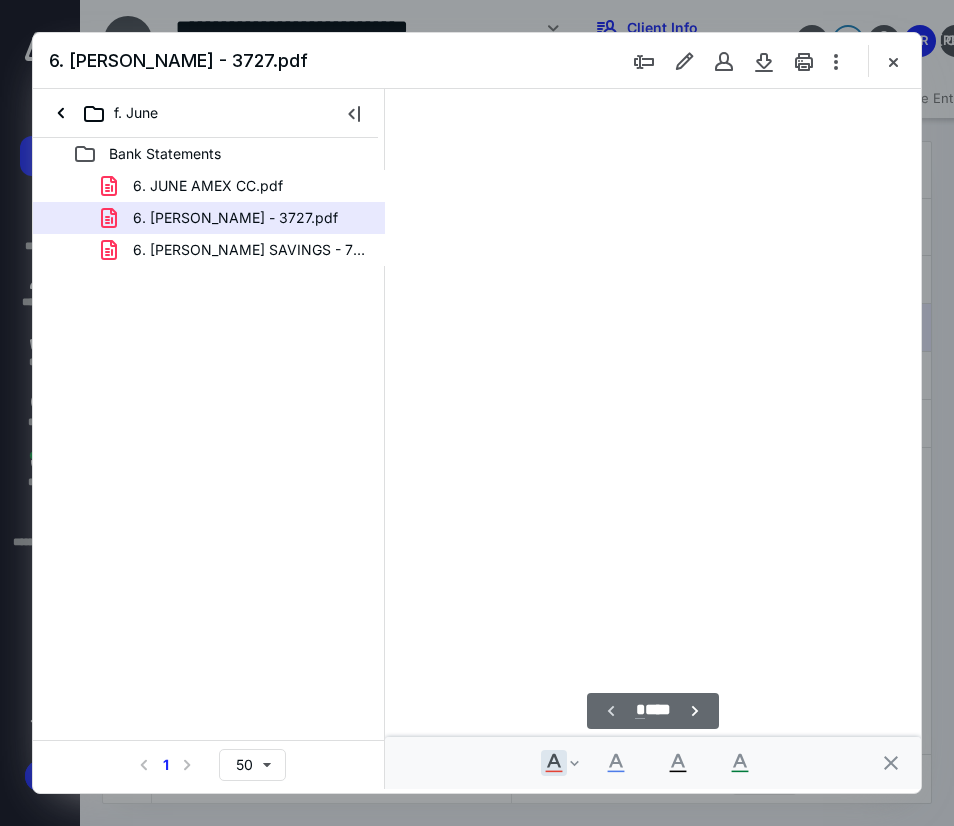 scroll, scrollTop: 107, scrollLeft: 0, axis: vertical 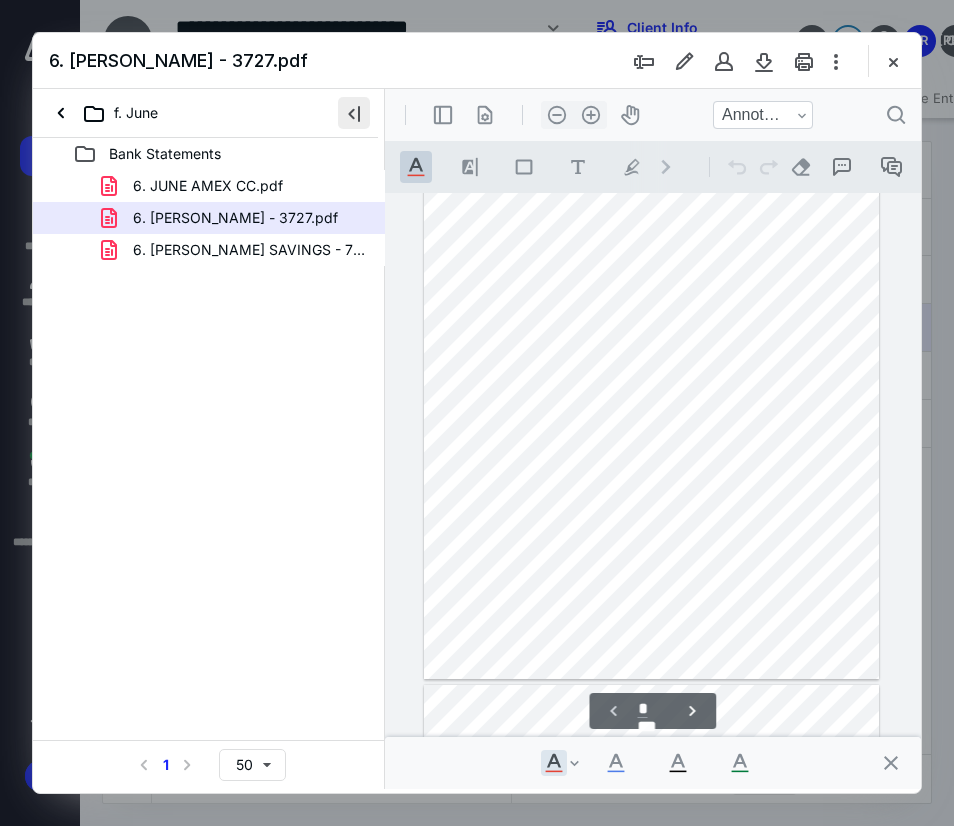 click at bounding box center [354, 113] 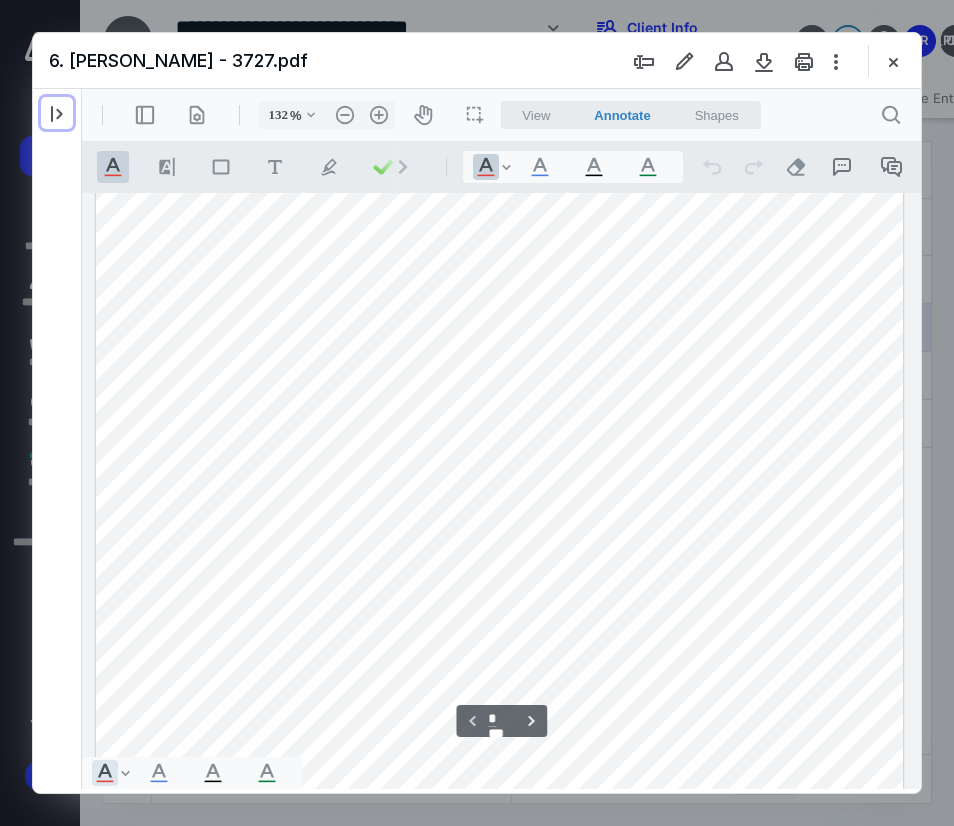 scroll, scrollTop: 355, scrollLeft: 0, axis: vertical 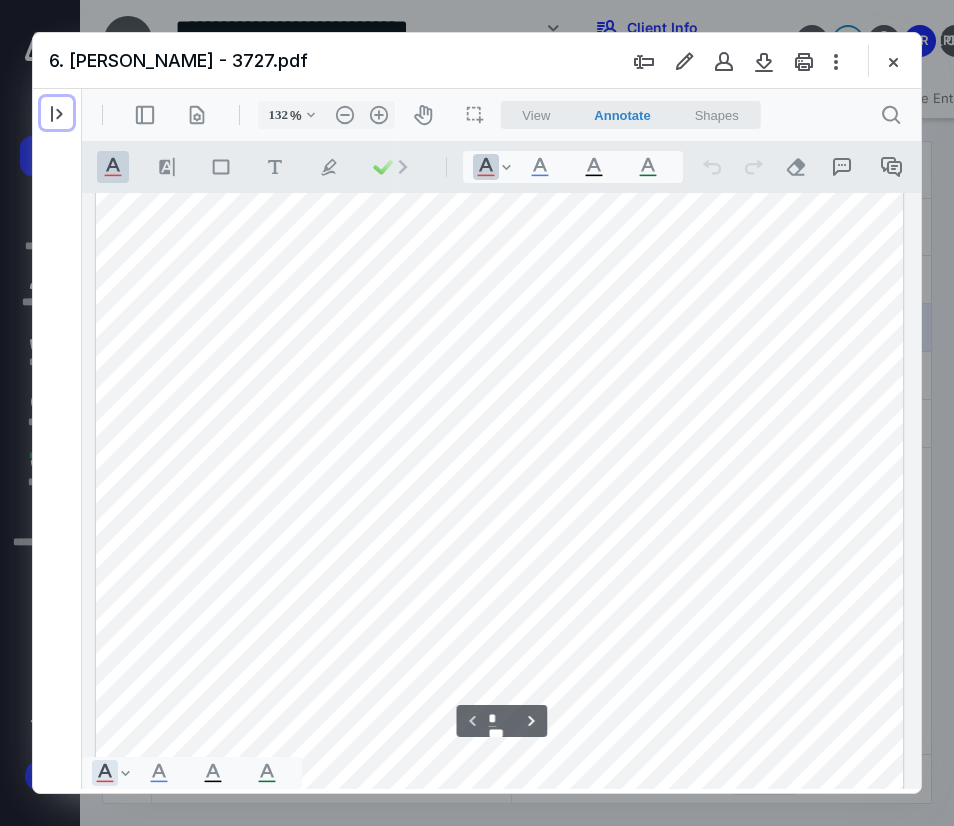 type on "157" 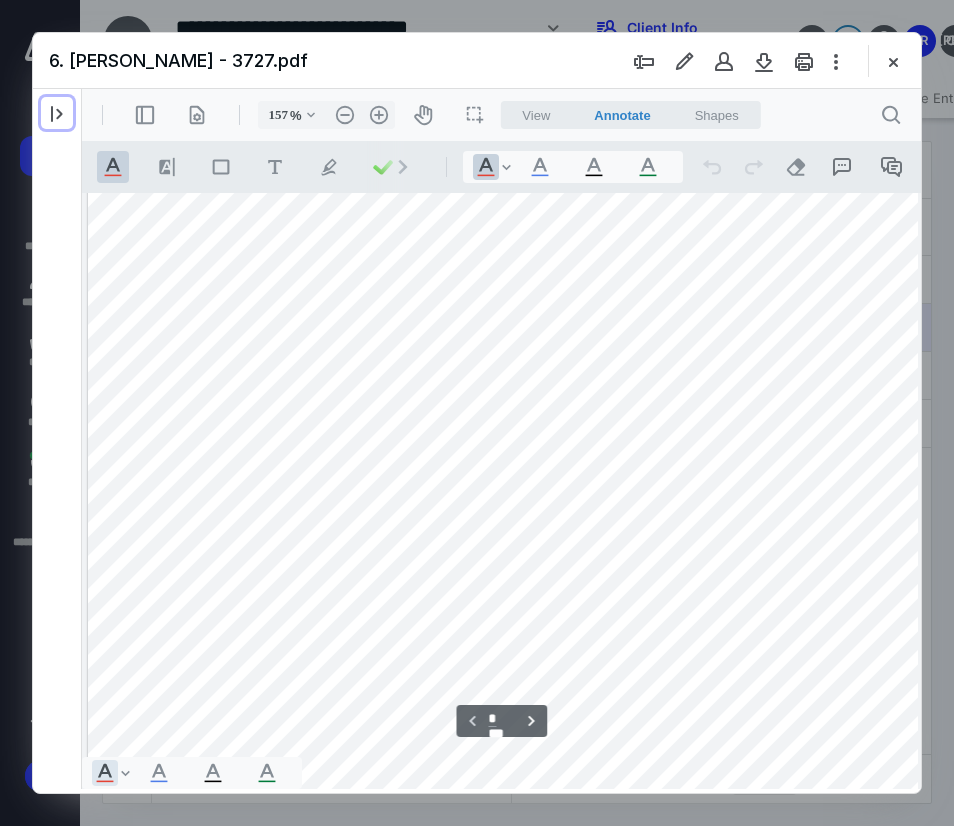 scroll, scrollTop: 463, scrollLeft: 65, axis: both 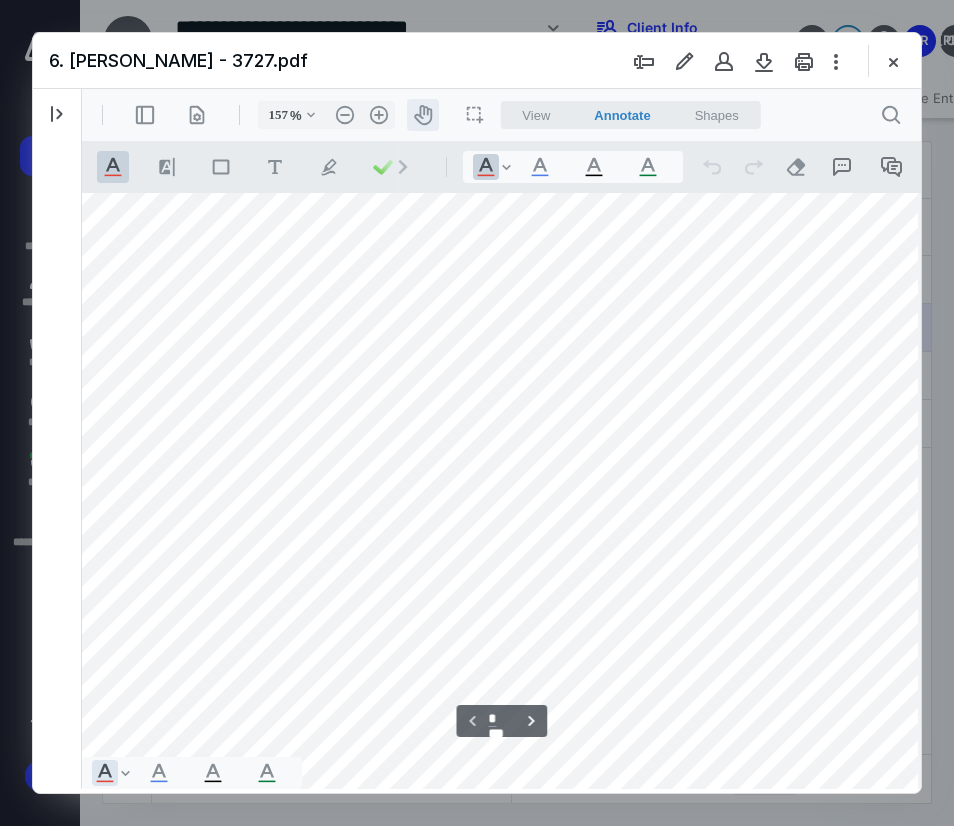 click on "icon-header-pan20" at bounding box center (423, 115) 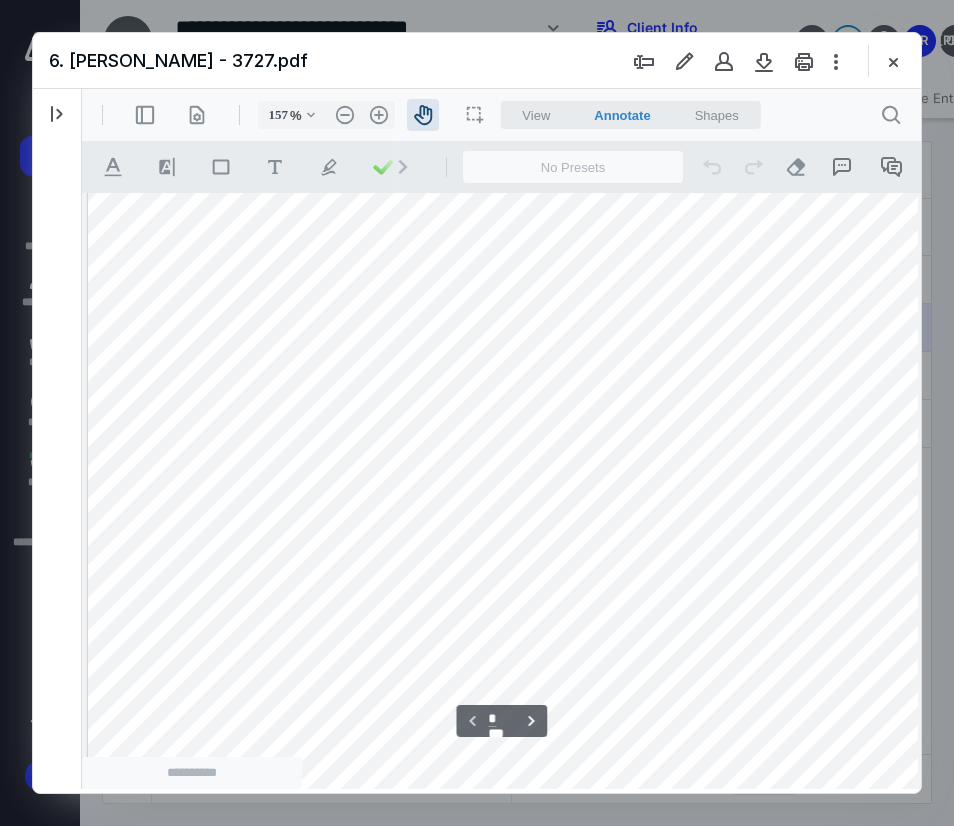 scroll, scrollTop: 444, scrollLeft: 0, axis: vertical 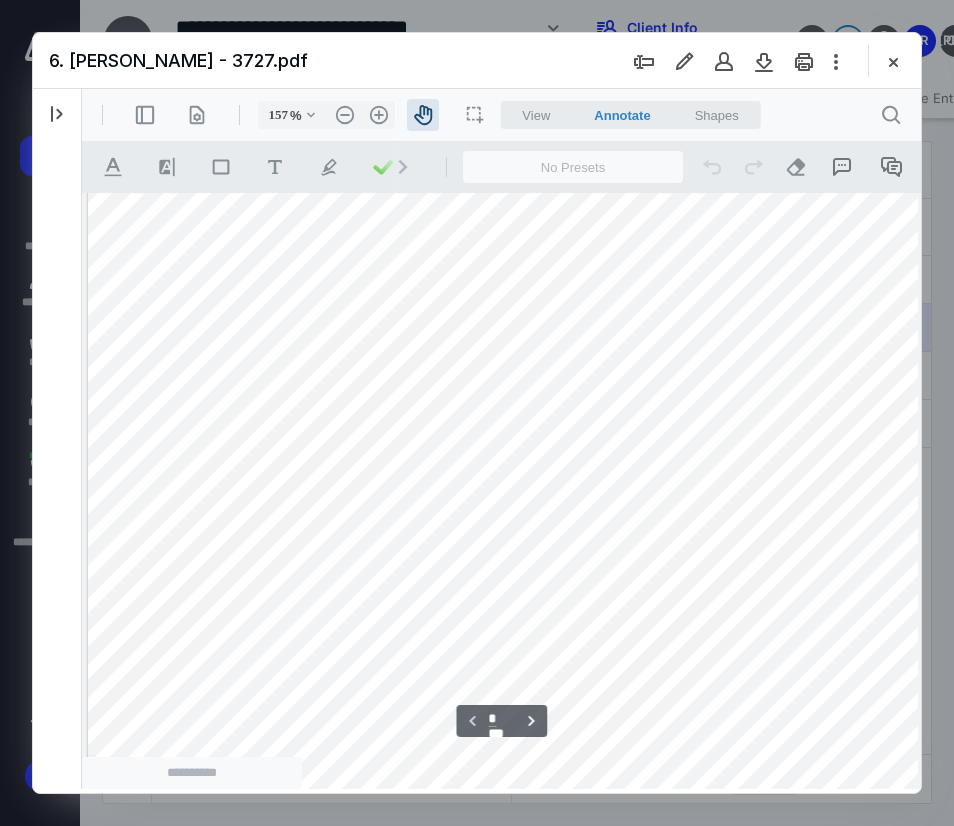 drag, startPoint x: 350, startPoint y: 451, endPoint x: 454, endPoint y: 470, distance: 105.72133 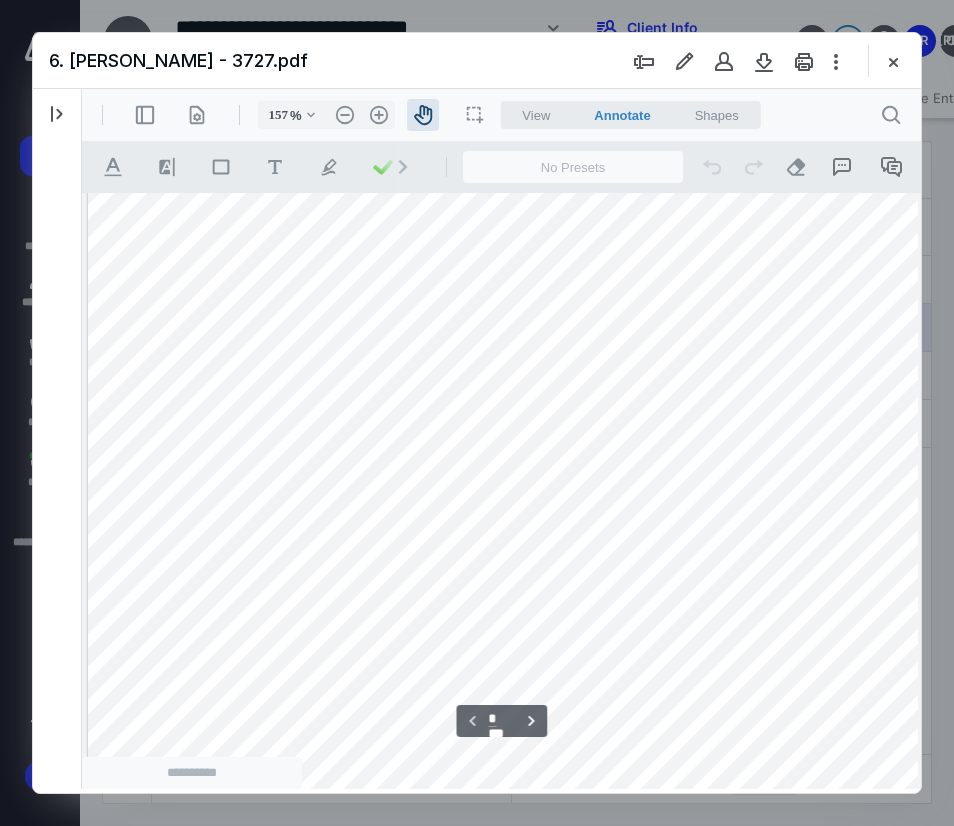 scroll, scrollTop: 0, scrollLeft: 0, axis: both 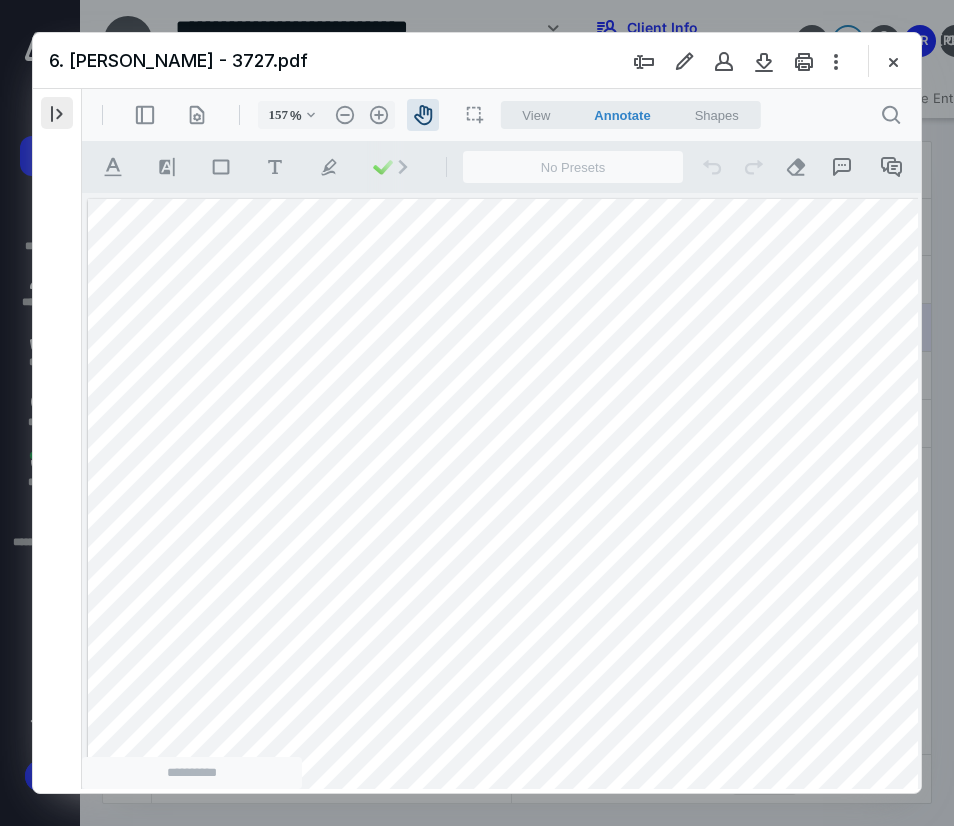 click at bounding box center [57, 113] 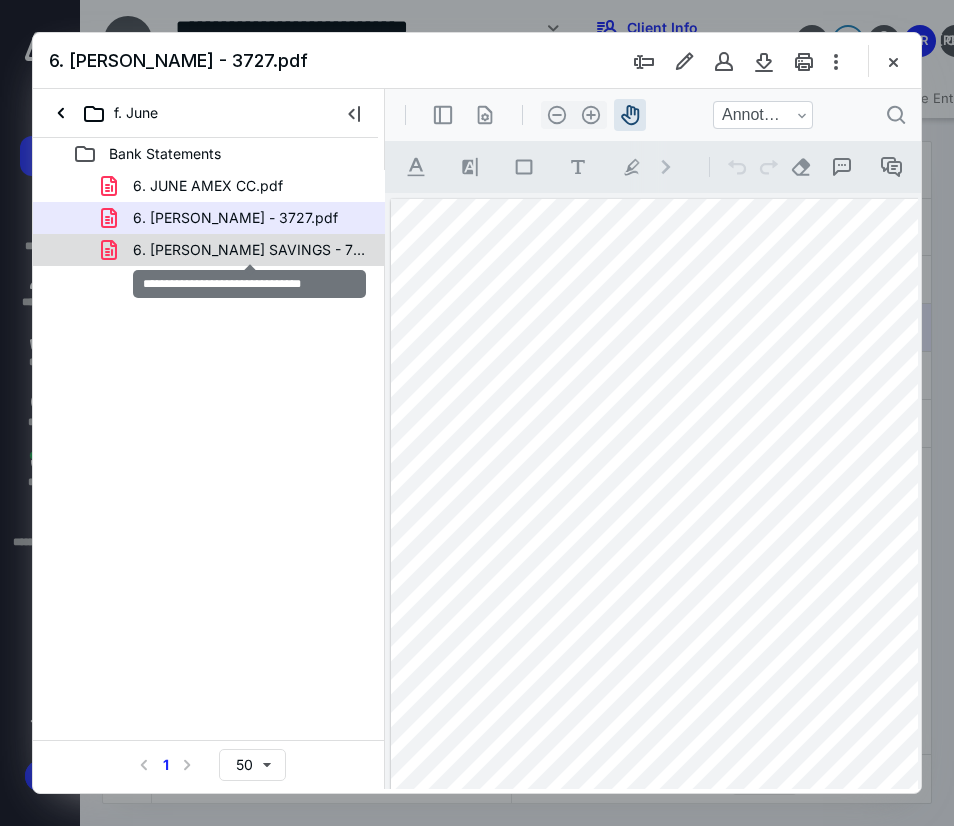 click on "6. [PERSON_NAME] SAVINGS - 7273.pdf" at bounding box center [249, 250] 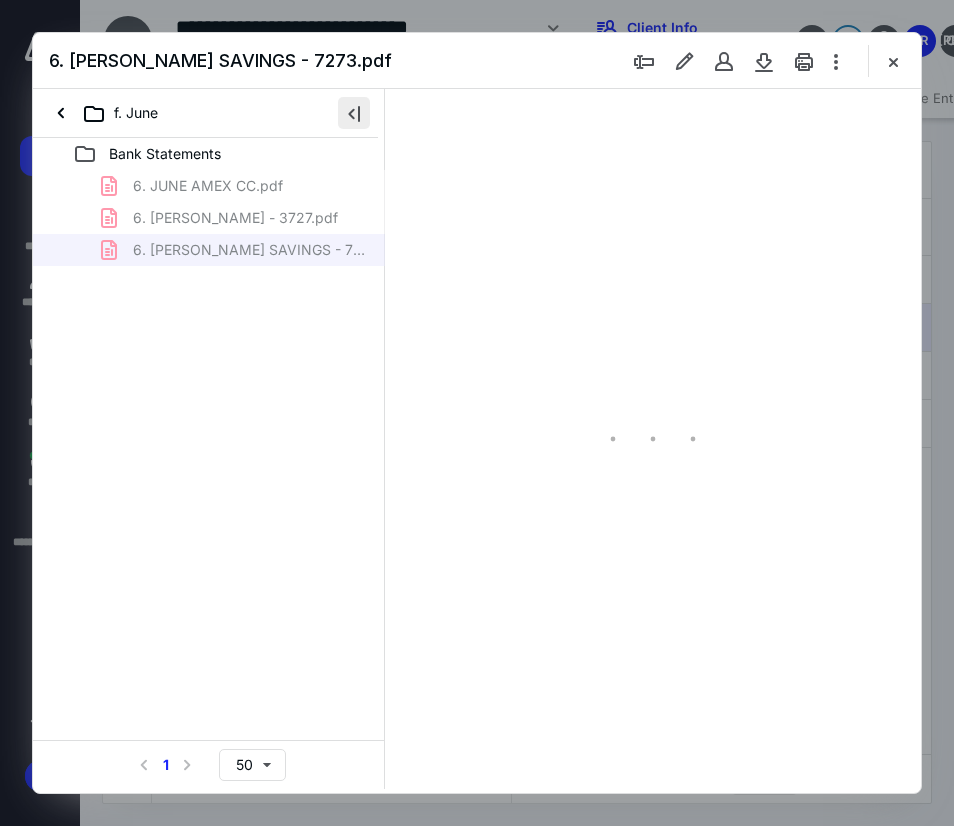 click at bounding box center (354, 113) 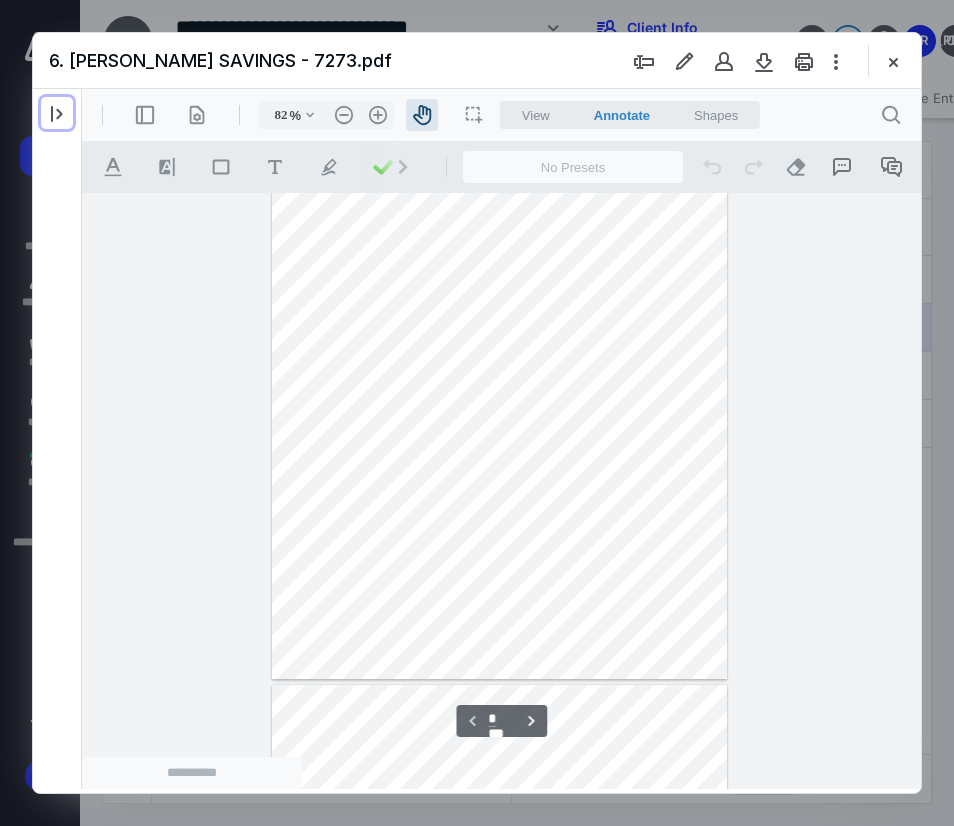 scroll, scrollTop: 136, scrollLeft: 0, axis: vertical 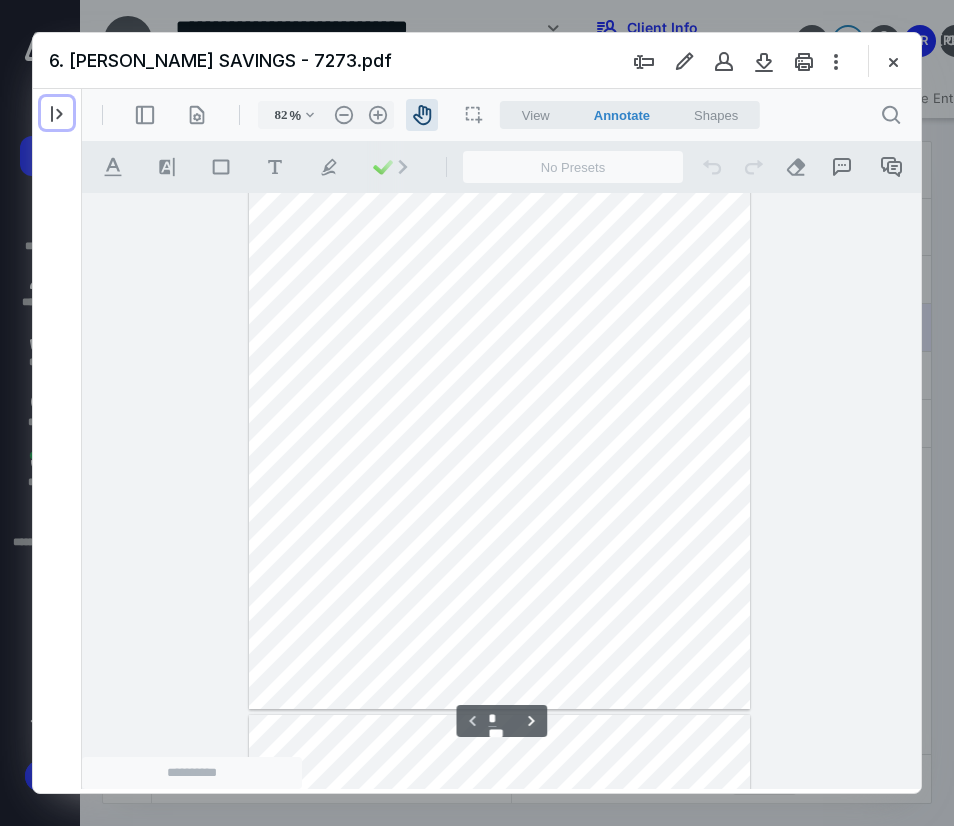 type on "107" 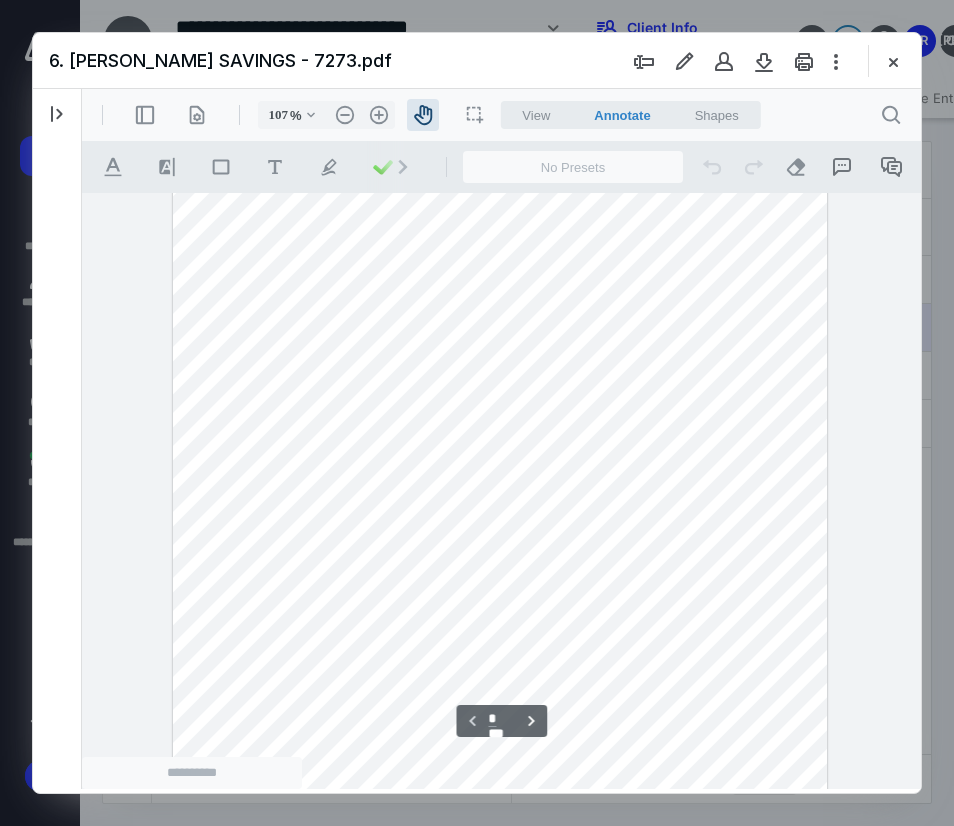 scroll, scrollTop: 500, scrollLeft: 0, axis: vertical 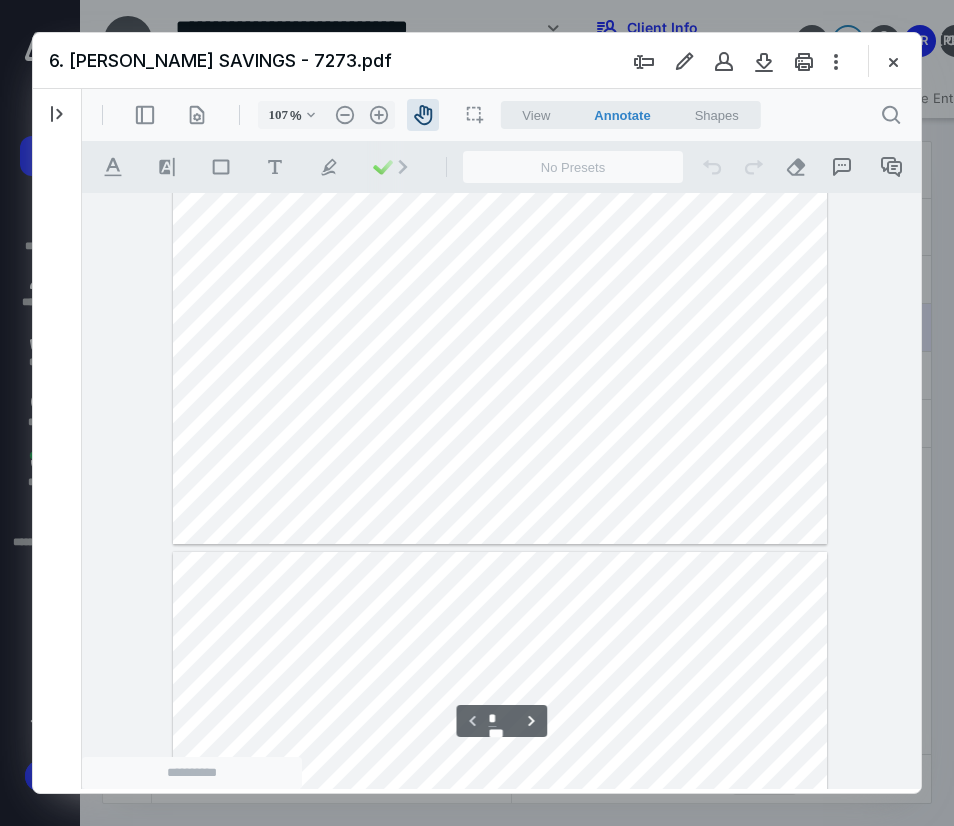 type on "*" 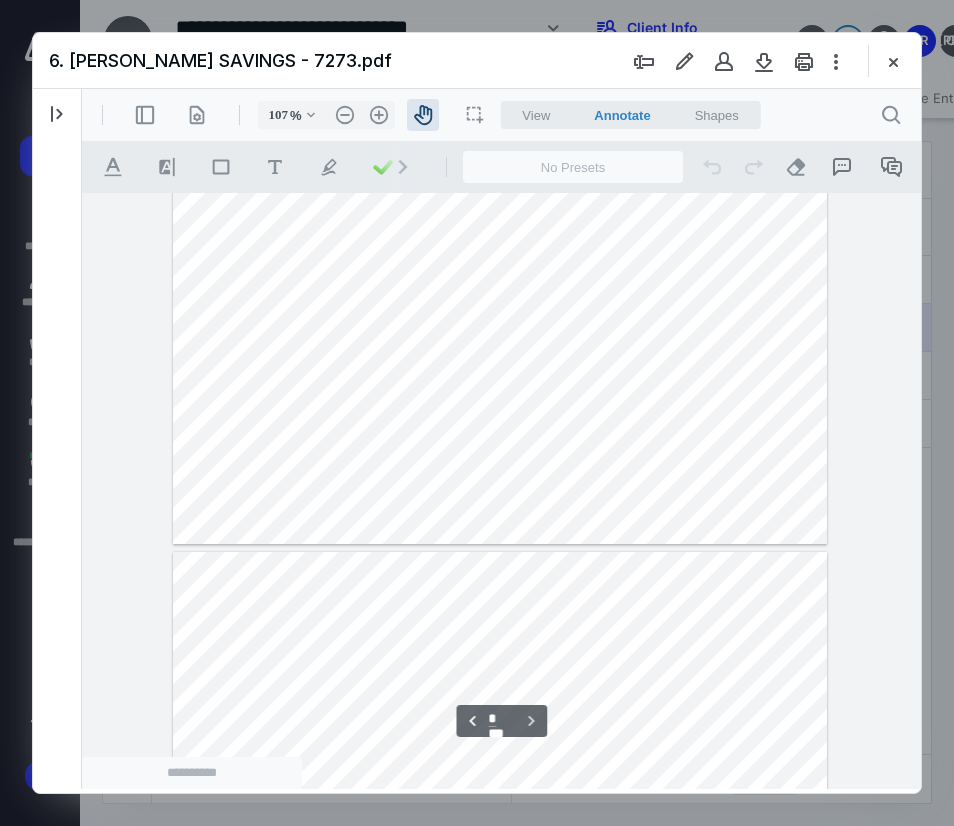 scroll, scrollTop: 800, scrollLeft: 0, axis: vertical 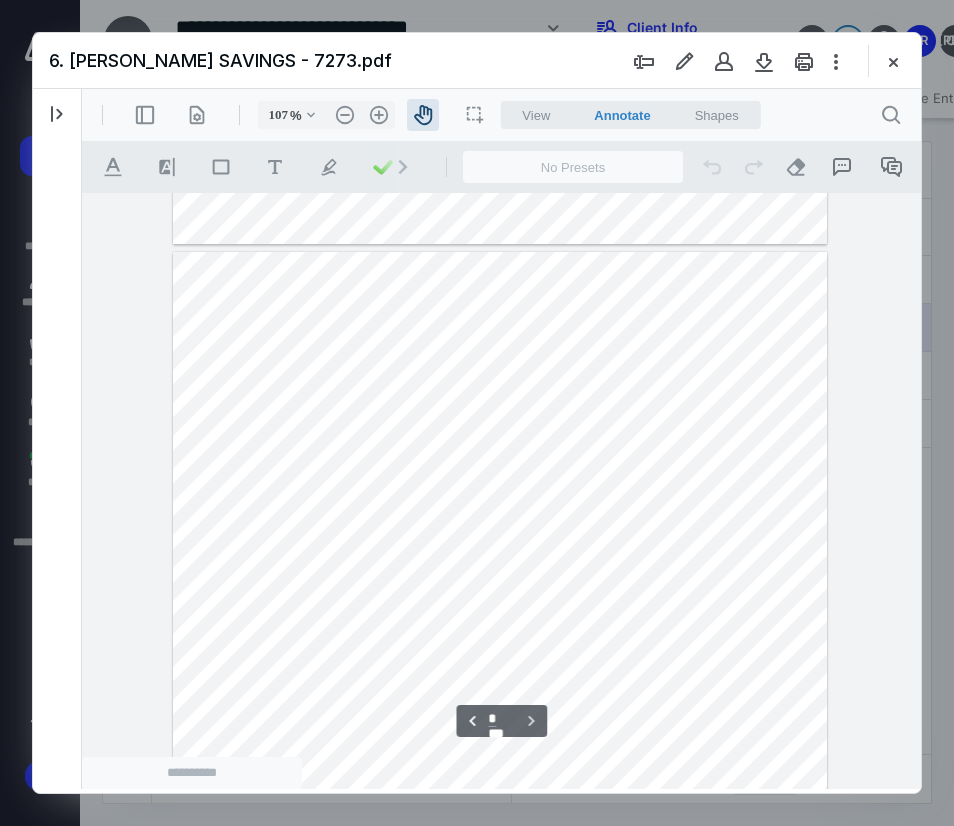 type on "132" 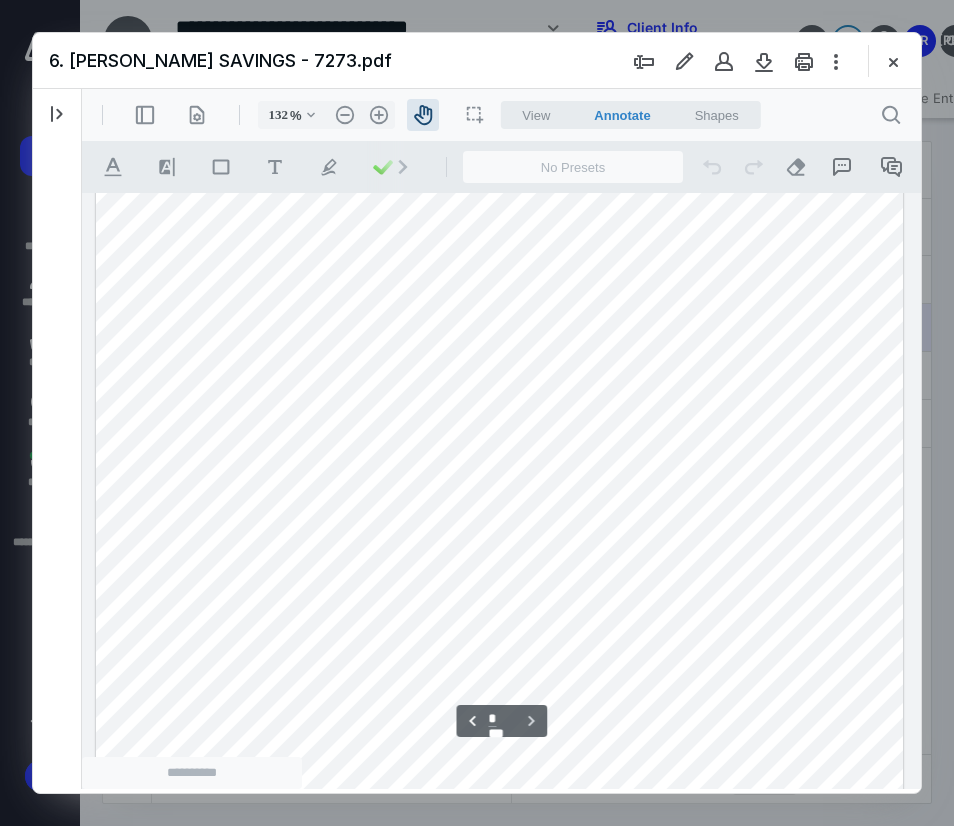 scroll, scrollTop: 1514, scrollLeft: 0, axis: vertical 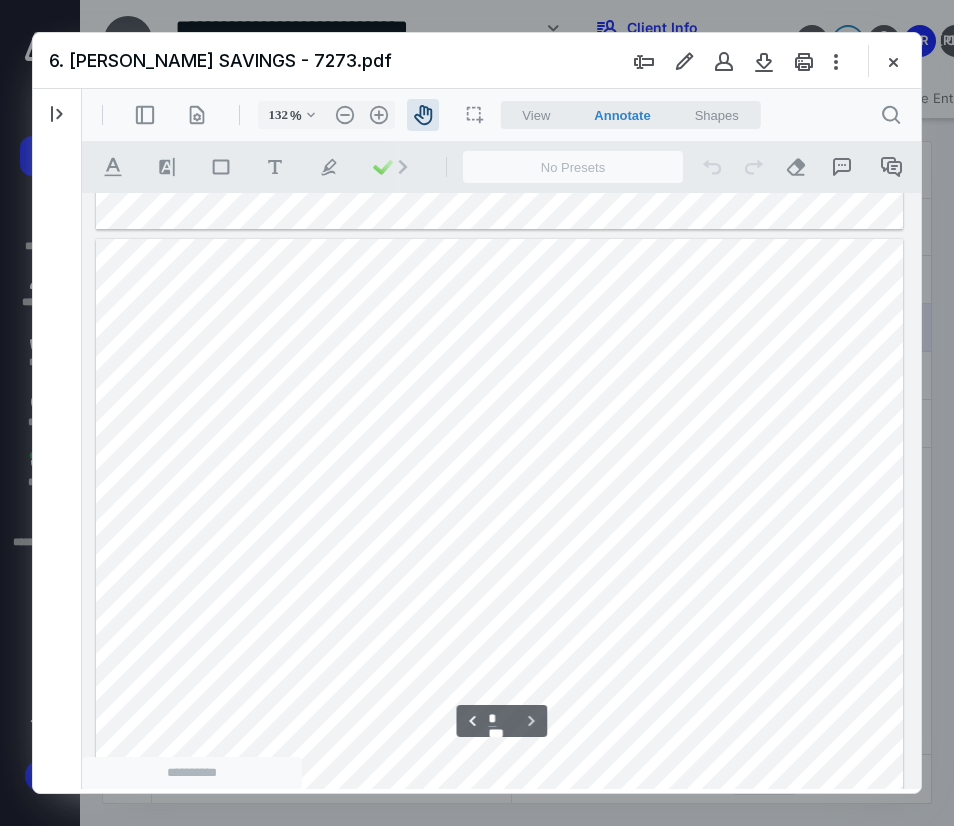 type on "*" 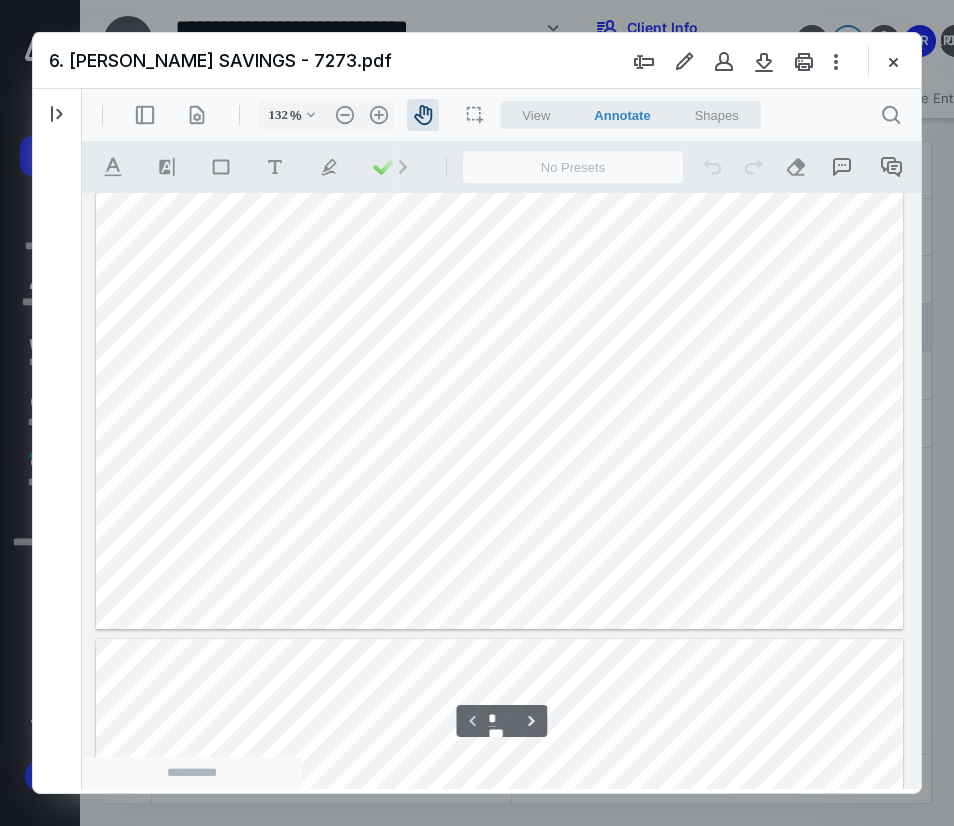 scroll, scrollTop: 514, scrollLeft: 0, axis: vertical 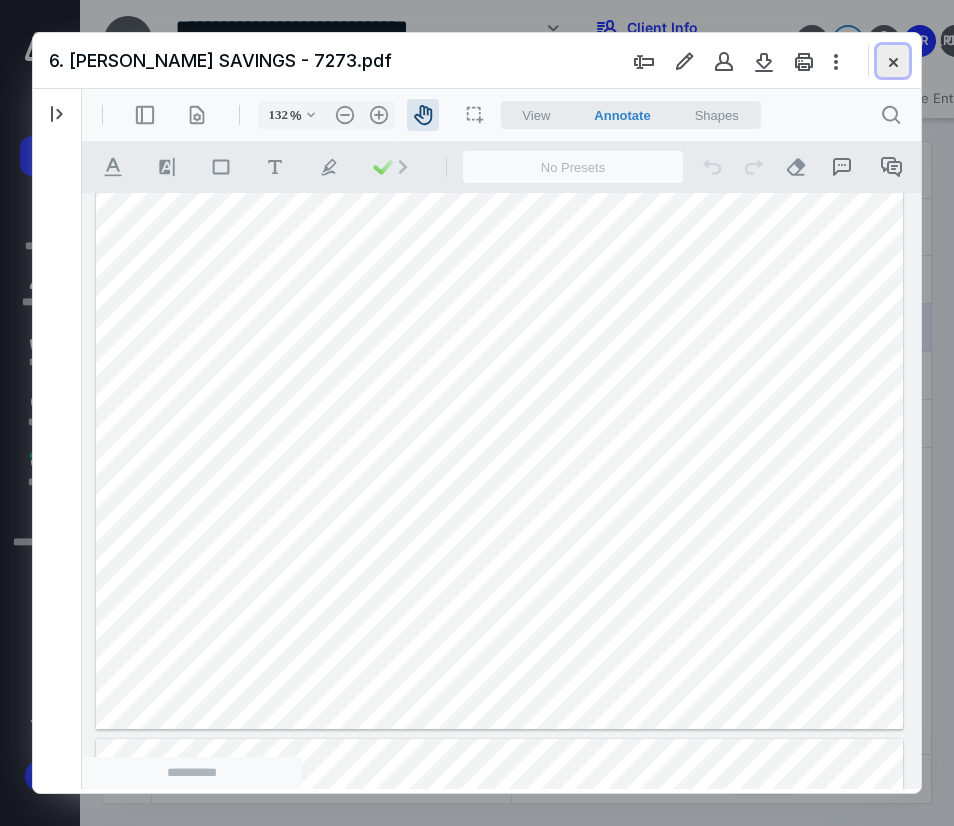 click at bounding box center [893, 61] 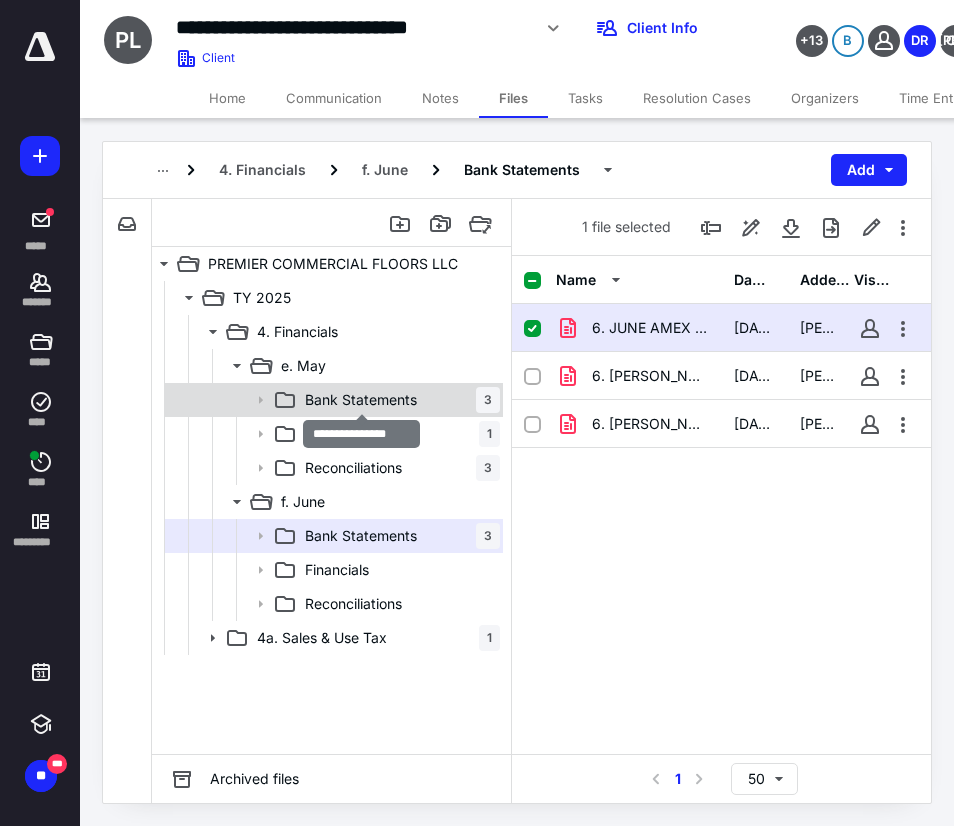 click on "Bank Statements" at bounding box center (361, 400) 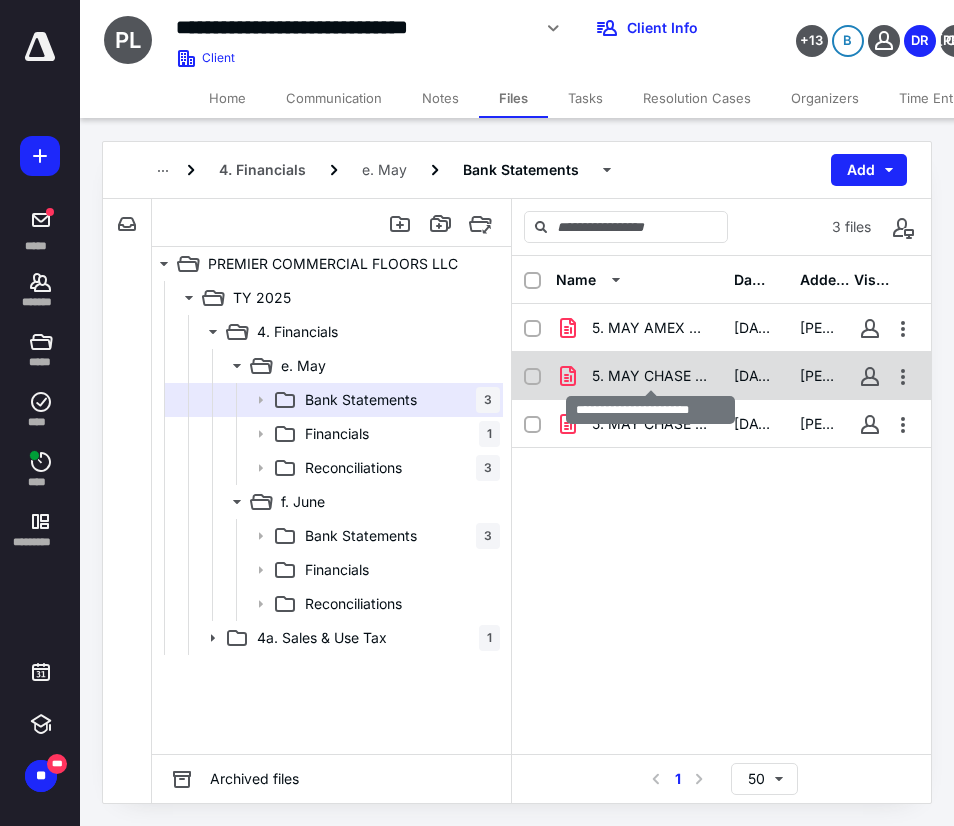 click on "5. MAY CHASE - 3727.pdf" at bounding box center [651, 376] 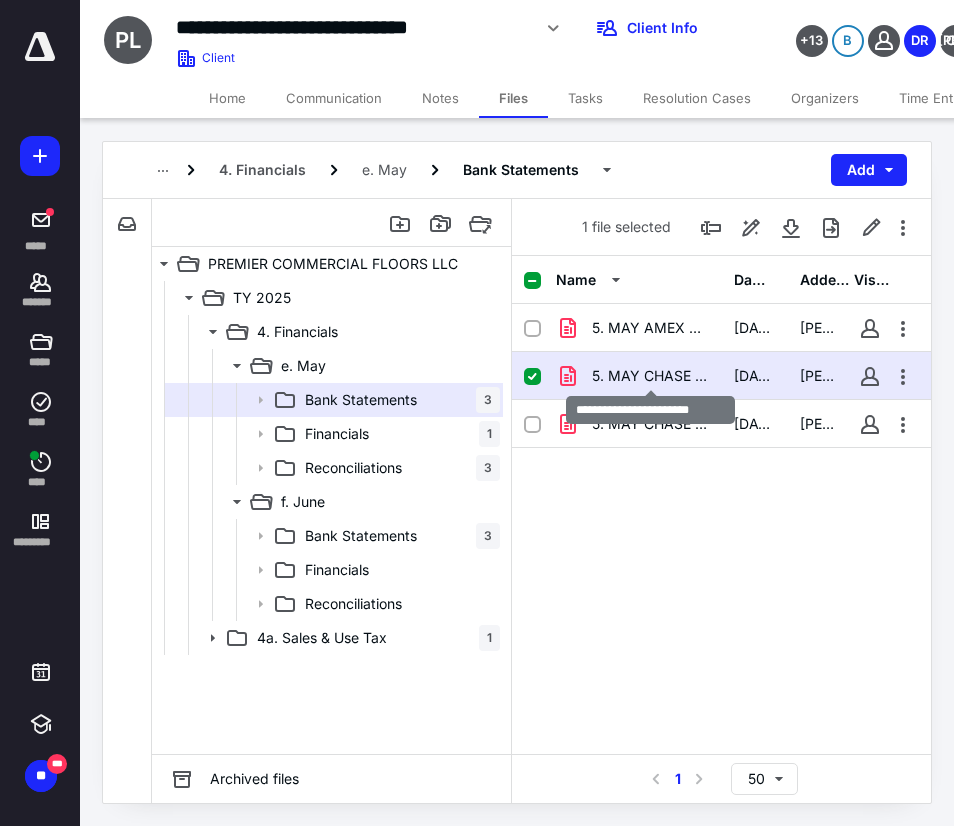 click on "5. MAY CHASE - 3727.pdf" at bounding box center [651, 376] 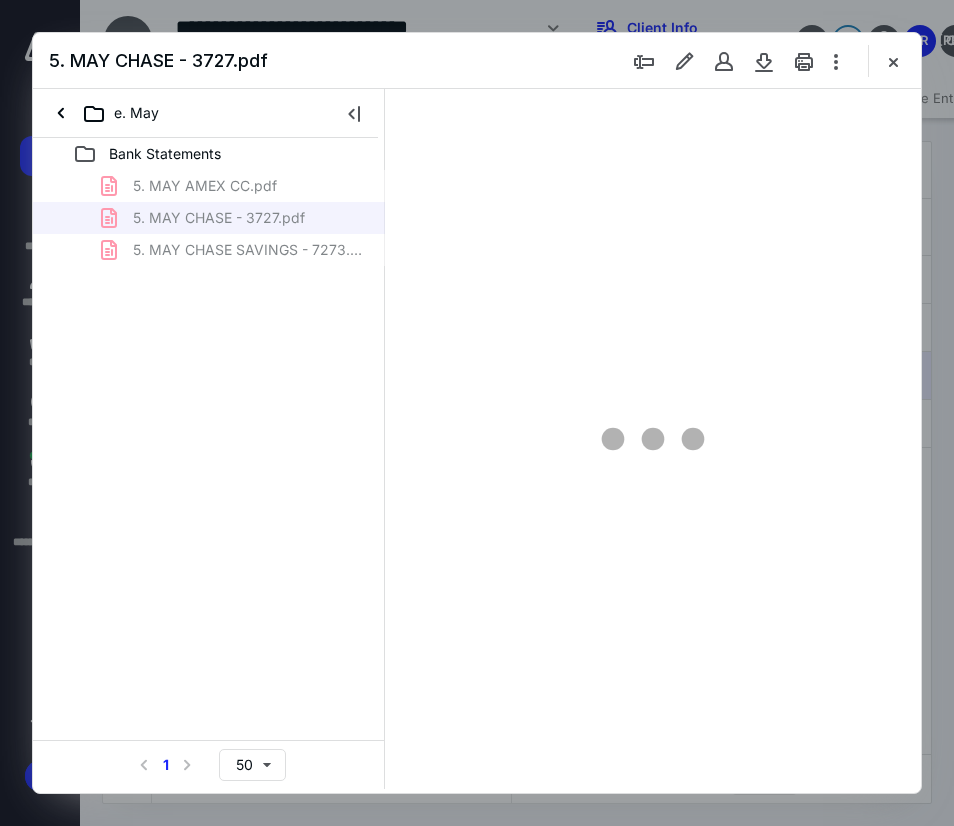 scroll, scrollTop: 0, scrollLeft: 0, axis: both 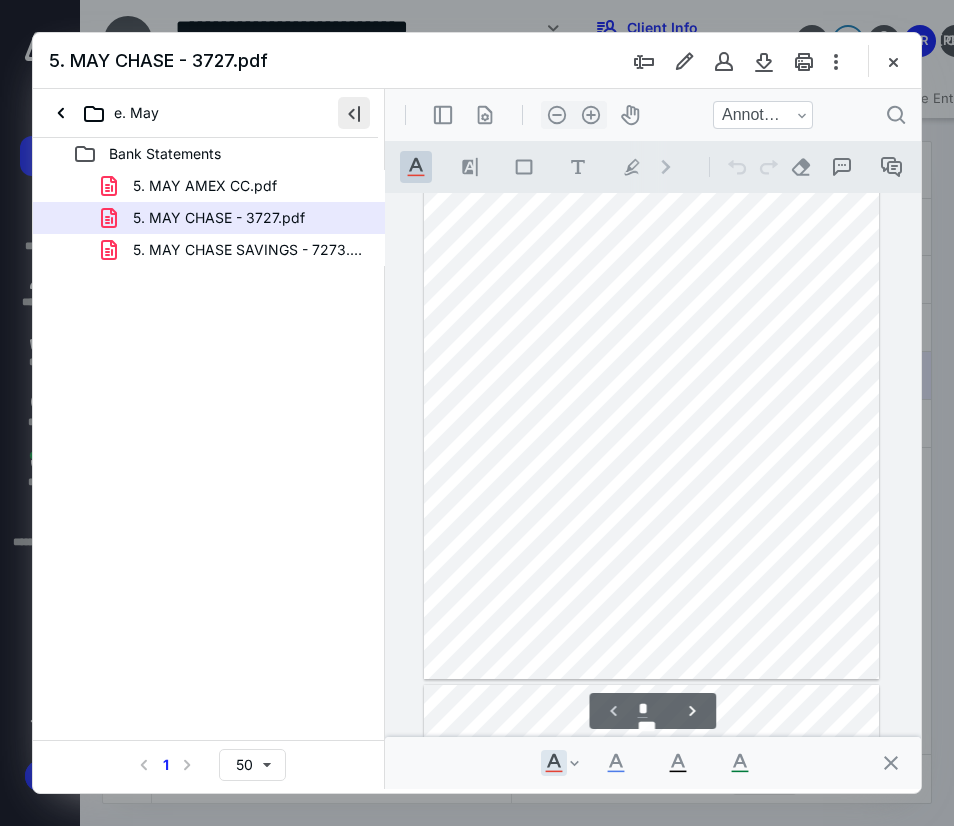 click at bounding box center (354, 113) 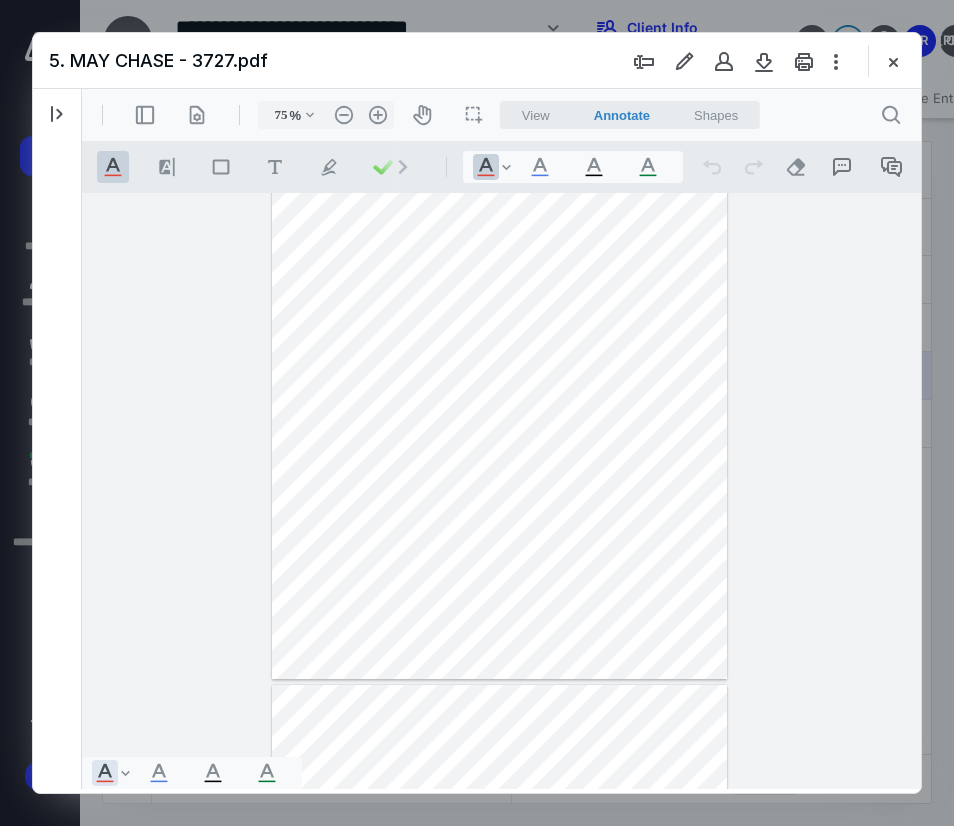 type 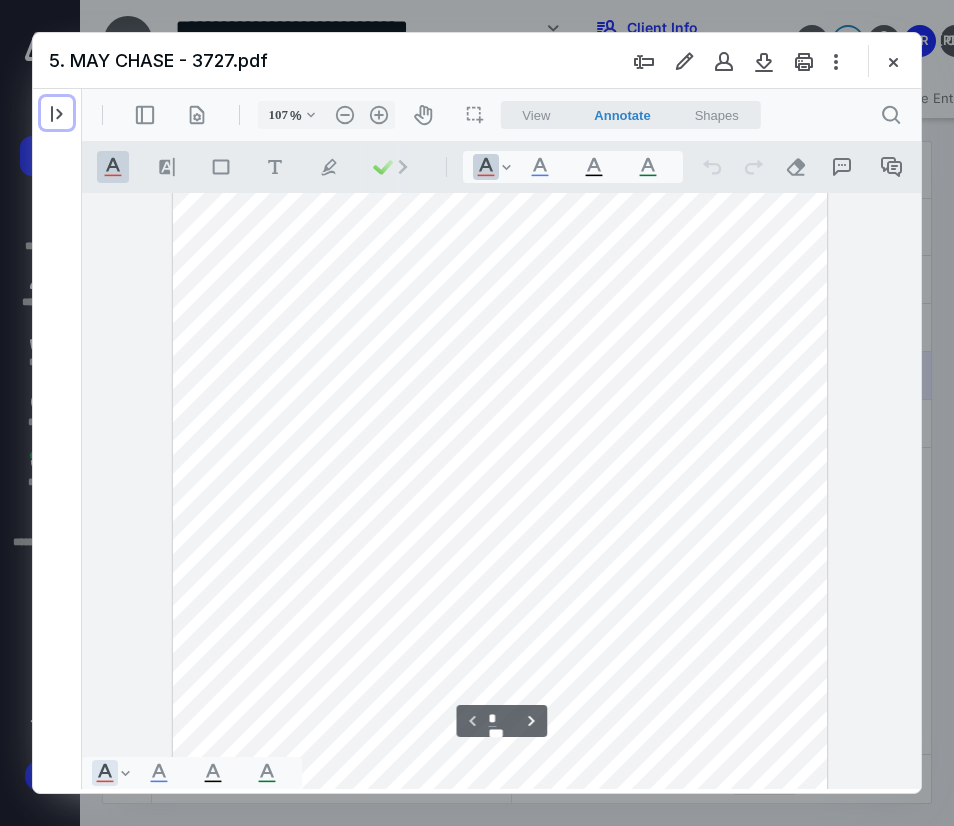 type on "132" 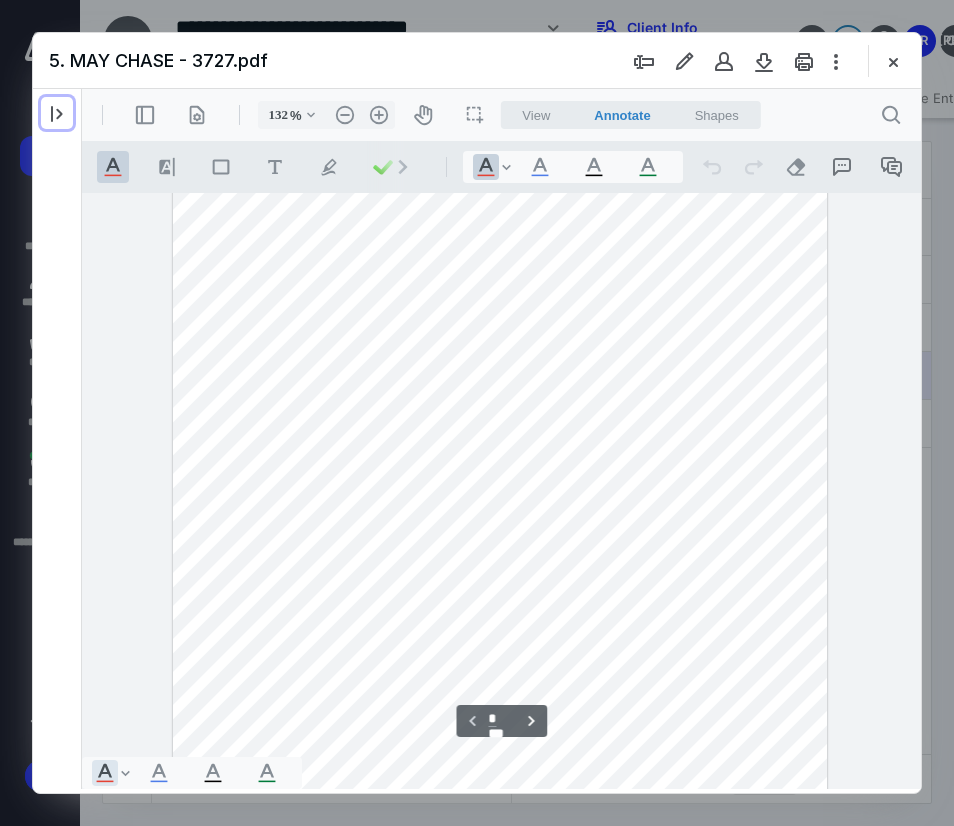 scroll, scrollTop: 337, scrollLeft: 0, axis: vertical 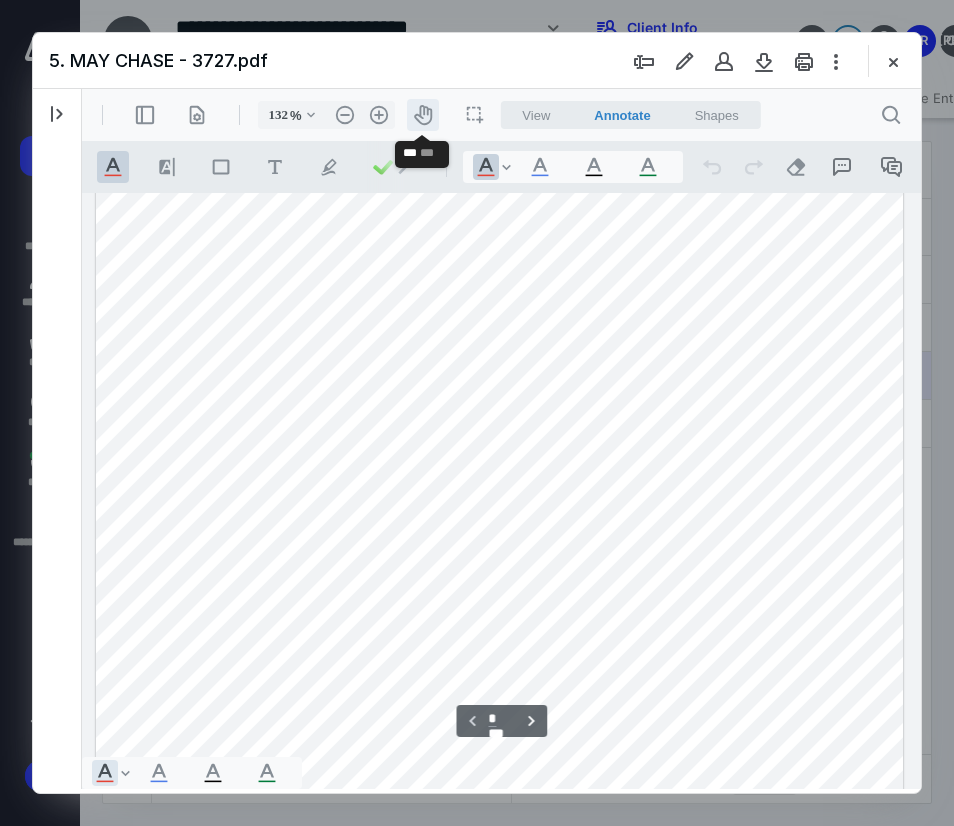 click on "icon-header-pan20" at bounding box center (423, 115) 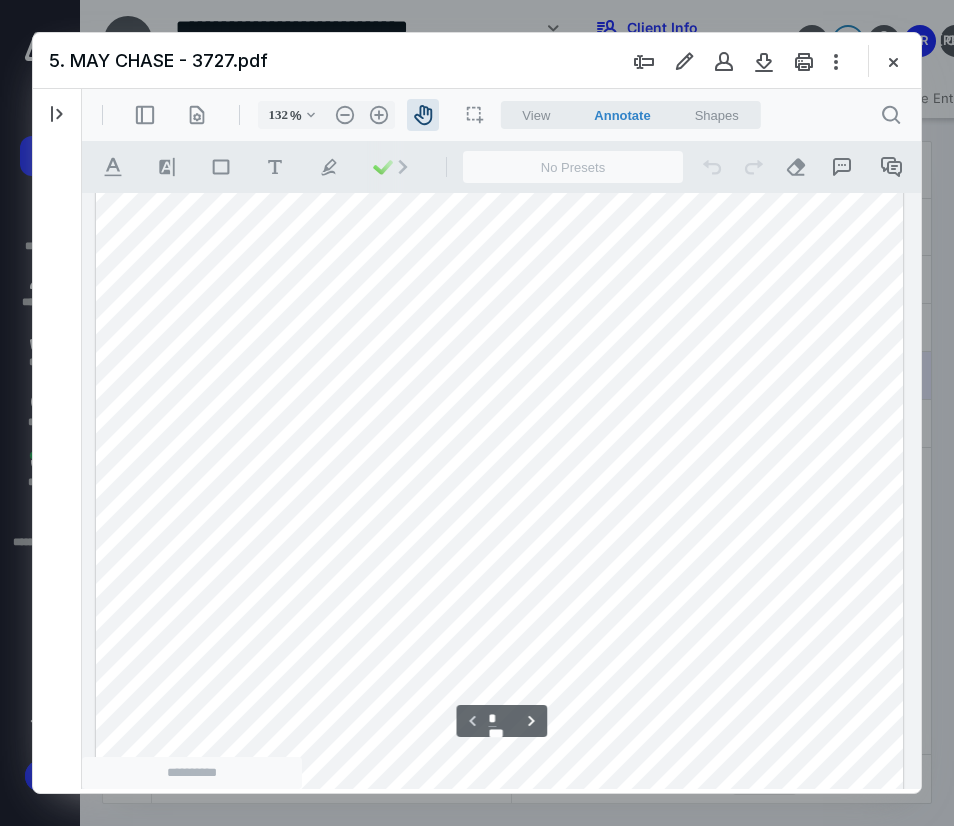 scroll, scrollTop: 288, scrollLeft: 0, axis: vertical 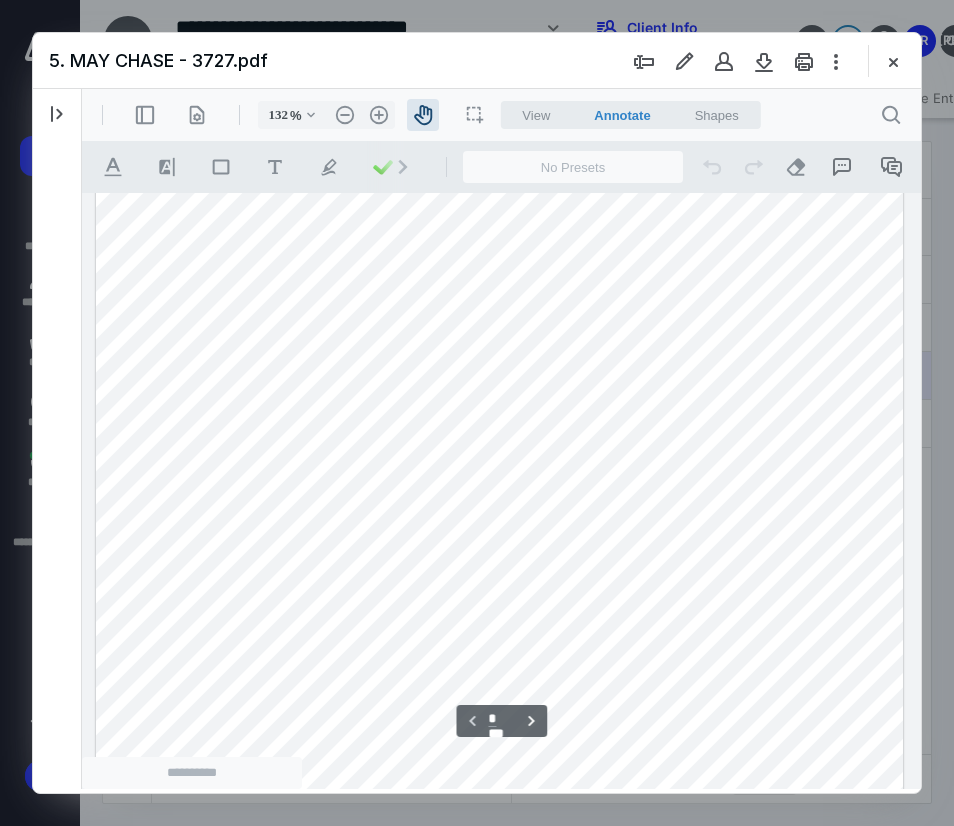 drag, startPoint x: 502, startPoint y: 364, endPoint x: 587, endPoint y: 413, distance: 98.11218 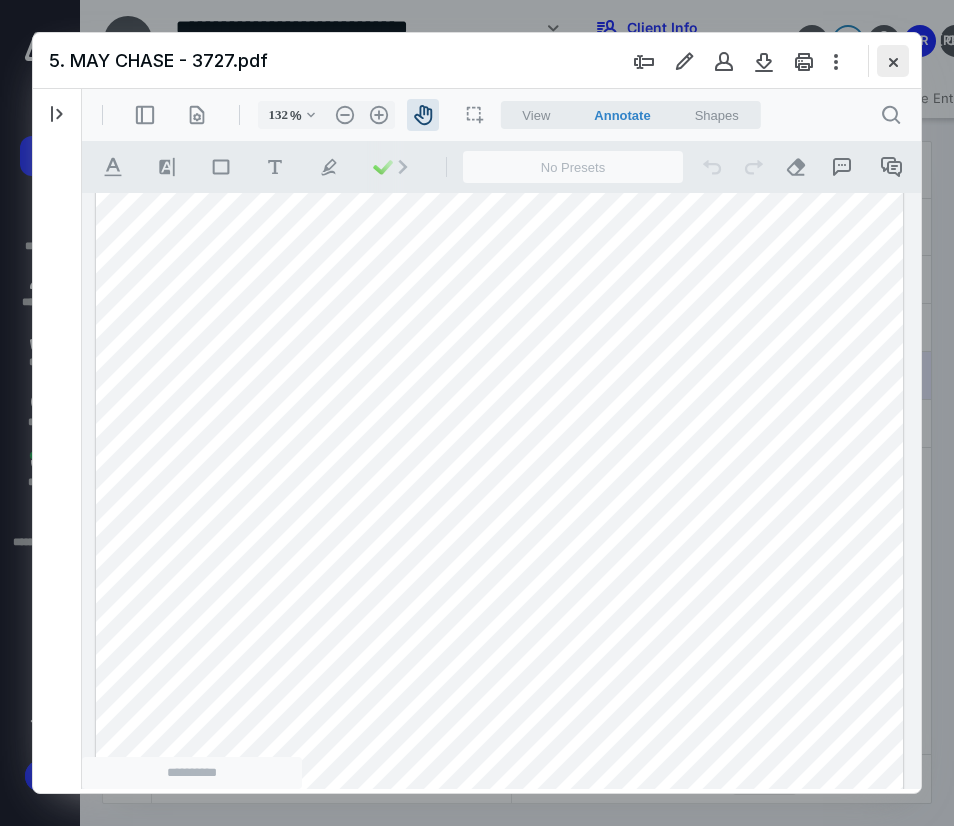 click at bounding box center [893, 61] 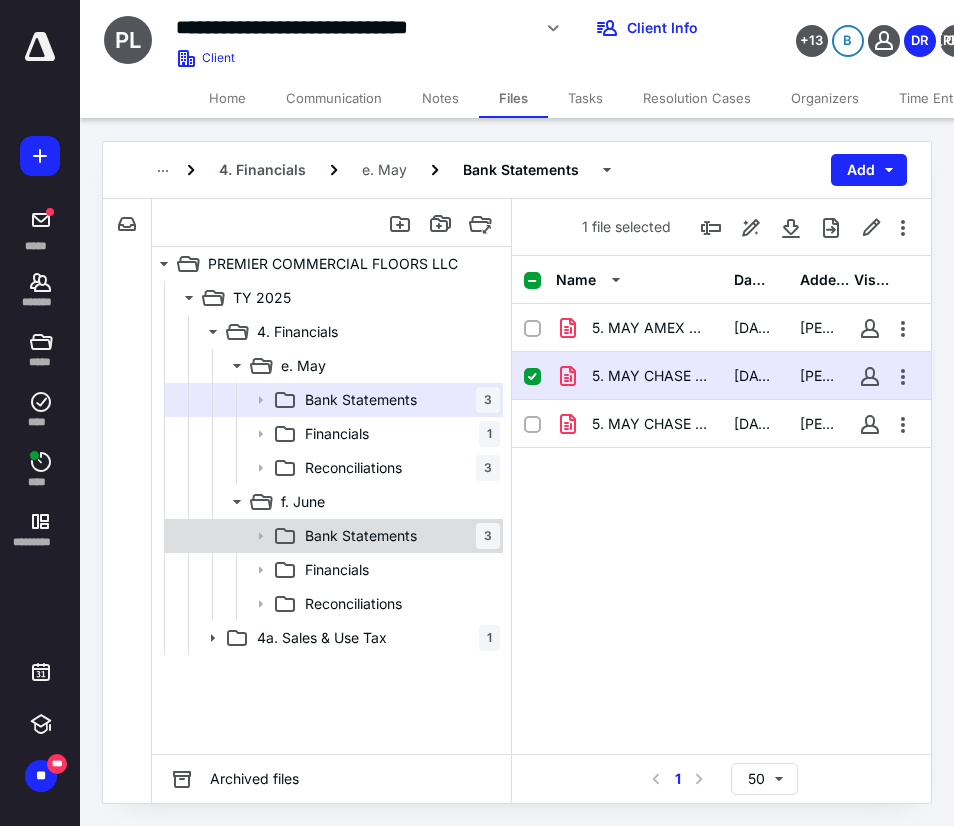 click on "Bank Statements" at bounding box center (361, 536) 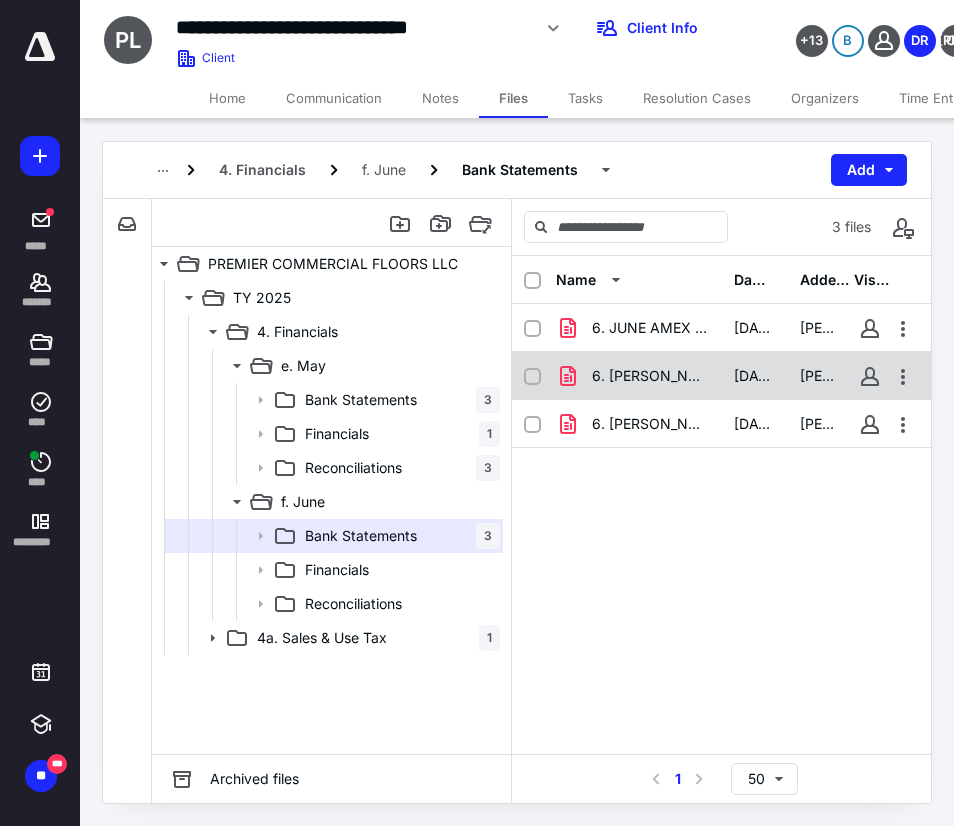 click on "6. [PERSON_NAME] - 3727.pdf [DATE] [PERSON_NAME]" at bounding box center [721, 376] 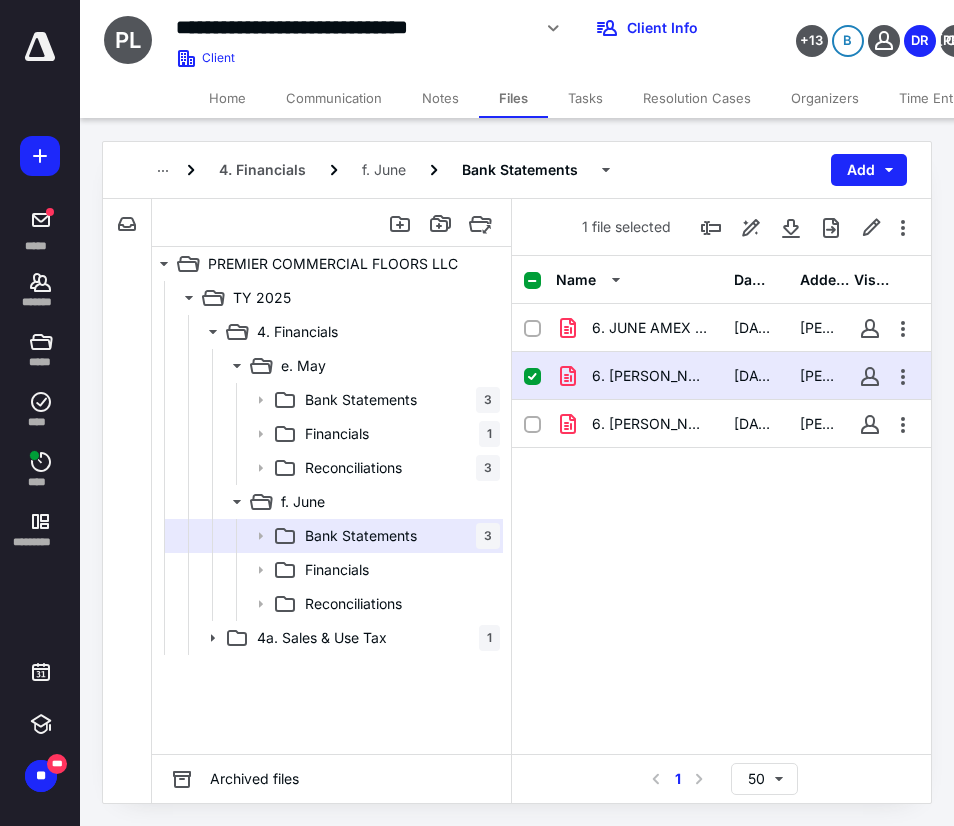 click on "6. [PERSON_NAME] - 3727.pdf [DATE] [PERSON_NAME]" at bounding box center (721, 376) 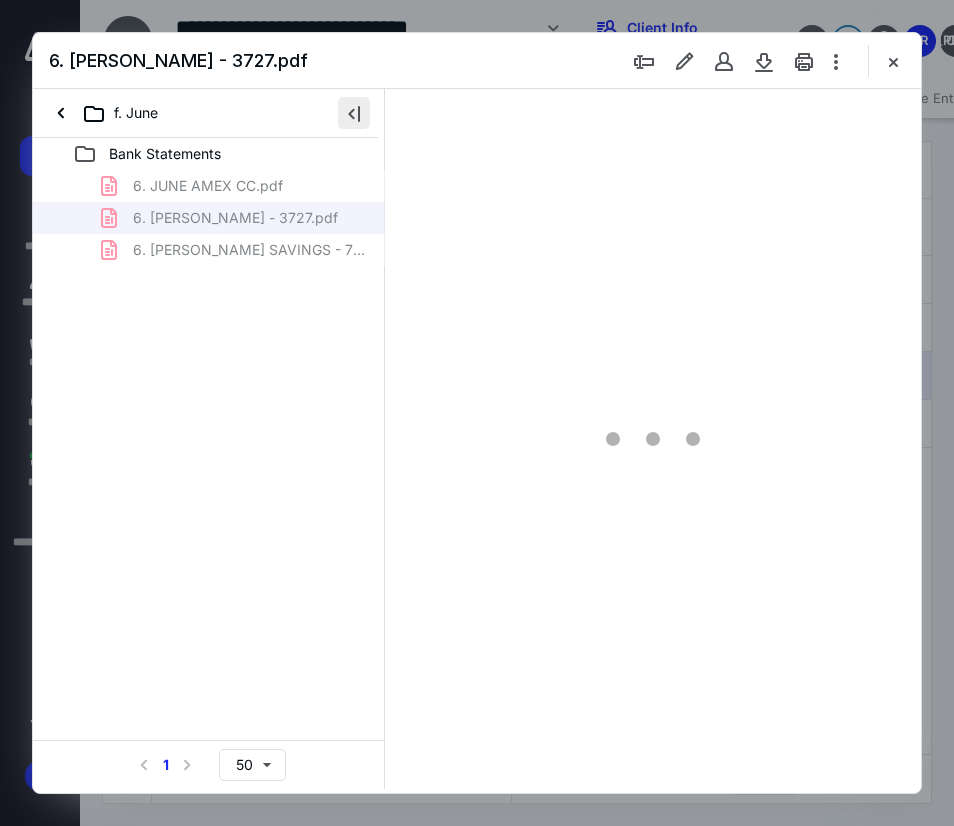 scroll, scrollTop: 0, scrollLeft: 0, axis: both 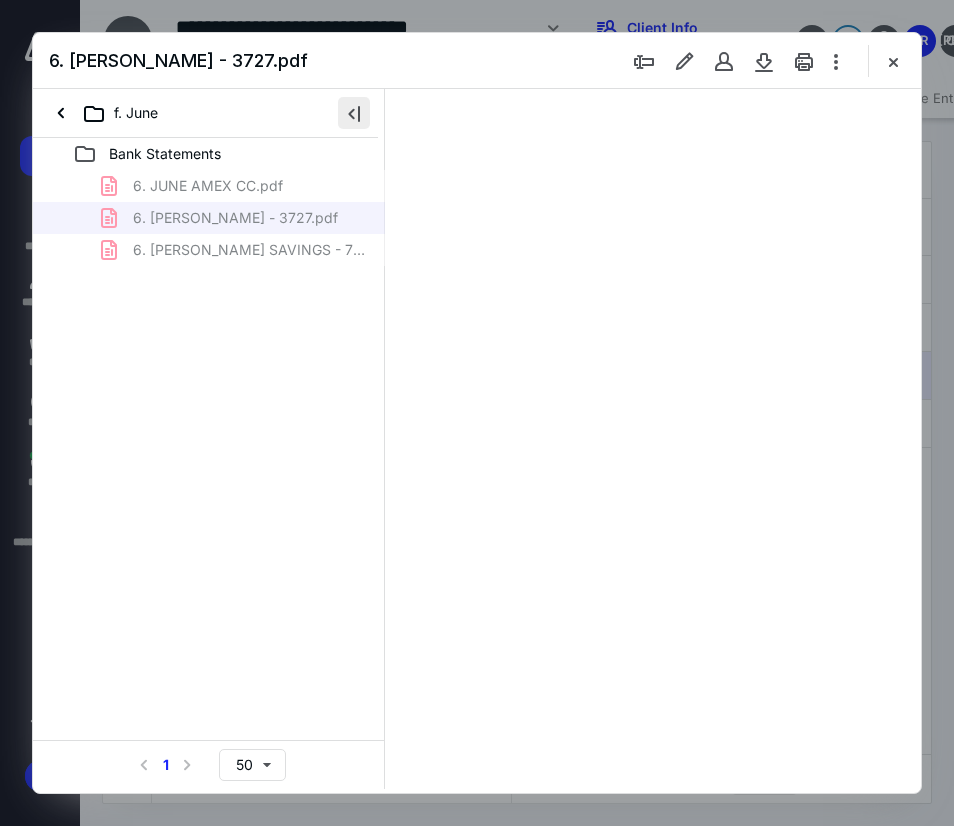 click at bounding box center (354, 113) 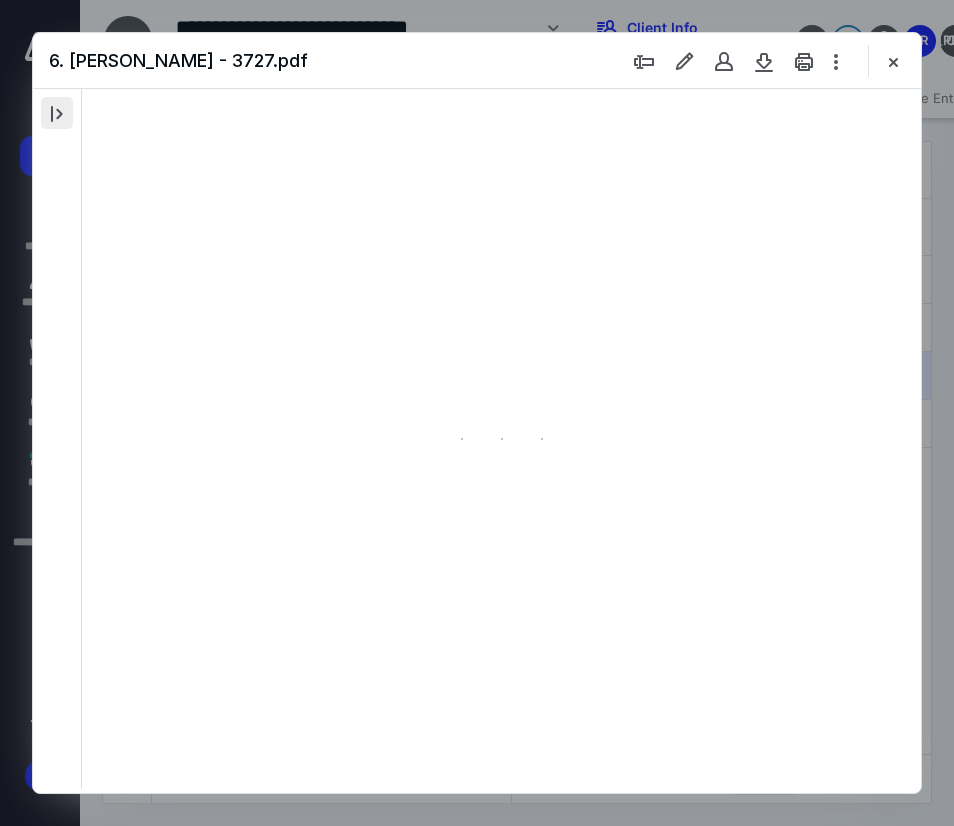 scroll, scrollTop: 107, scrollLeft: 0, axis: vertical 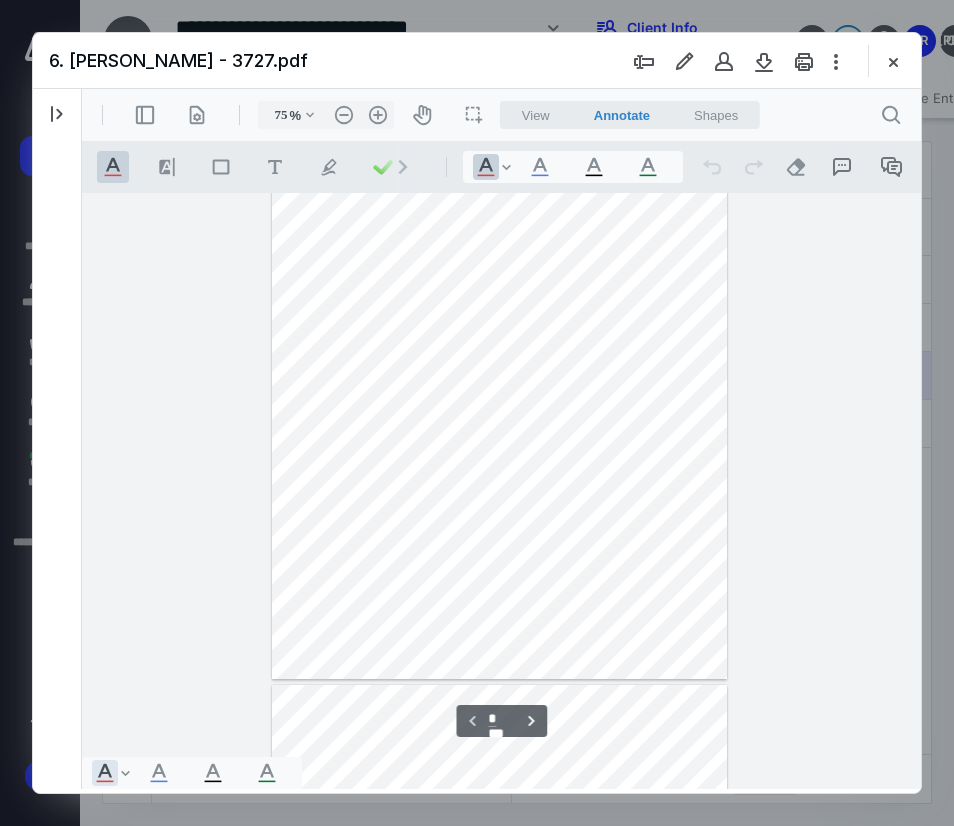 type 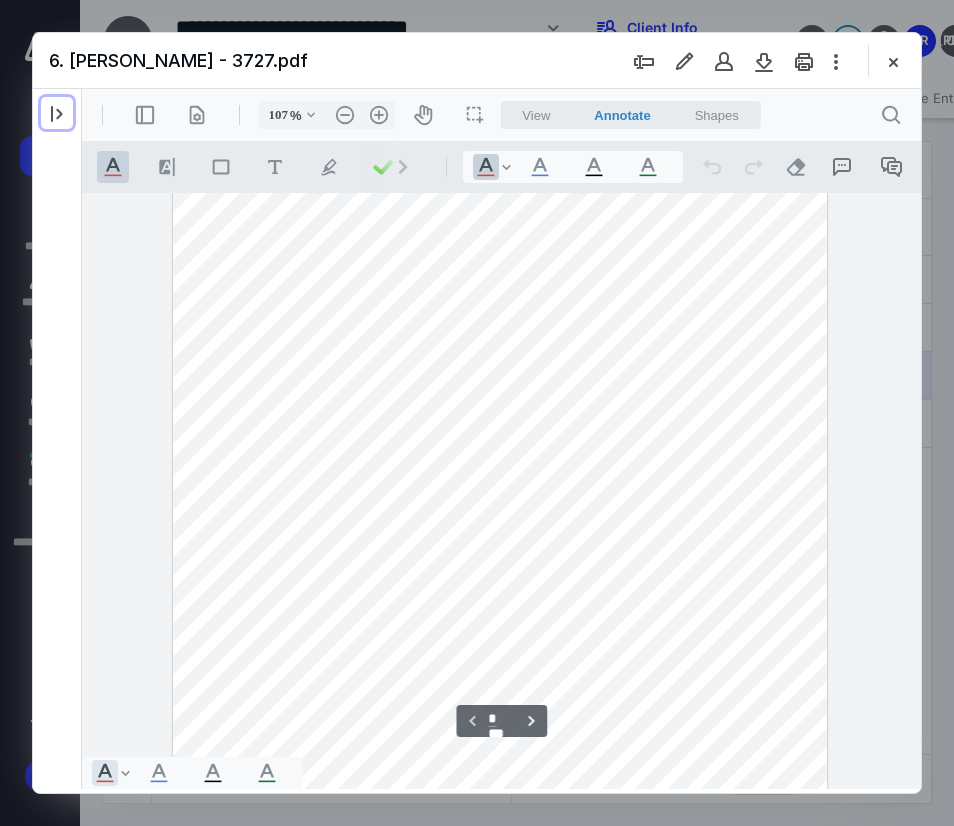 scroll, scrollTop: 231, scrollLeft: 0, axis: vertical 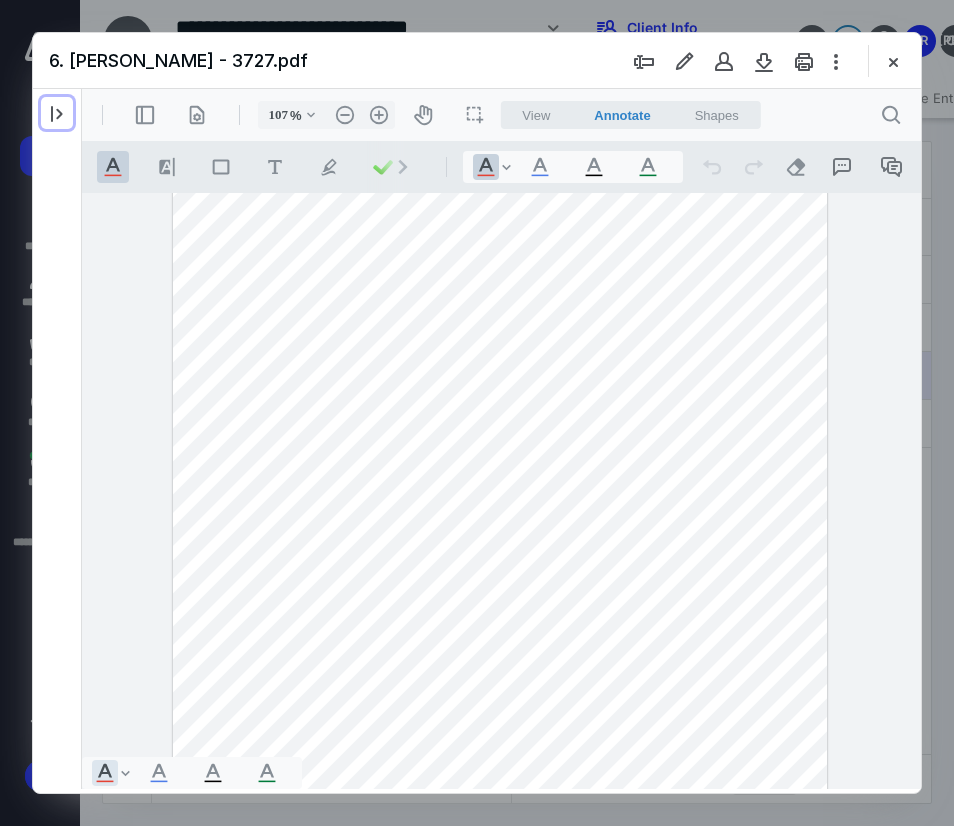 type on "132" 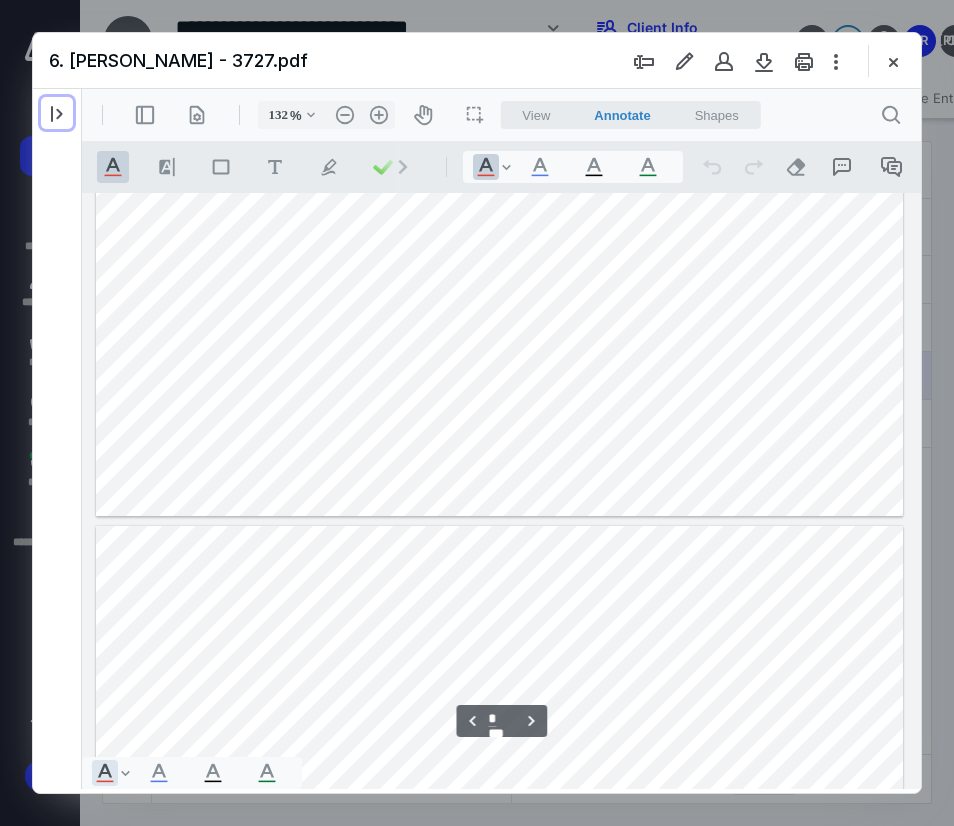 scroll, scrollTop: 1027, scrollLeft: 0, axis: vertical 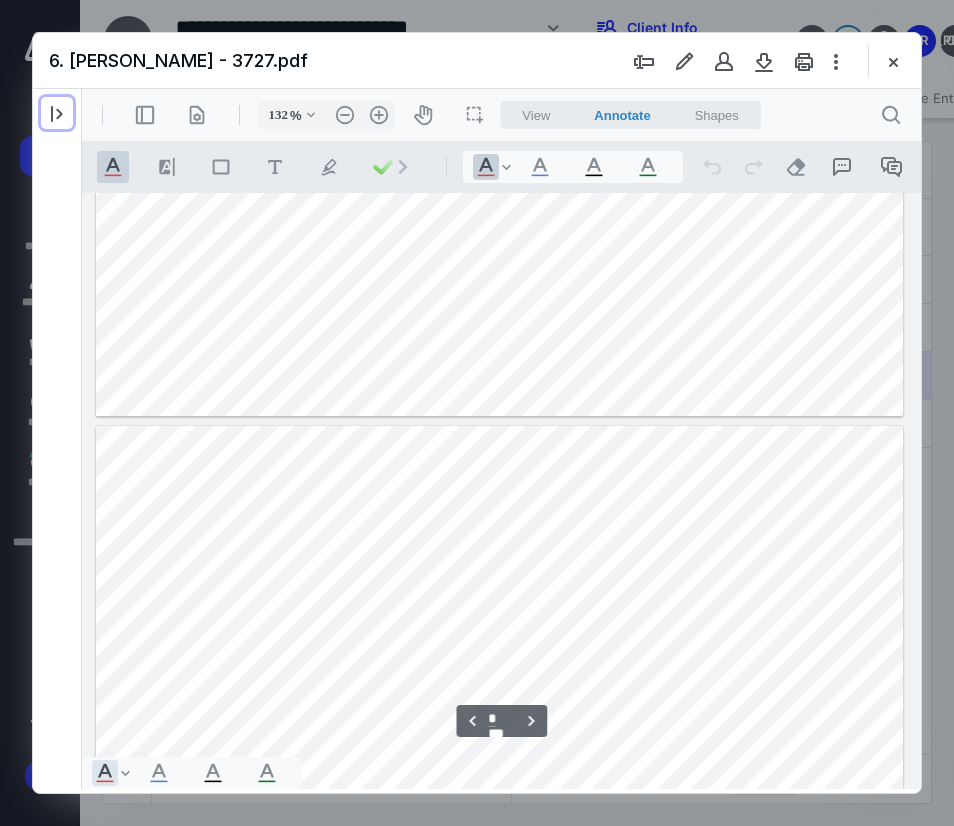 type on "*" 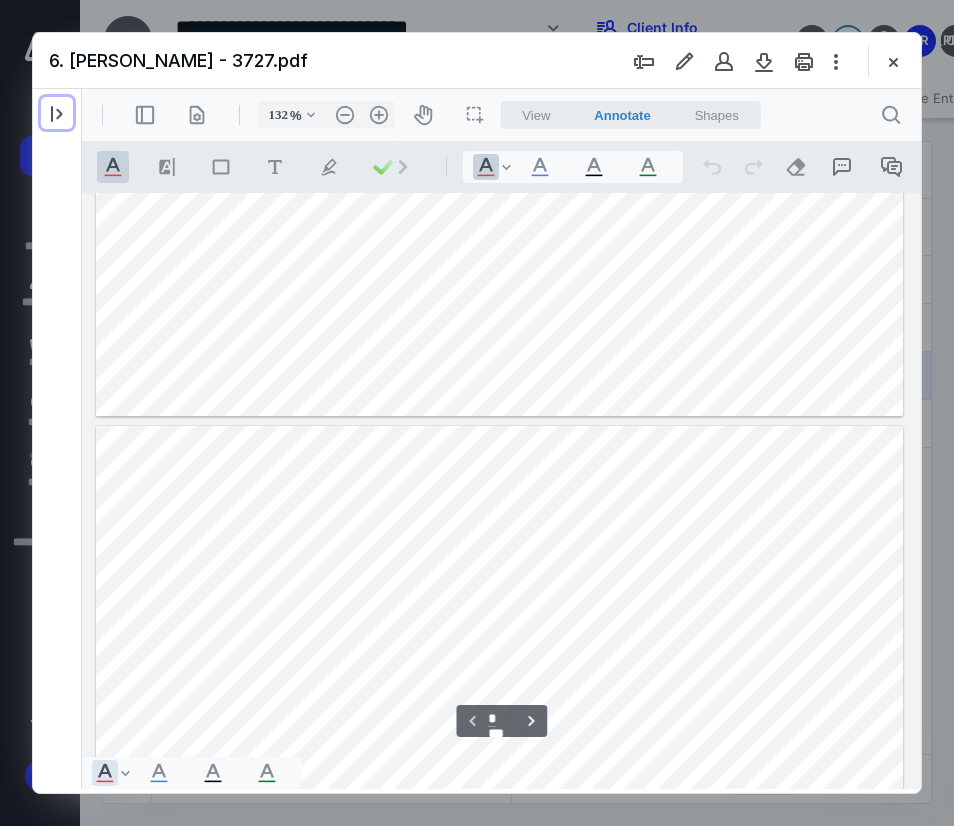 scroll, scrollTop: 727, scrollLeft: 0, axis: vertical 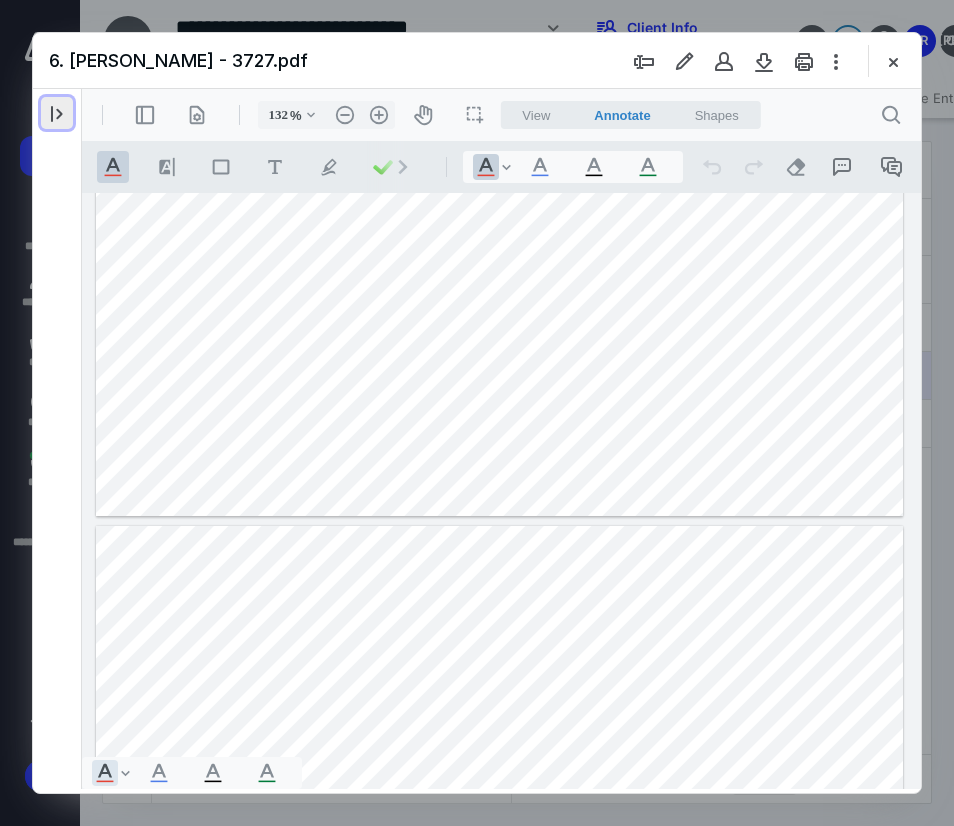 click at bounding box center (57, 113) 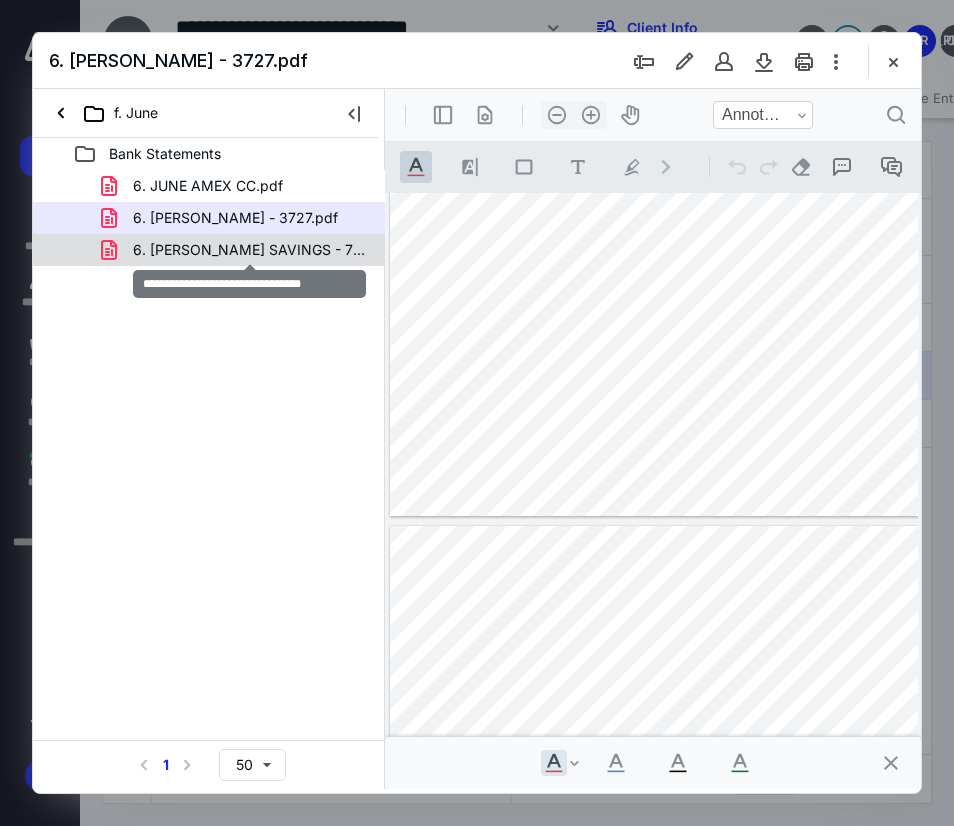 click on "6. [PERSON_NAME] SAVINGS - 7273.pdf" at bounding box center (249, 250) 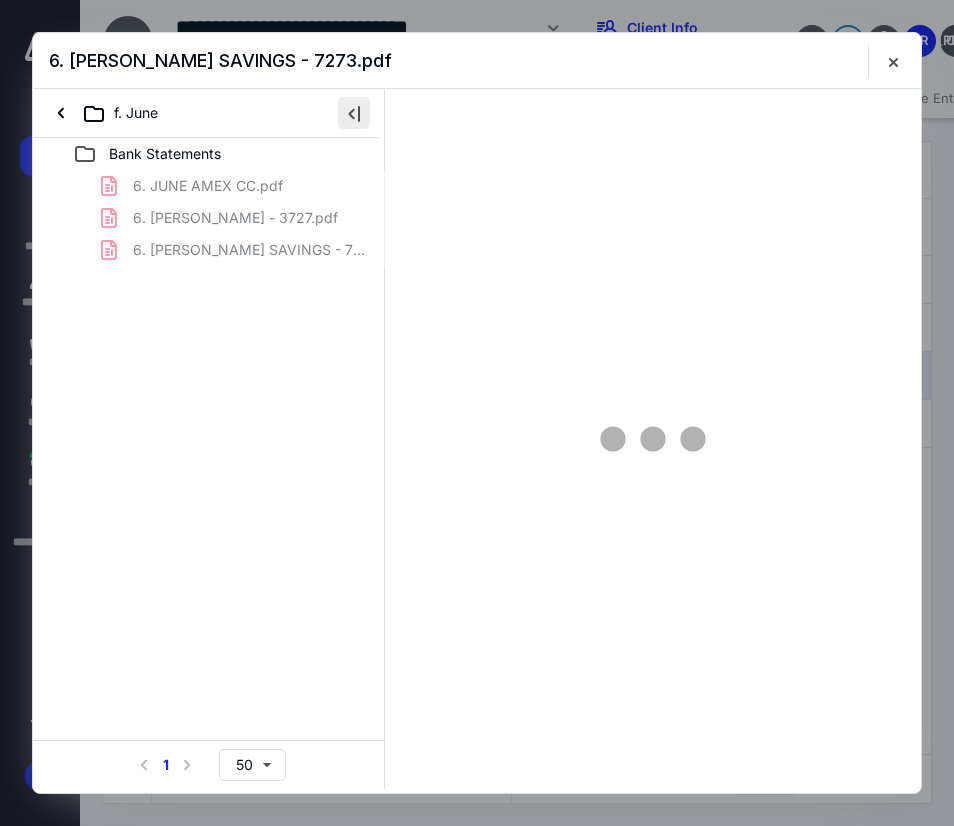 click at bounding box center [354, 113] 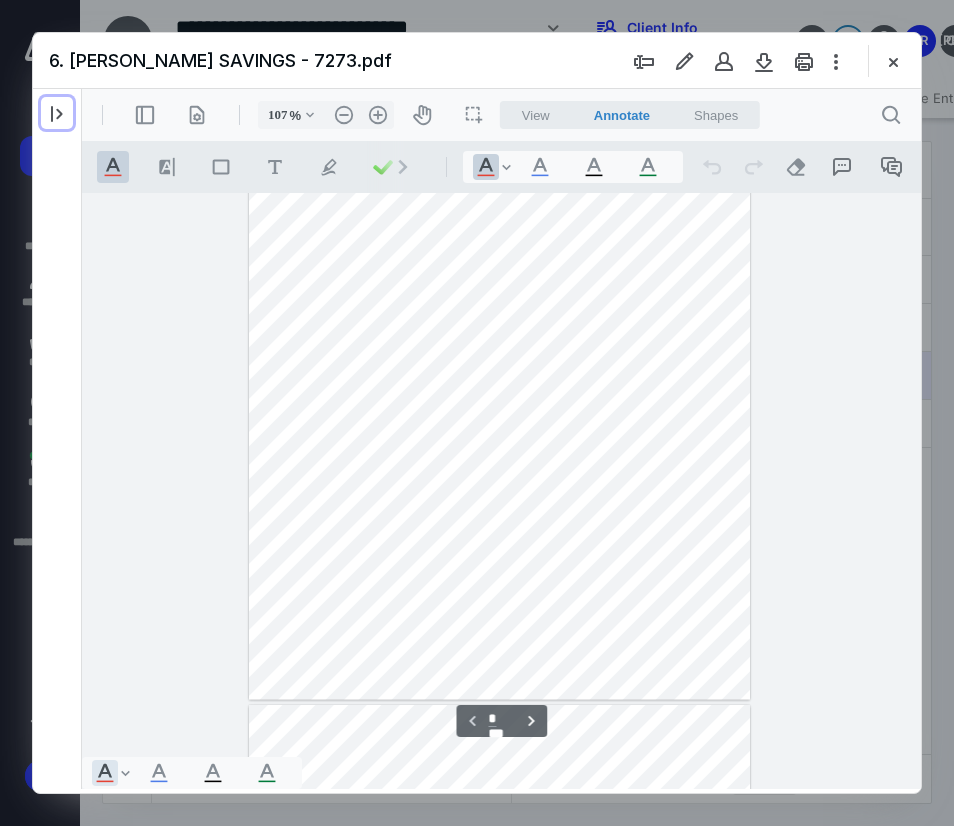 scroll, scrollTop: 278, scrollLeft: 0, axis: vertical 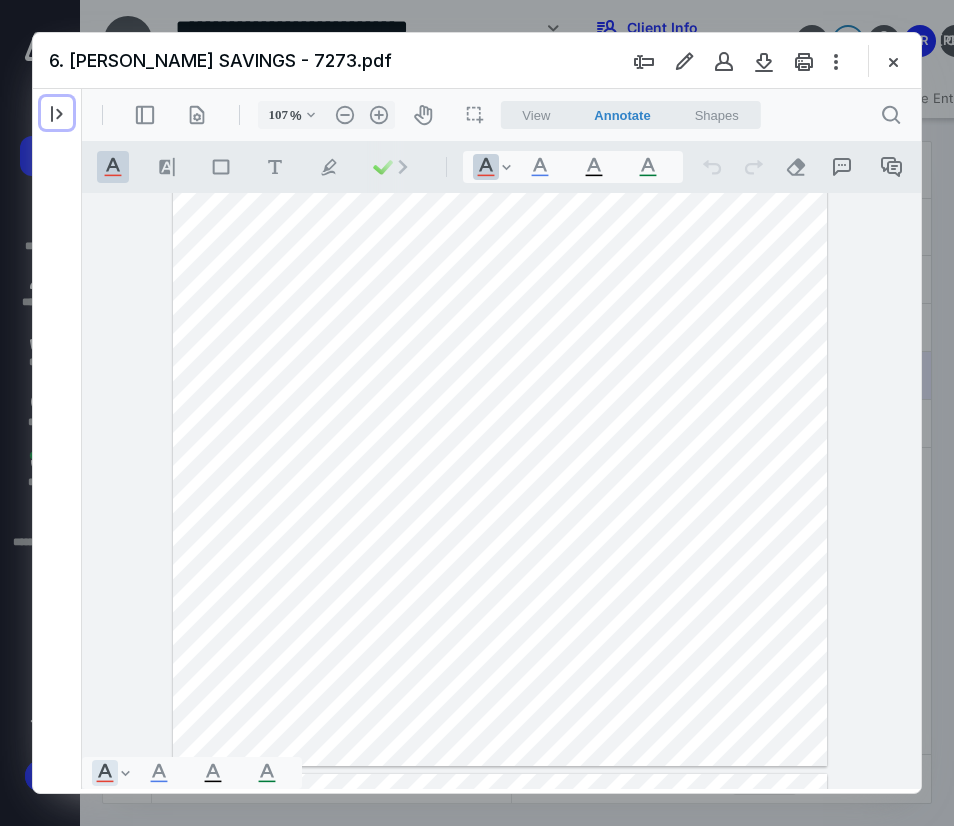type on "132" 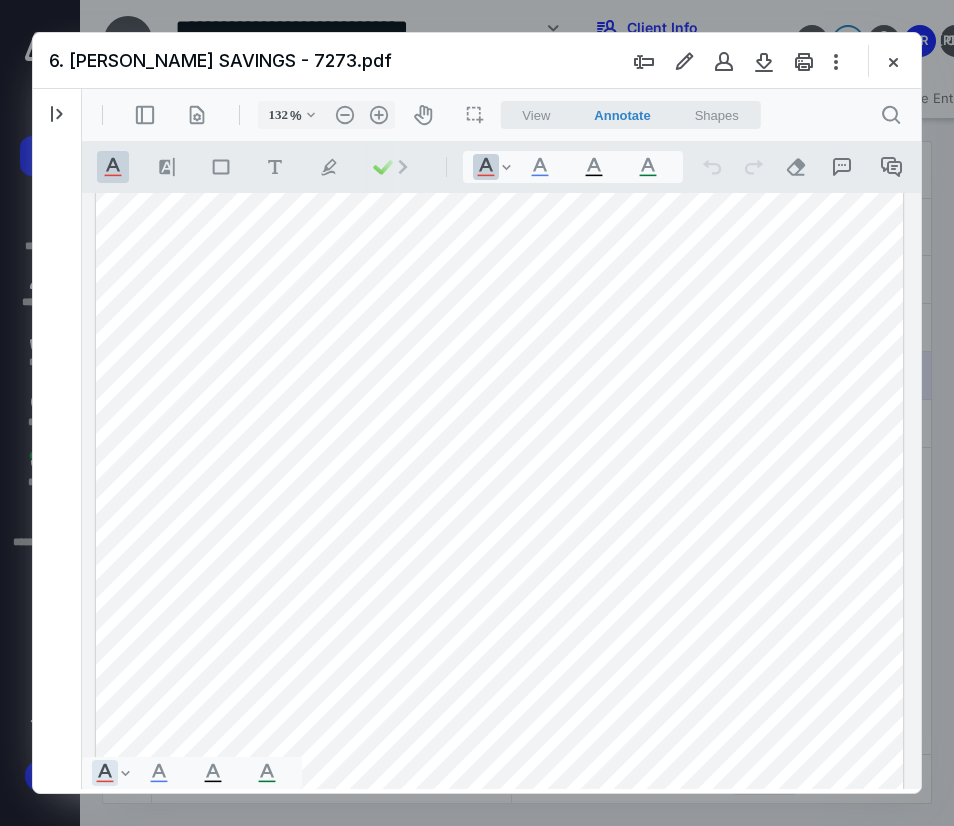 scroll, scrollTop: 310, scrollLeft: 0, axis: vertical 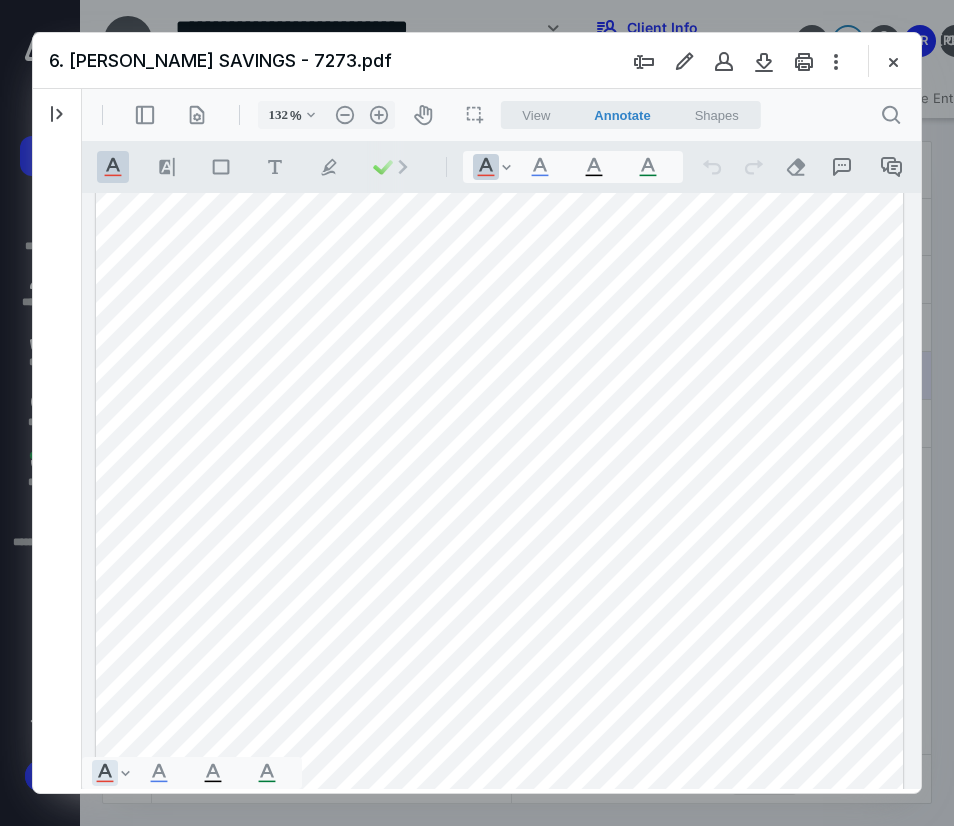 click on "6. [PERSON_NAME] SAVINGS - 7273.pdf" at bounding box center (477, 61) 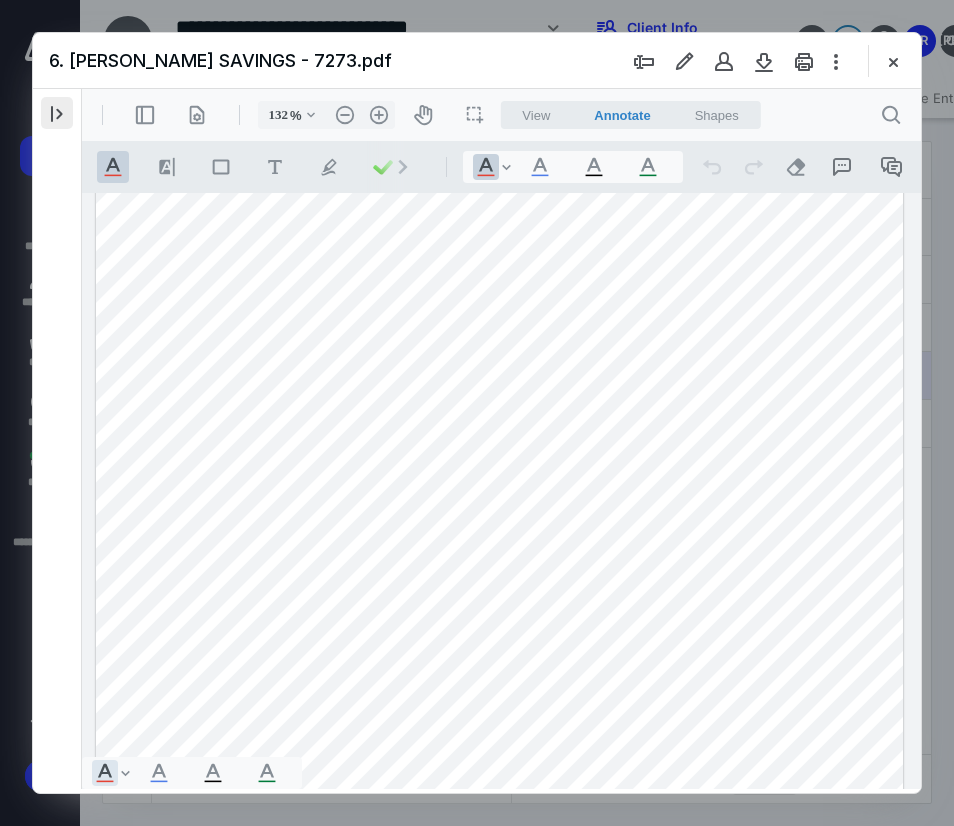click at bounding box center [57, 113] 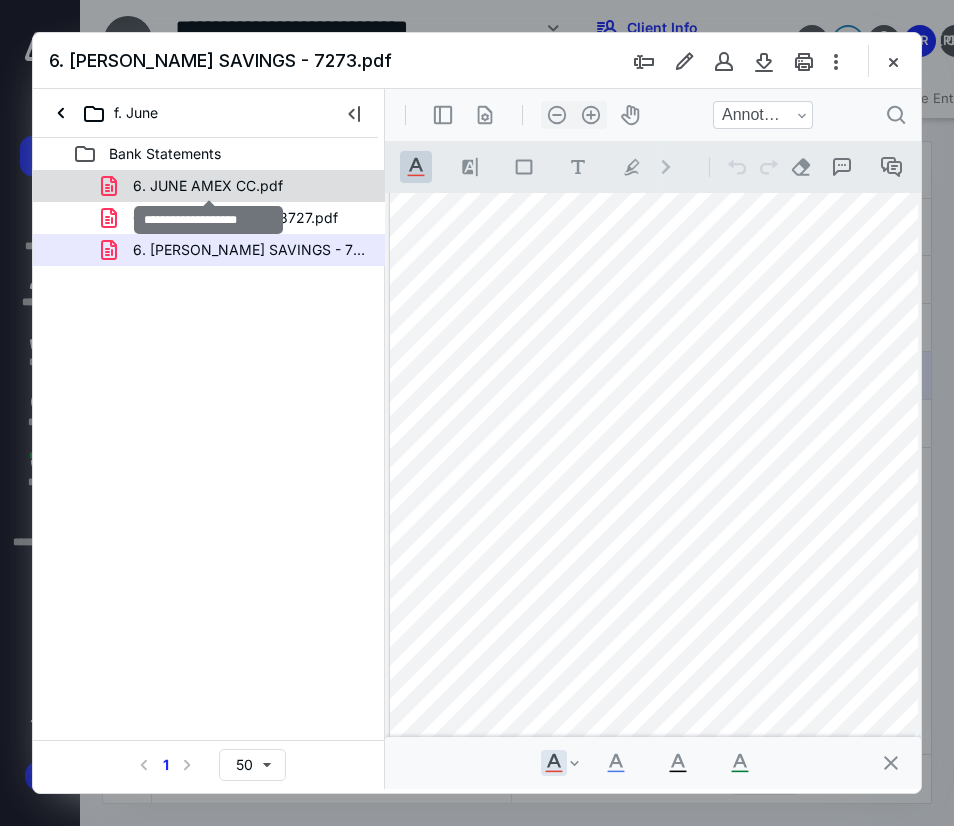 click on "6. JUNE AMEX CC.pdf" at bounding box center [208, 186] 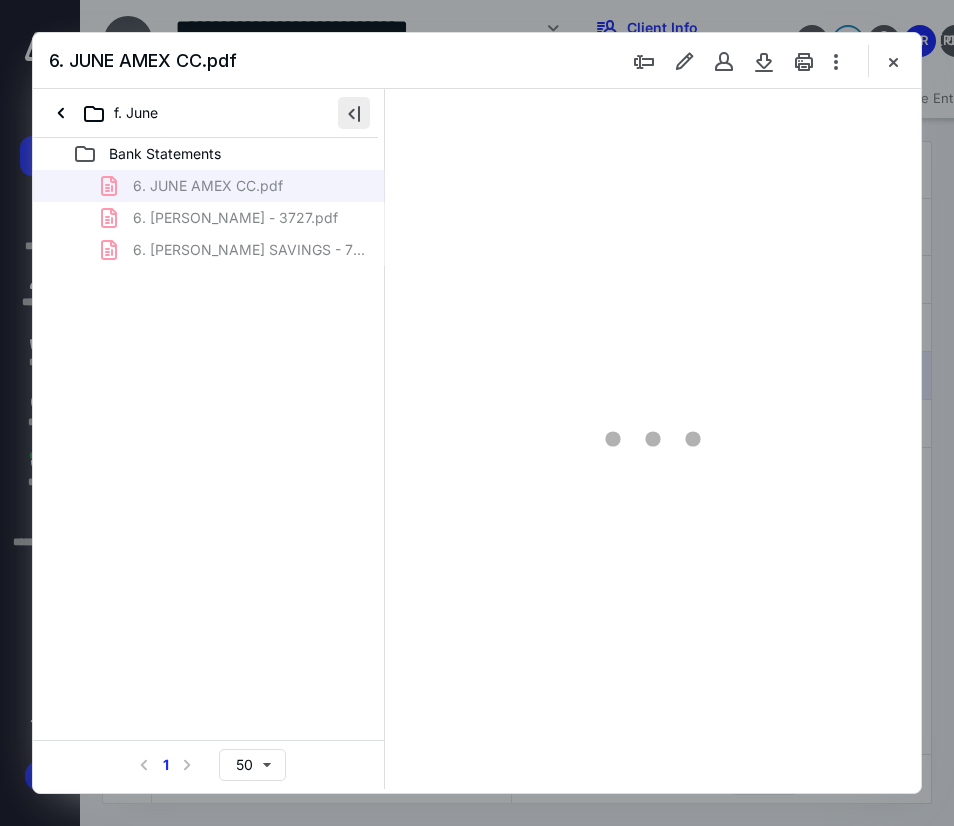 click at bounding box center (354, 113) 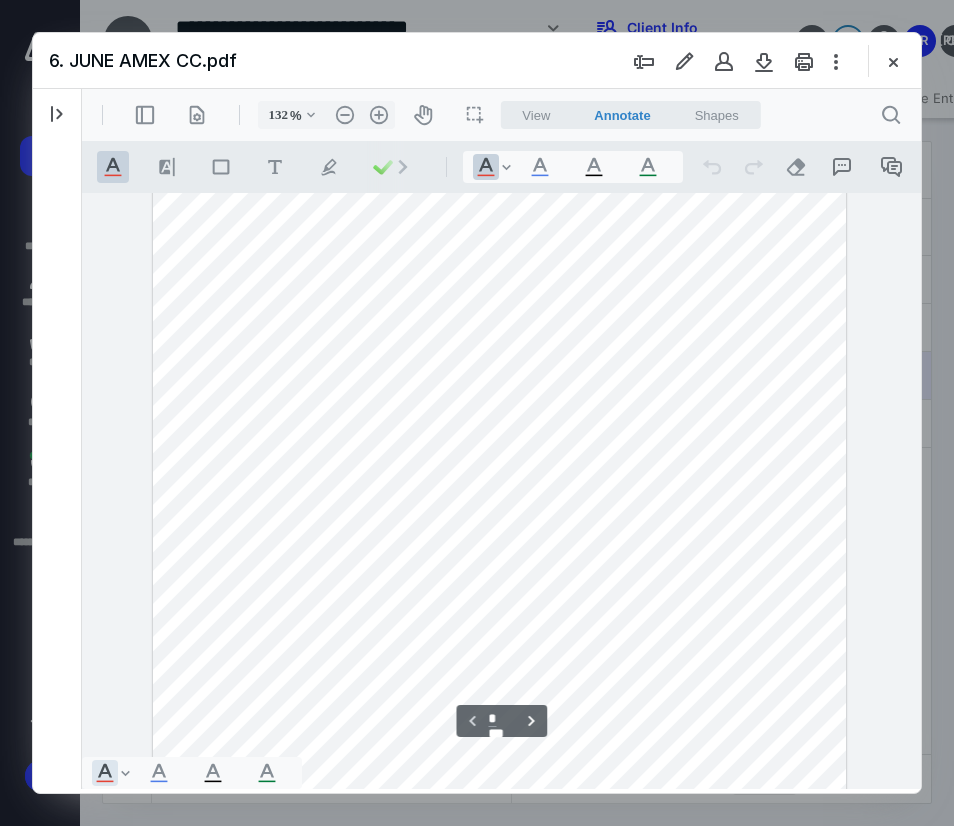 scroll, scrollTop: 132, scrollLeft: 28, axis: both 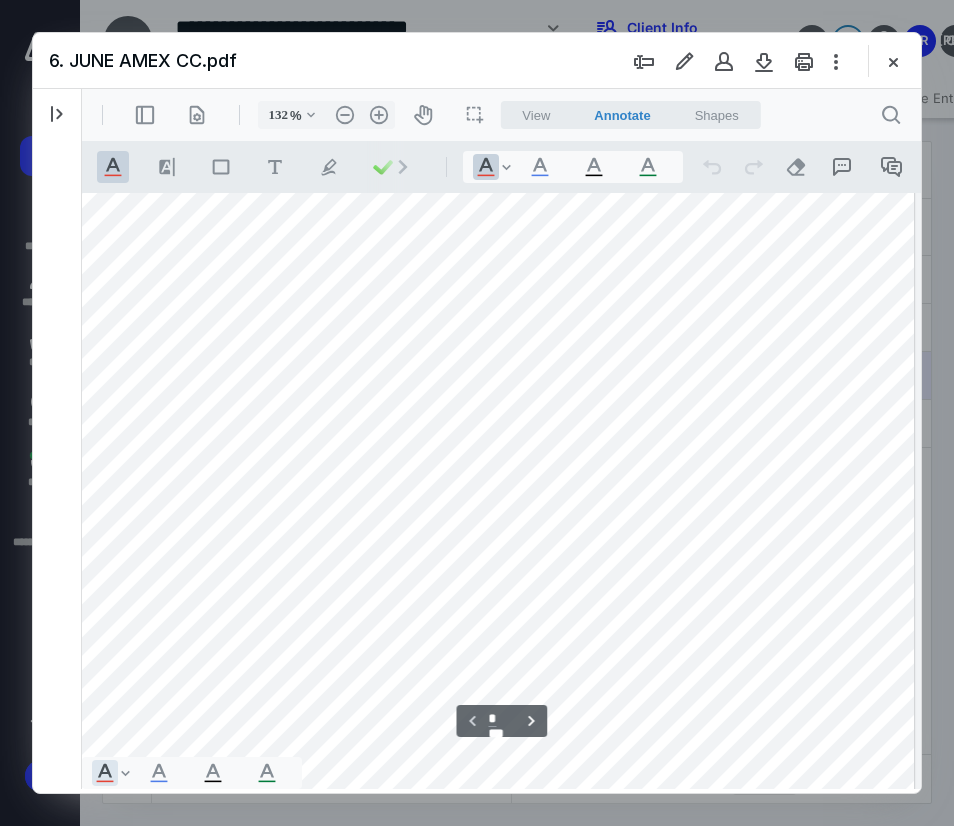 type on "157" 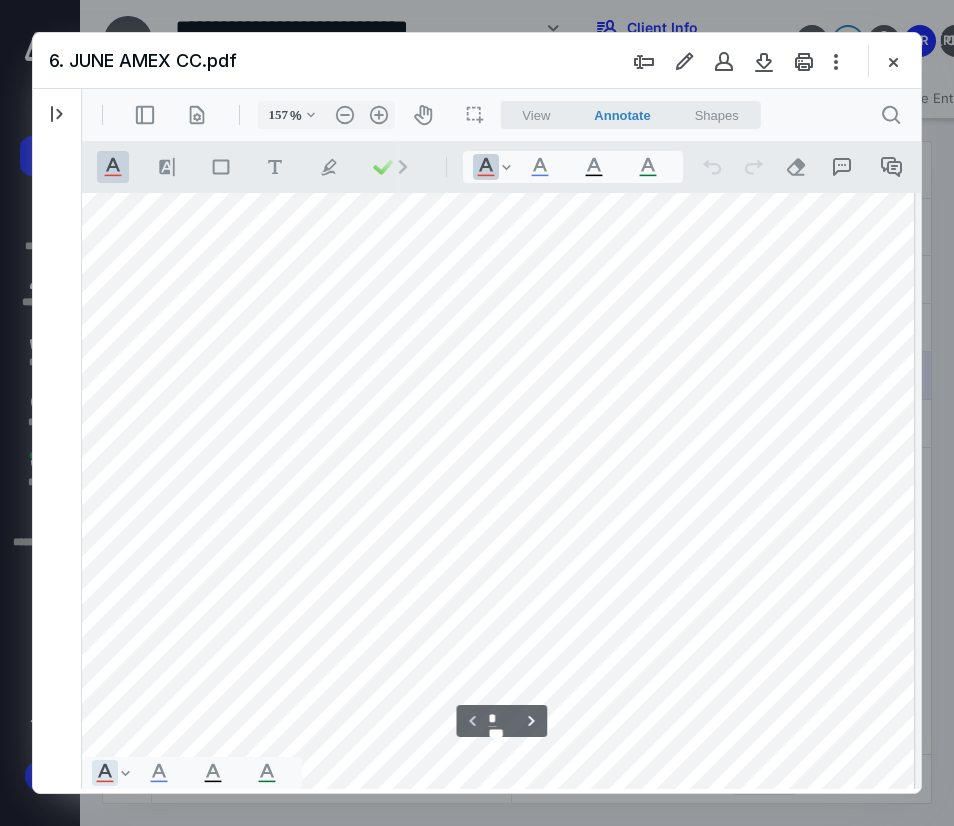 scroll, scrollTop: 190, scrollLeft: 150, axis: both 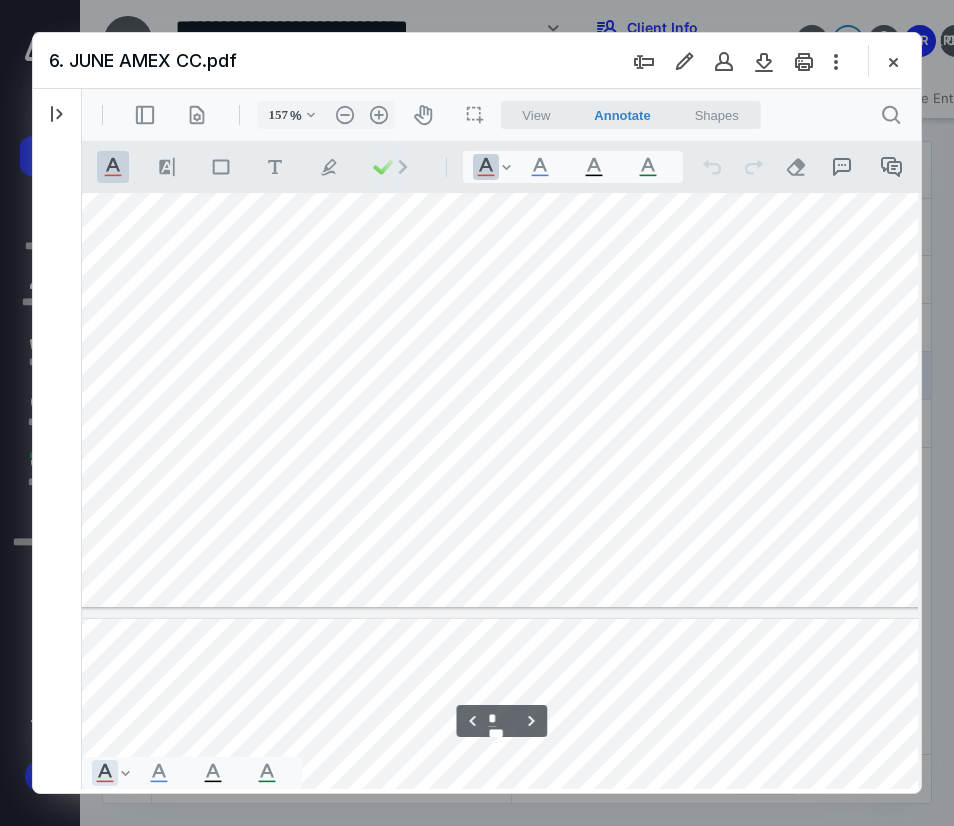 type on "*" 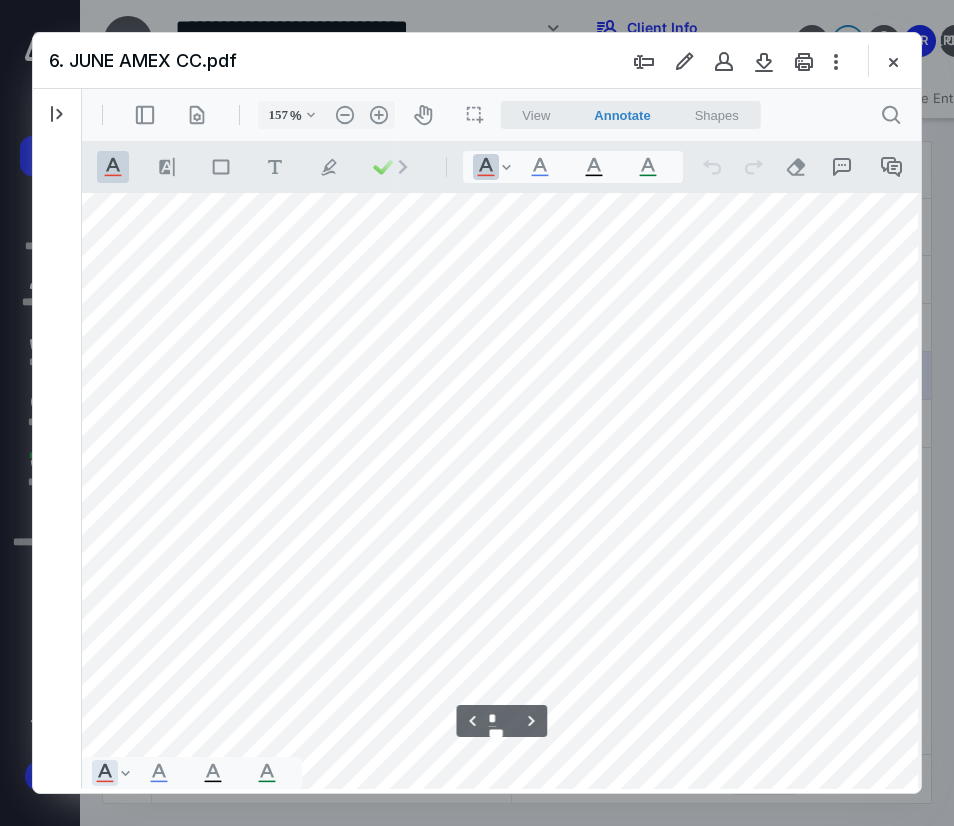 scroll, scrollTop: 2890, scrollLeft: 150, axis: both 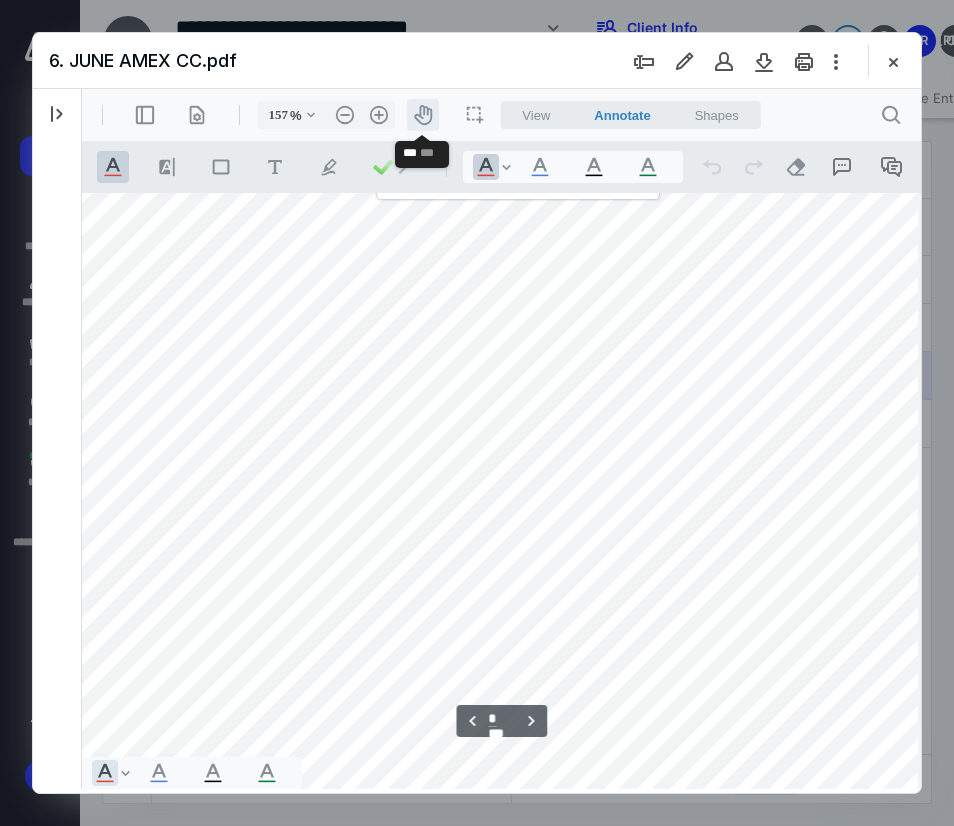 click on "icon-header-pan20" at bounding box center [423, 115] 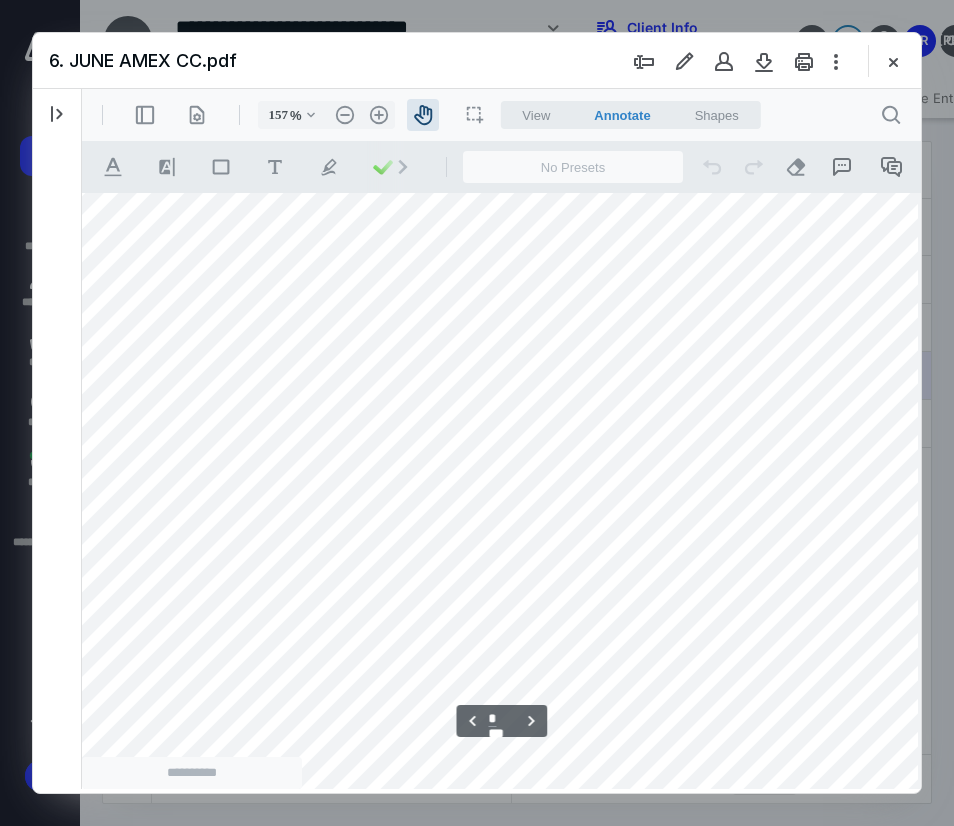 scroll, scrollTop: 2930, scrollLeft: 86, axis: both 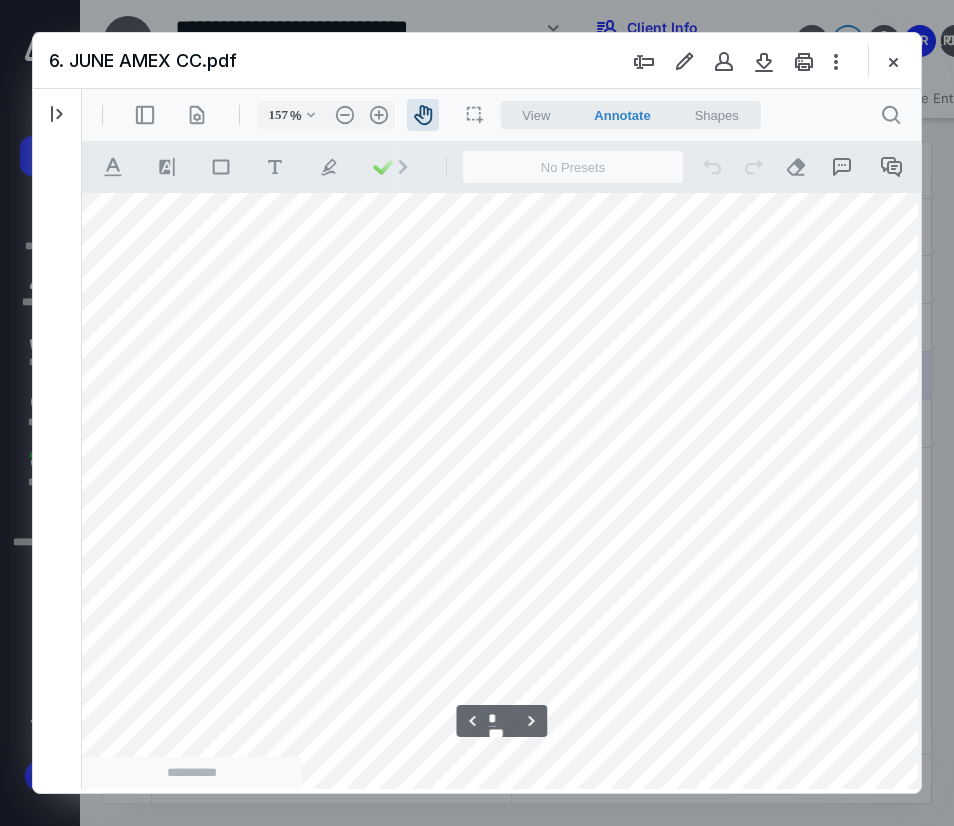 drag, startPoint x: 470, startPoint y: 334, endPoint x: 534, endPoint y: 294, distance: 75.47185 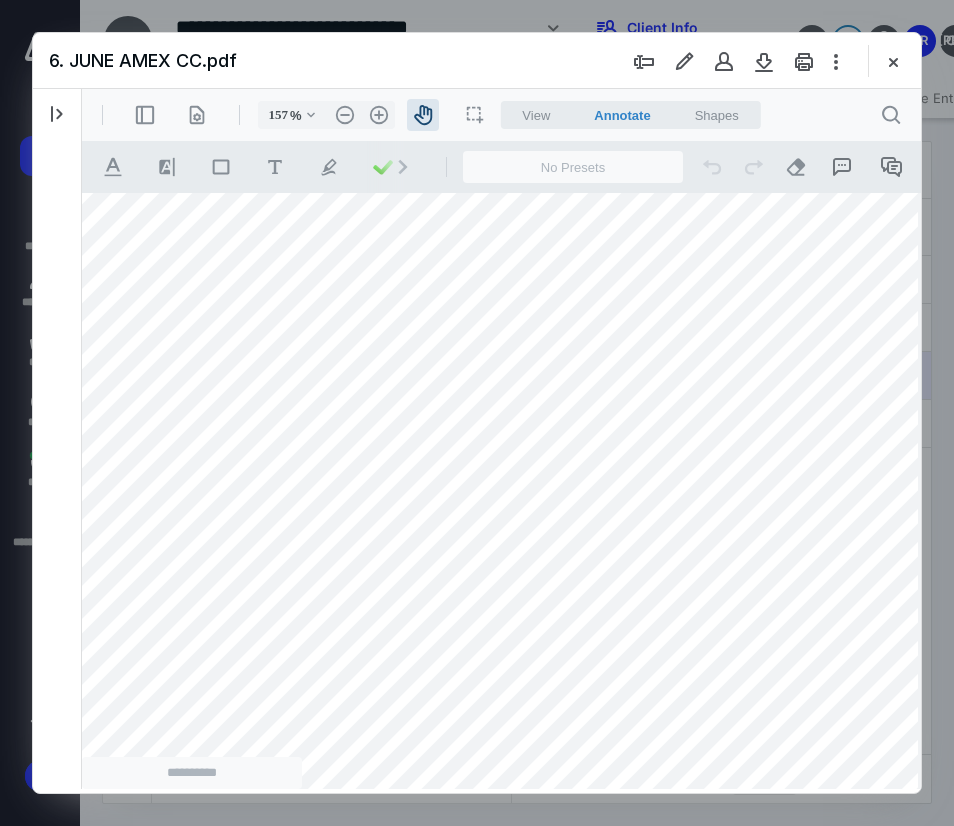 scroll, scrollTop: 2930, scrollLeft: 69, axis: both 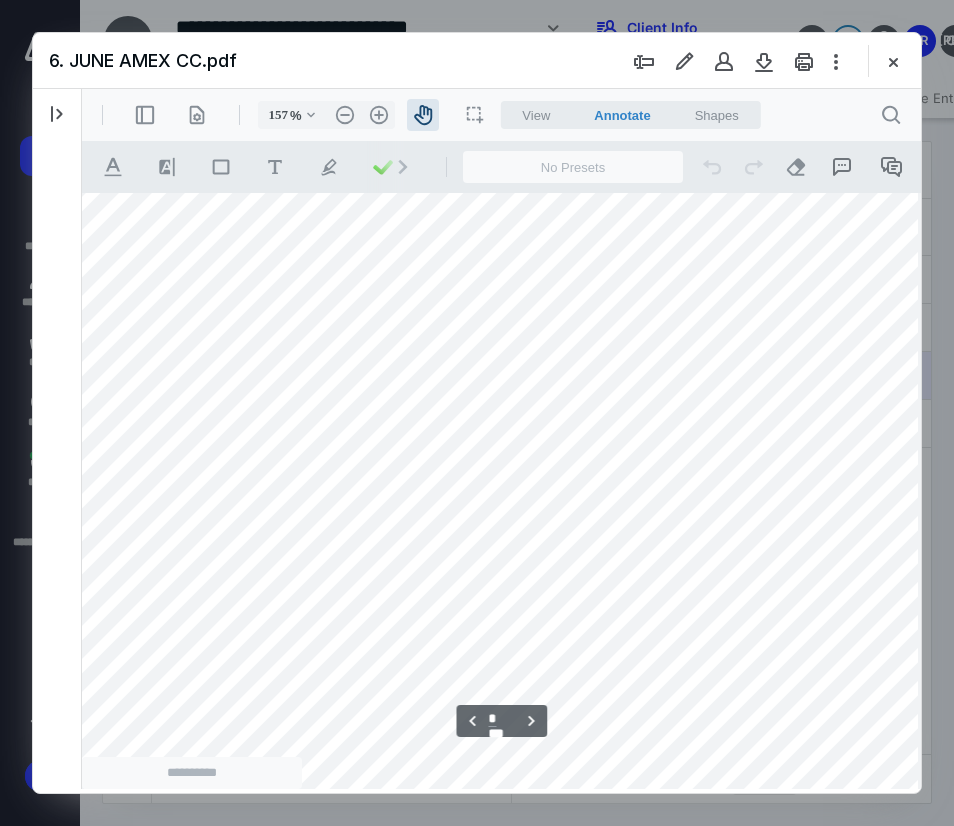 drag, startPoint x: 643, startPoint y: 486, endPoint x: 660, endPoint y: 486, distance: 17 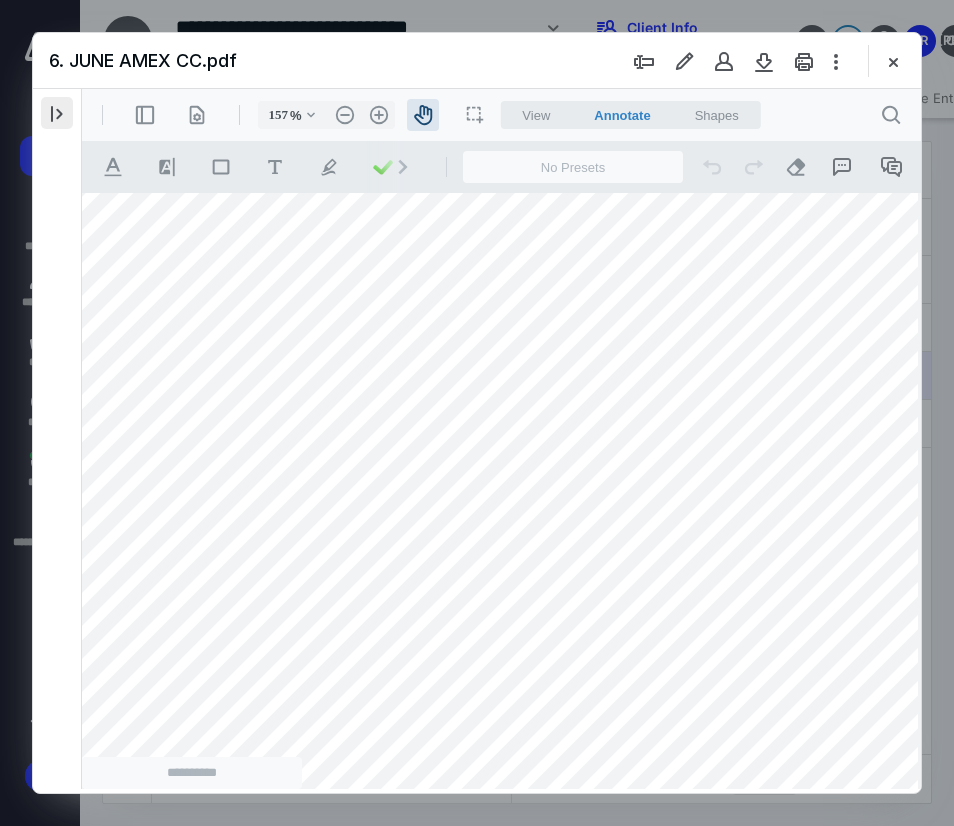 click at bounding box center (57, 113) 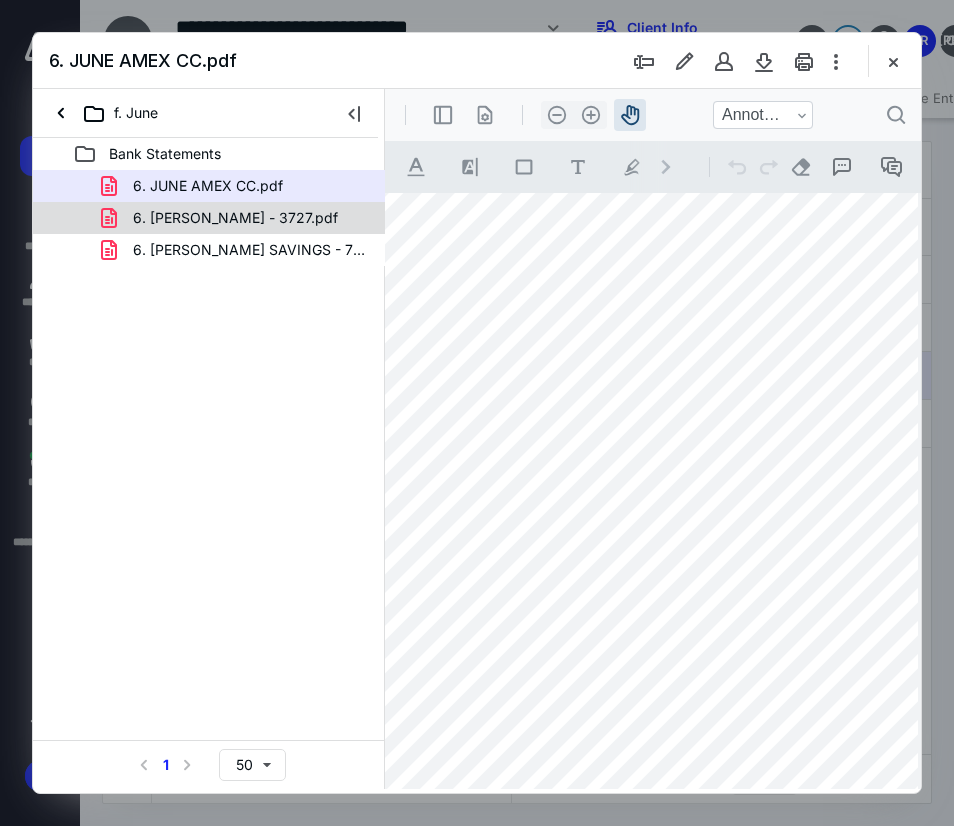 click on "6. [PERSON_NAME] - 3727.pdf" at bounding box center [235, 218] 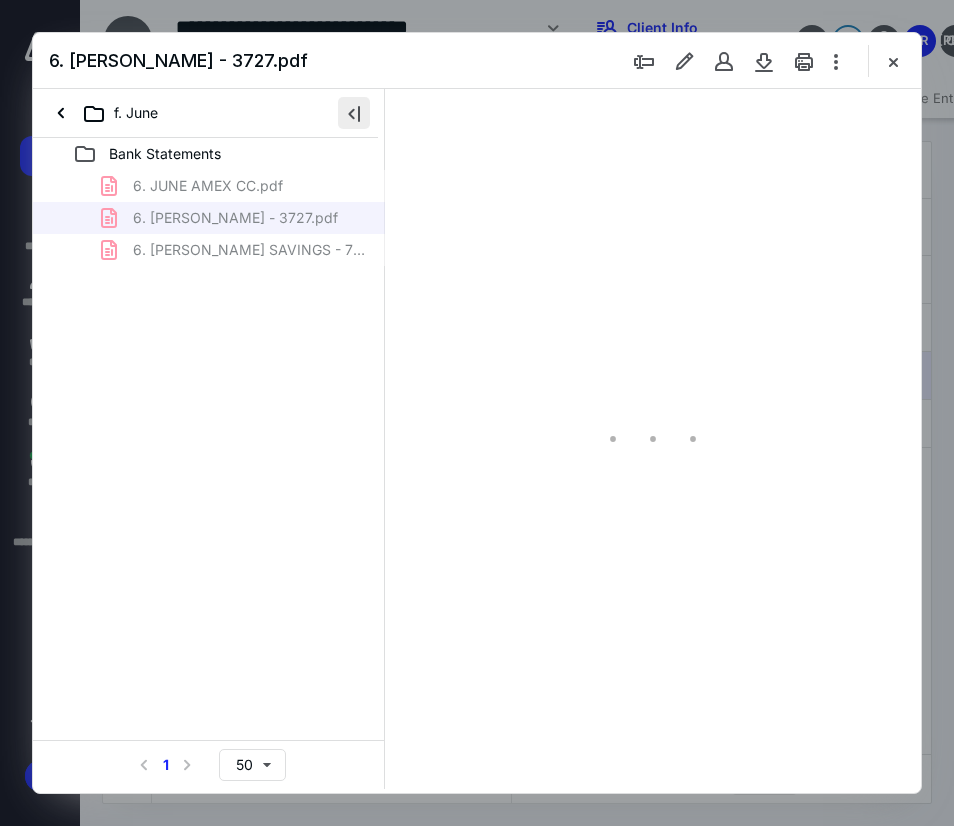 click at bounding box center [354, 113] 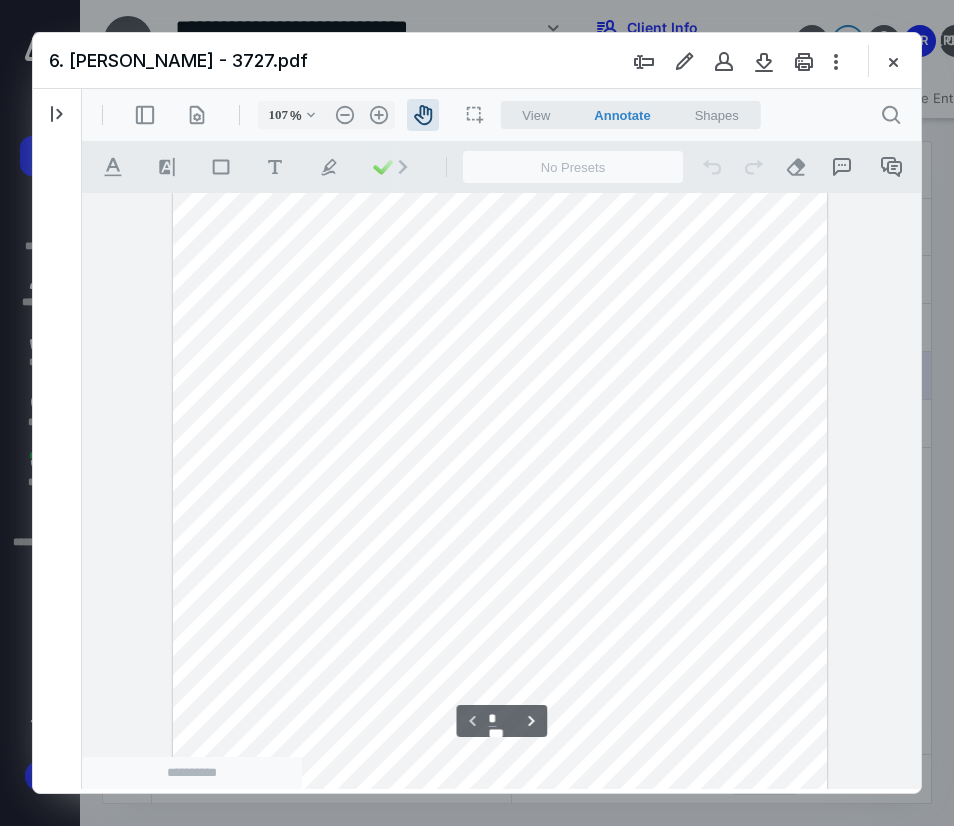 scroll, scrollTop: 230, scrollLeft: 0, axis: vertical 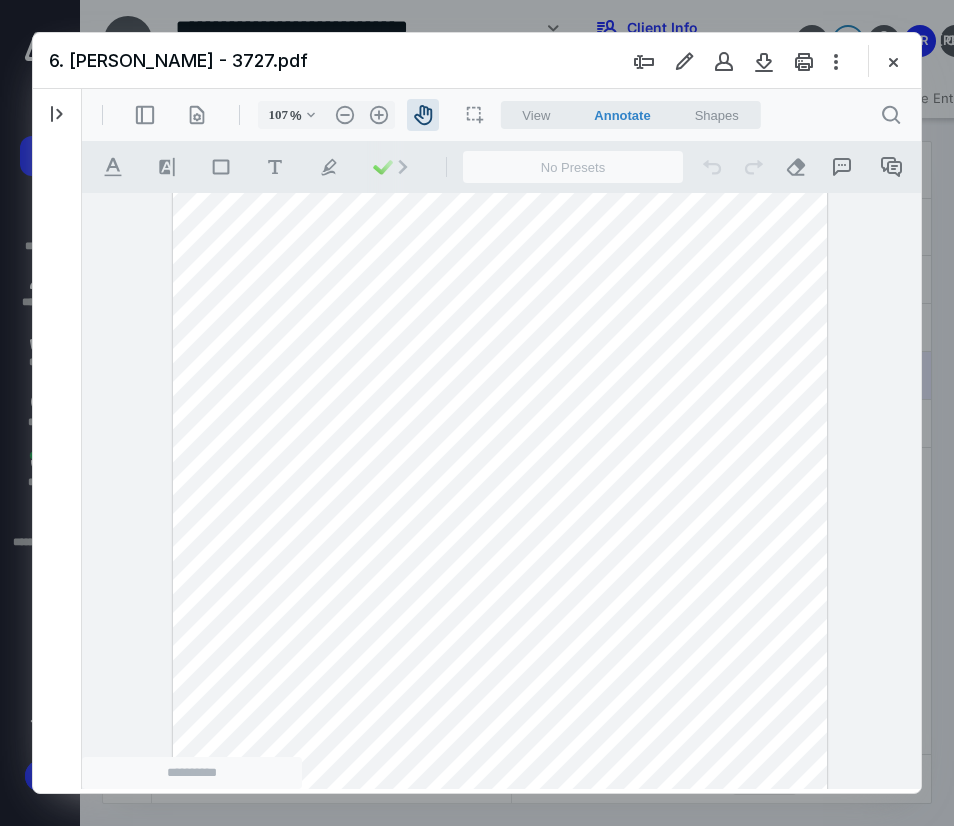type on "132" 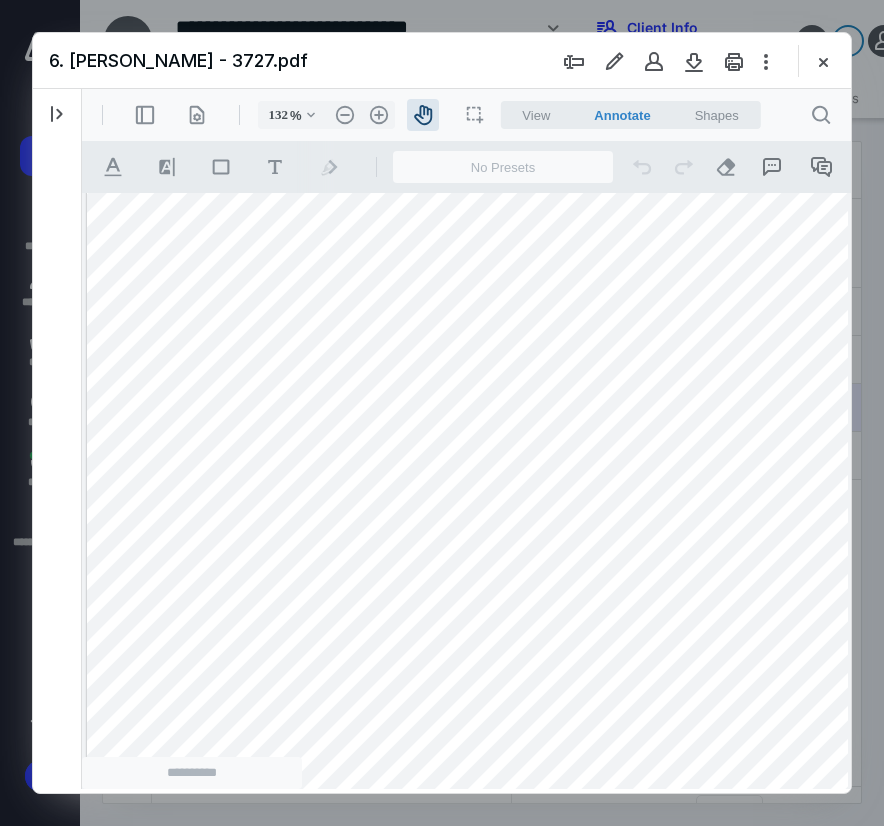 scroll, scrollTop: 434, scrollLeft: 0, axis: vertical 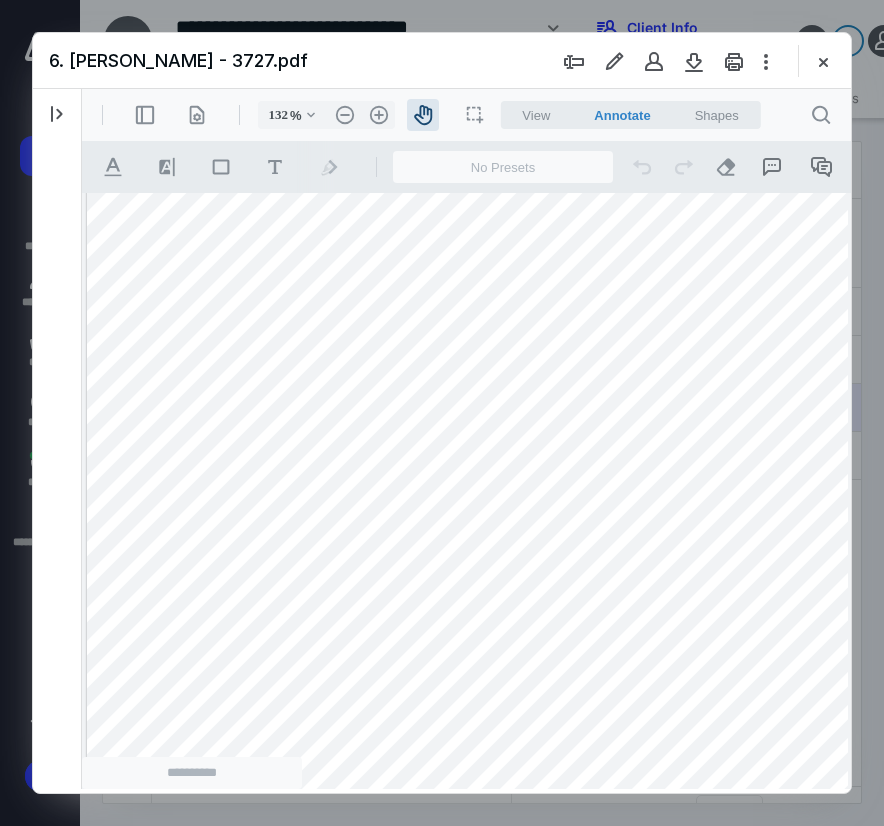 click on "View" at bounding box center (536, 115) 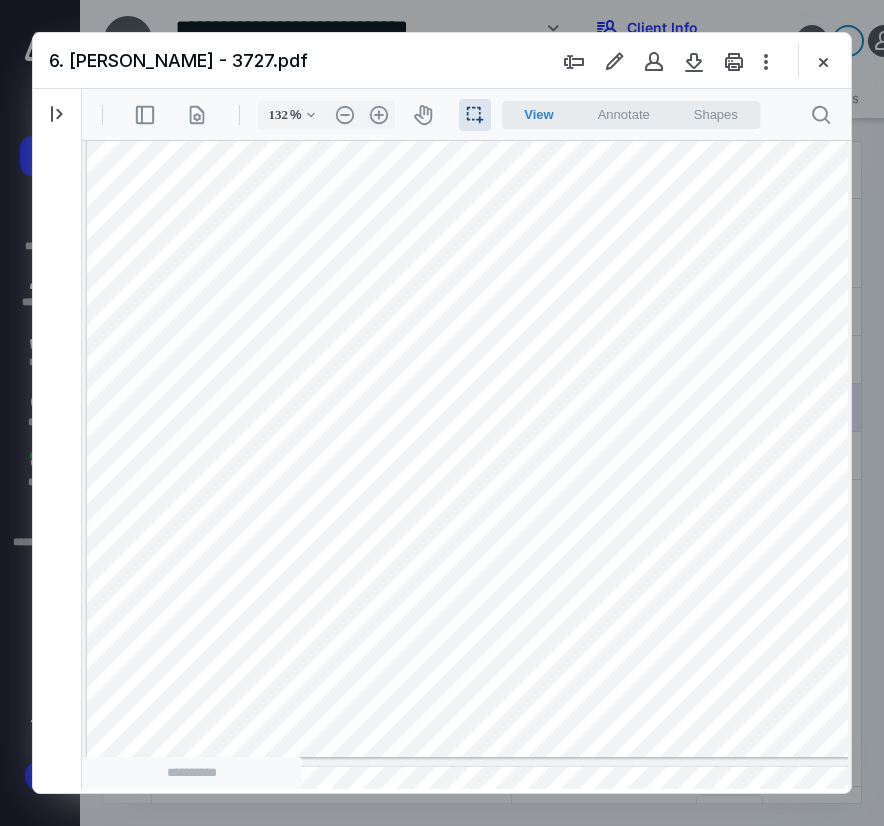 drag, startPoint x: 134, startPoint y: 557, endPoint x: 159, endPoint y: 557, distance: 25 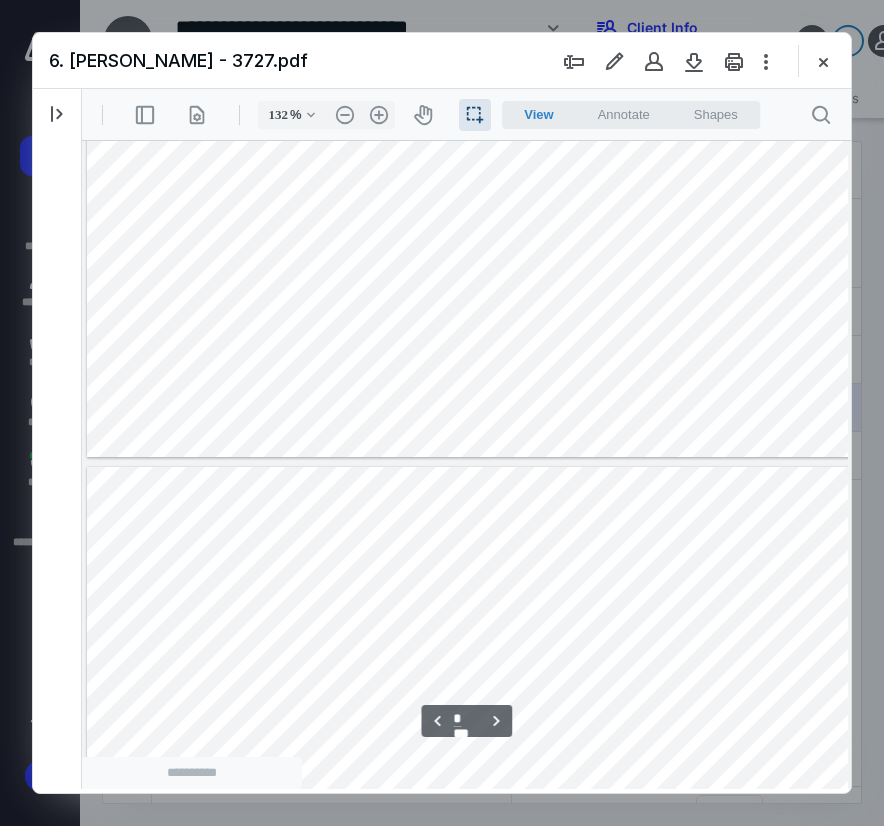 scroll, scrollTop: 934, scrollLeft: 0, axis: vertical 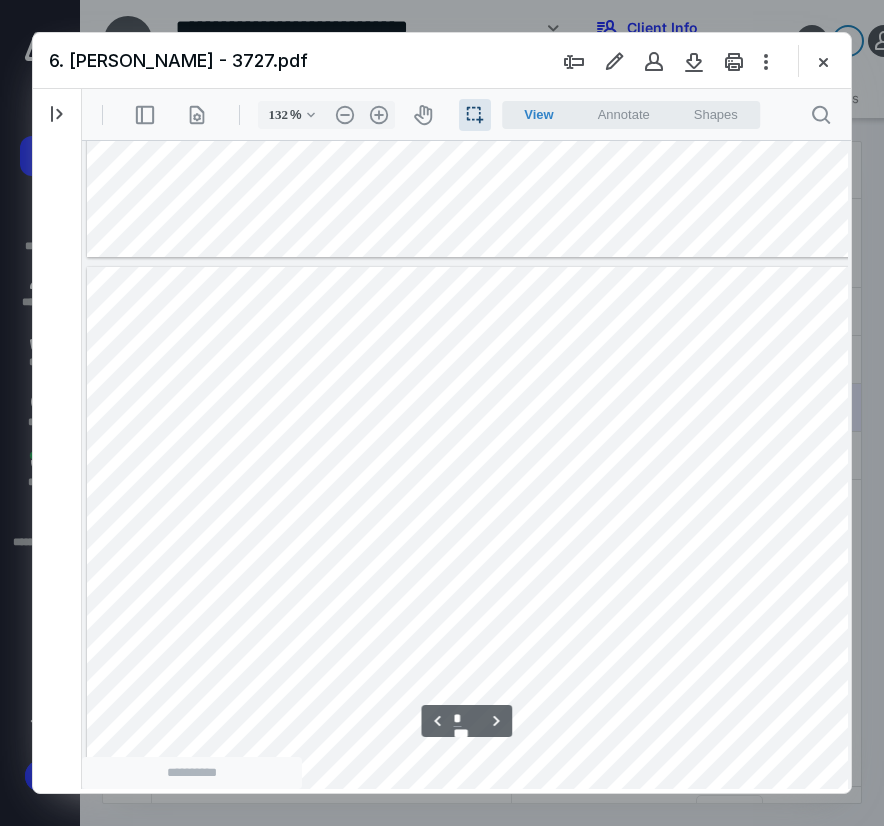 type on "*" 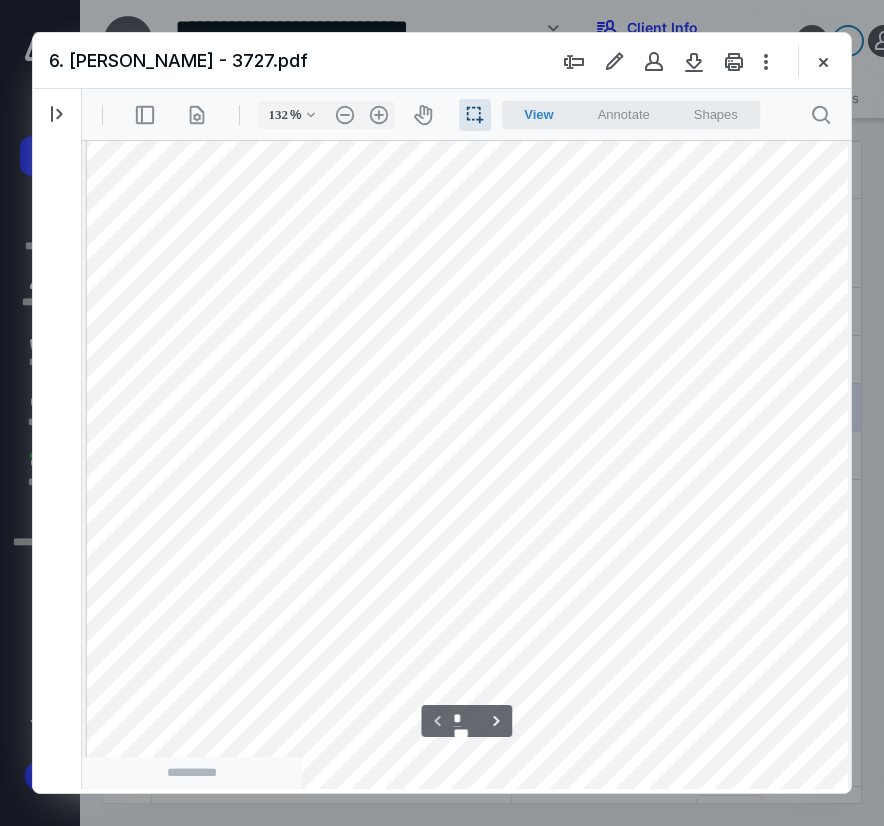 scroll, scrollTop: 222, scrollLeft: 47, axis: both 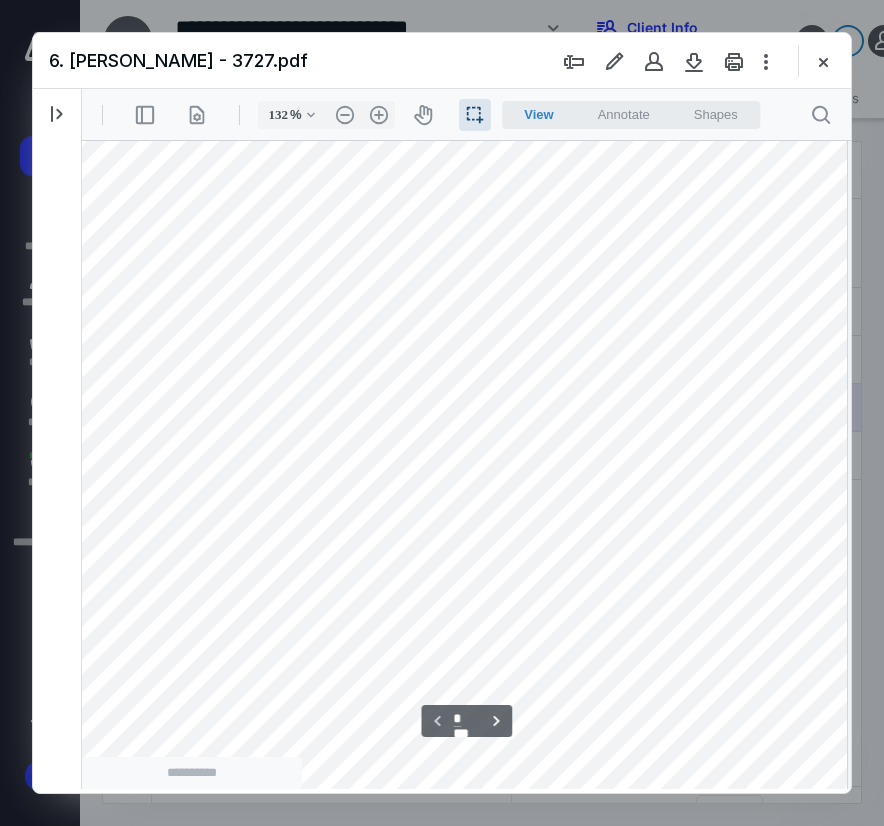 type on "107" 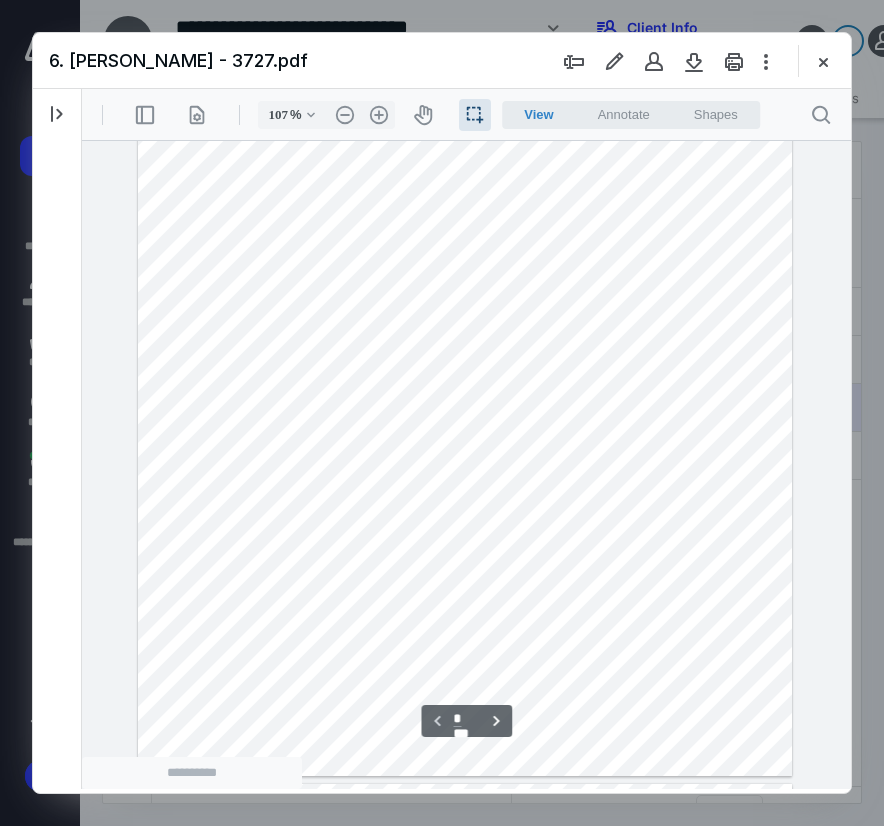scroll, scrollTop: 416, scrollLeft: 0, axis: vertical 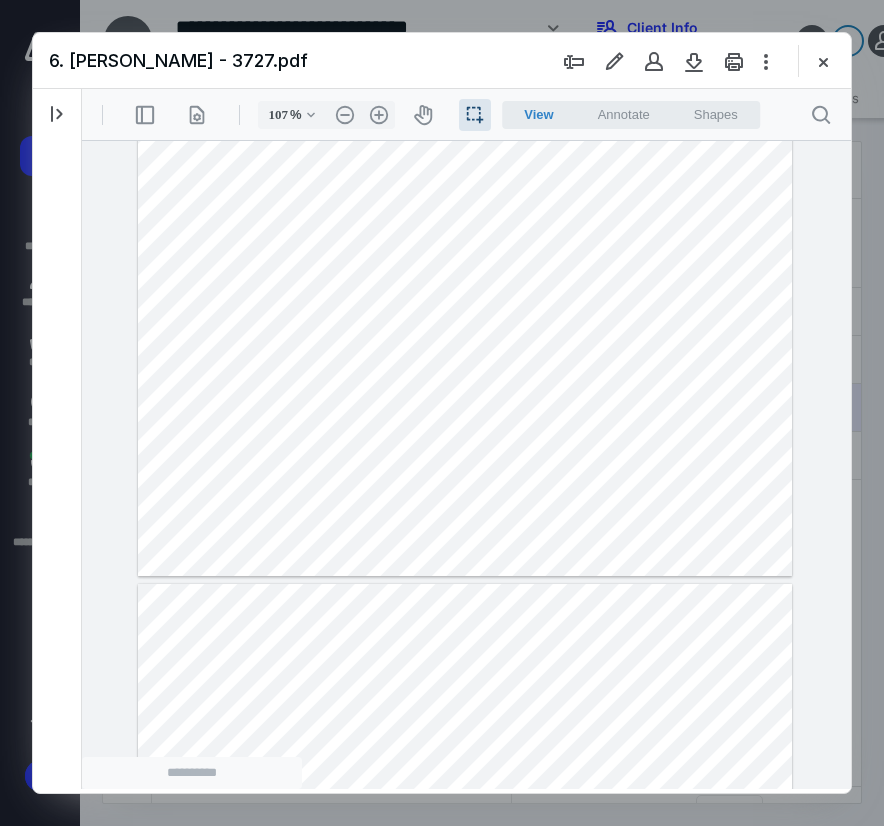 type on "*" 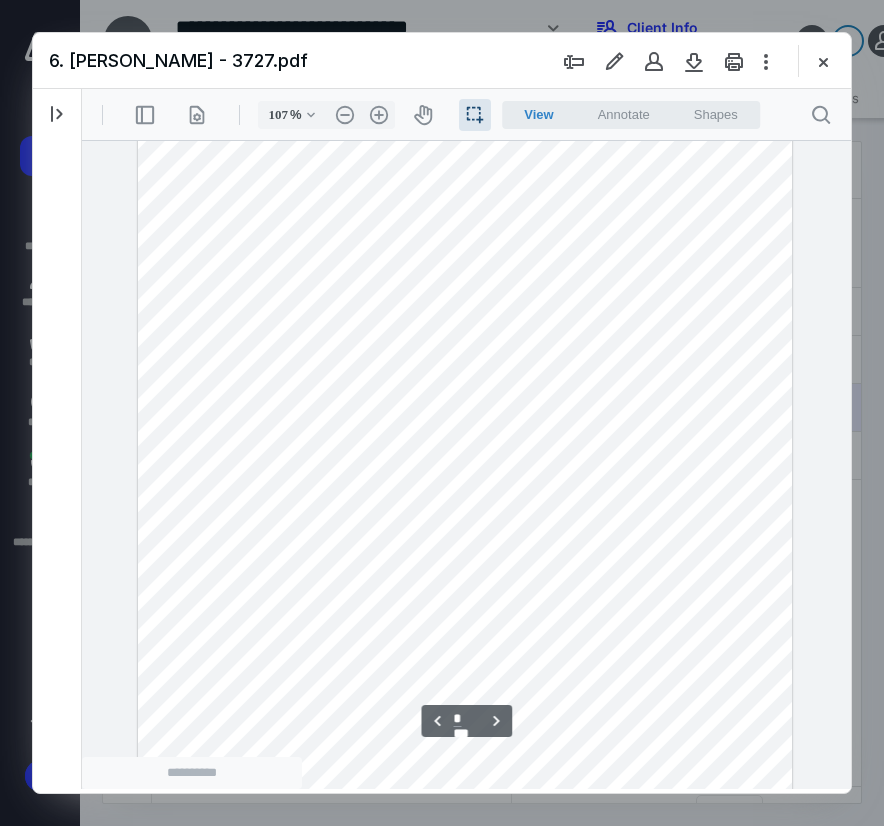 scroll, scrollTop: 1216, scrollLeft: 0, axis: vertical 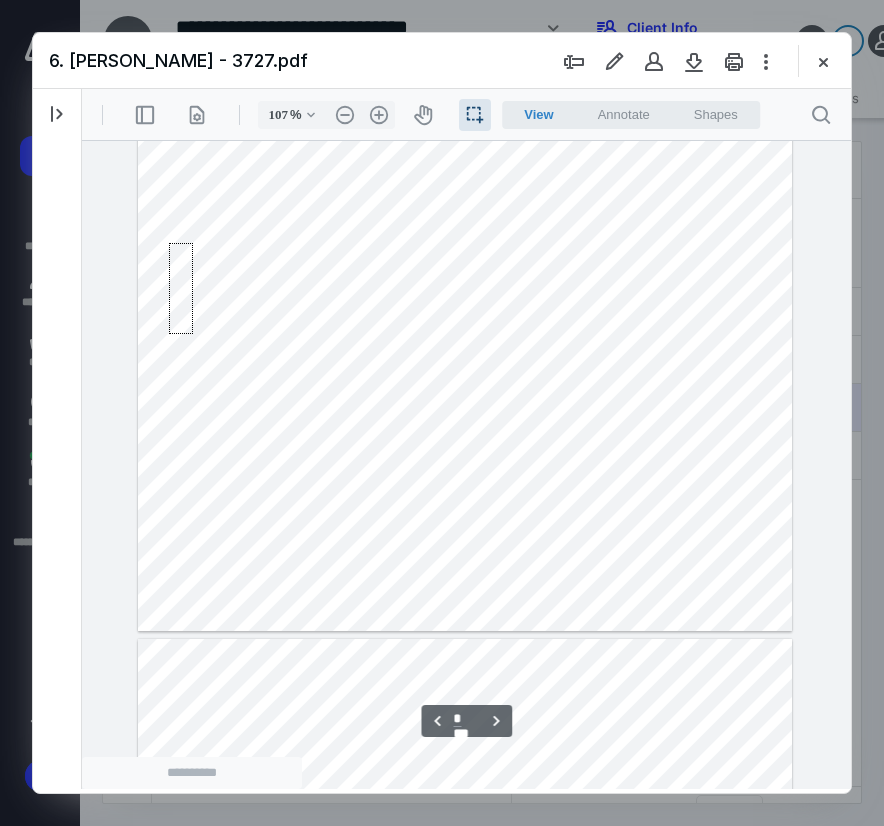 drag, startPoint x: 169, startPoint y: 243, endPoint x: 193, endPoint y: 334, distance: 94.11163 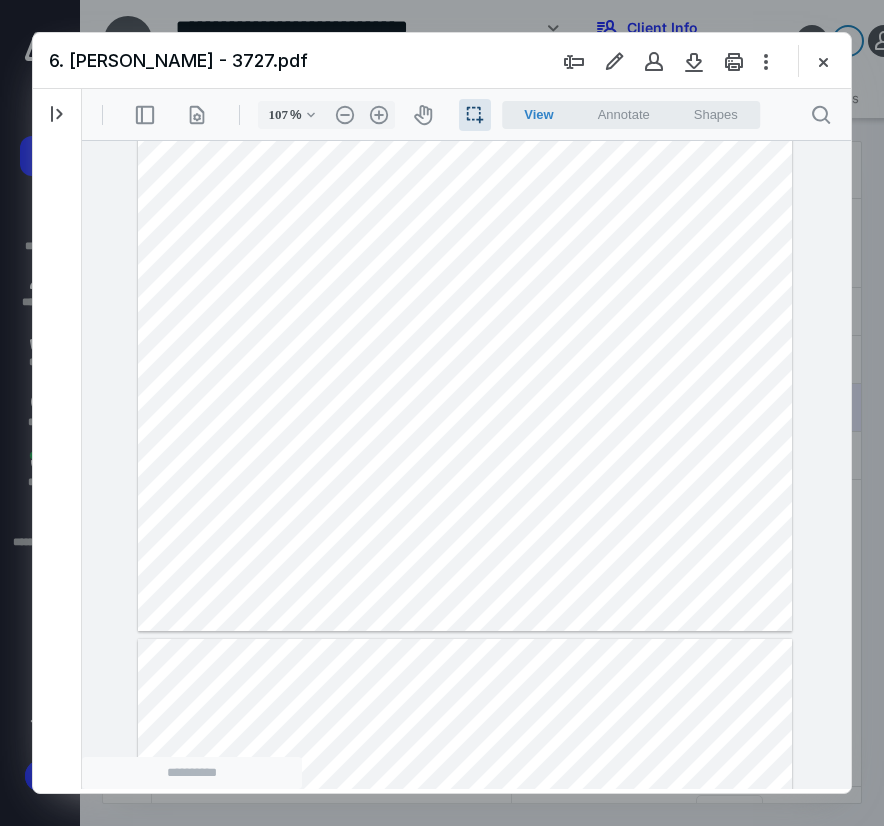 click on "View" at bounding box center (538, 114) 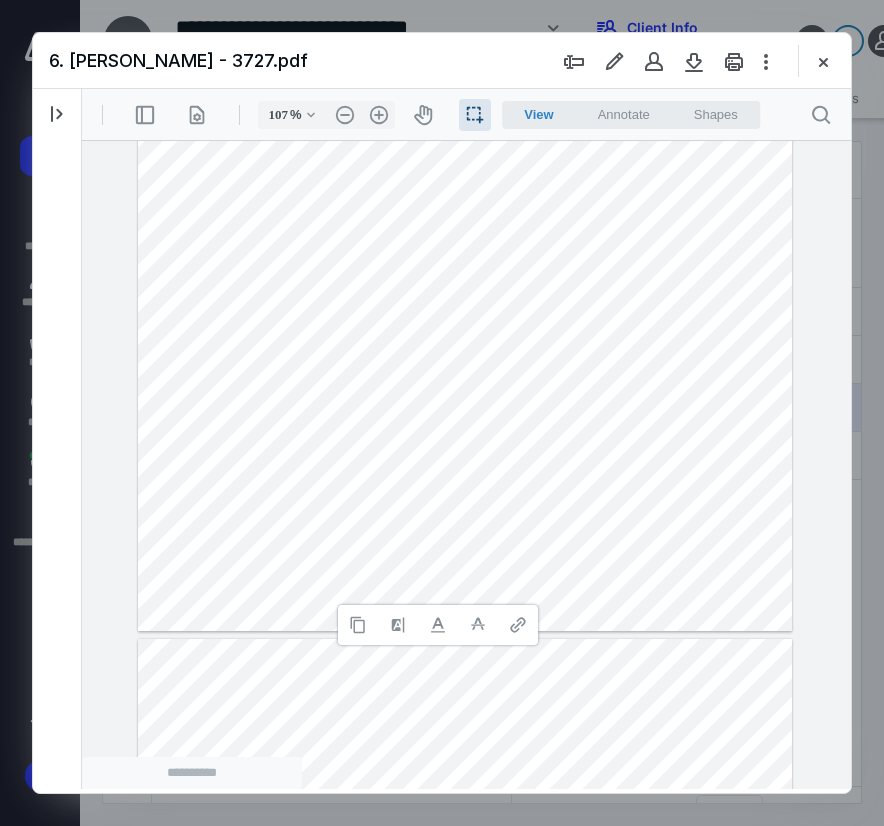 type 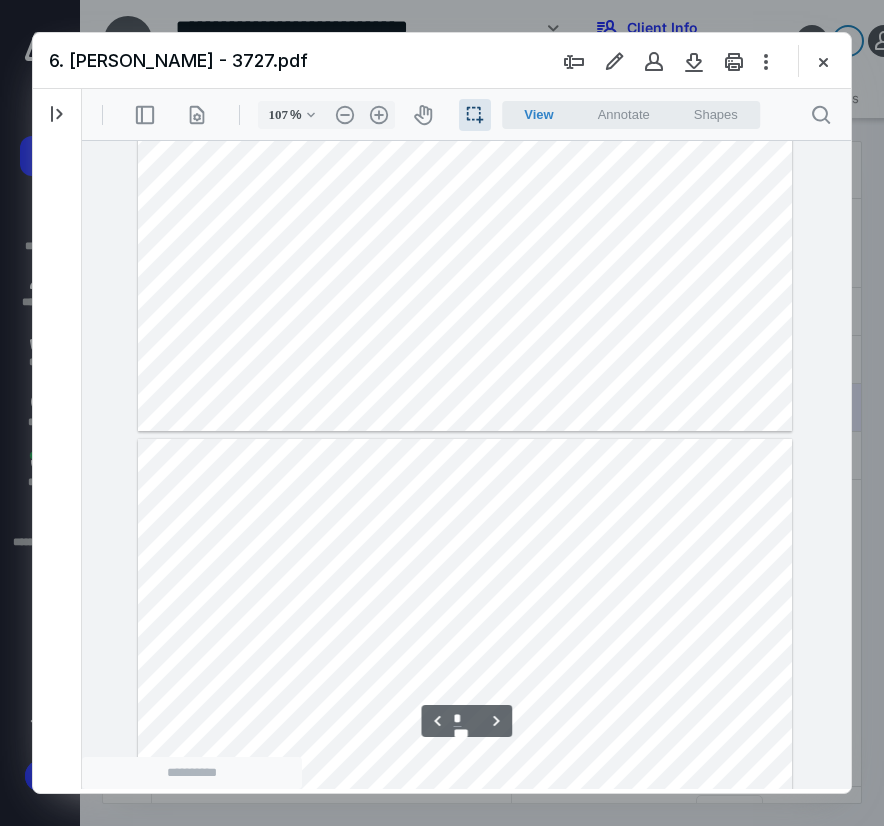 type on "*" 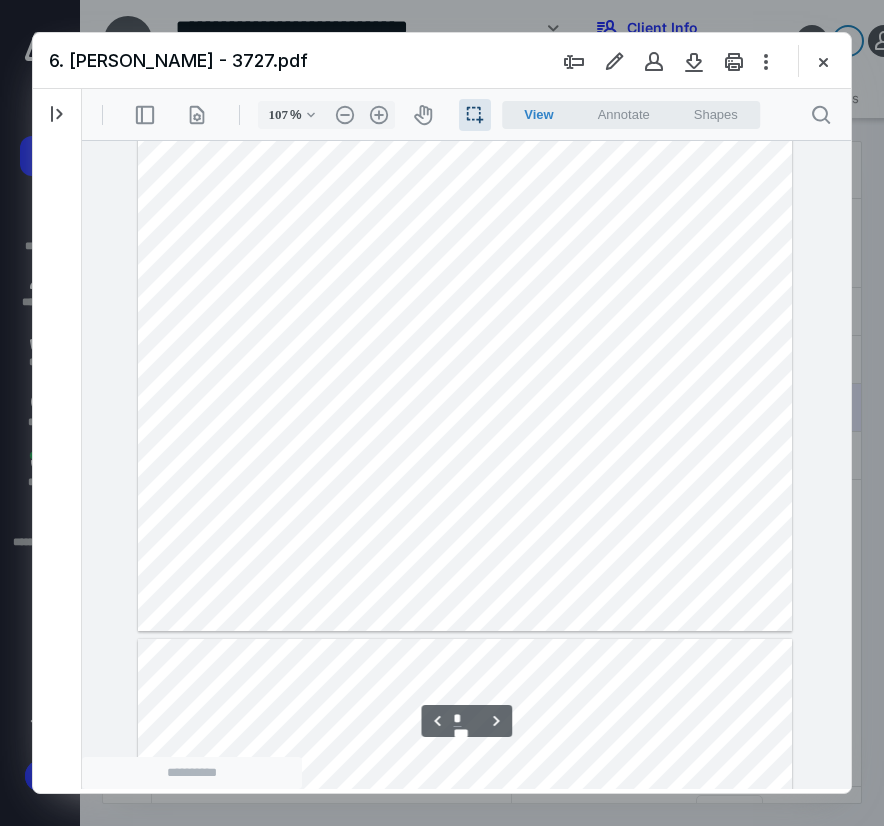scroll, scrollTop: 916, scrollLeft: 0, axis: vertical 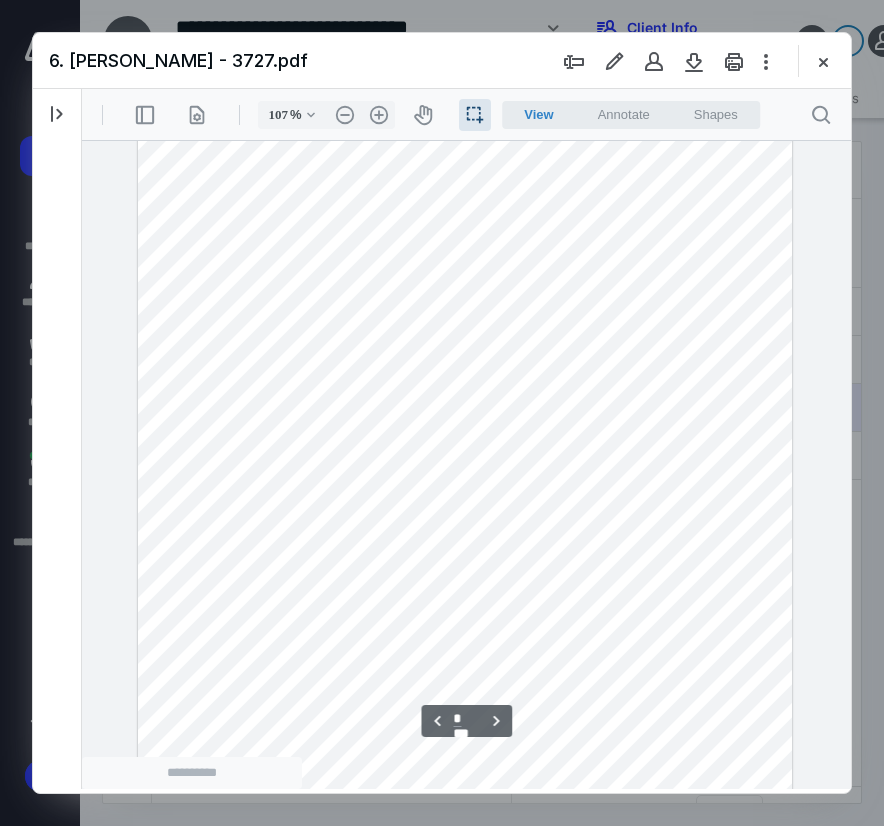 click at bounding box center [465, 507] 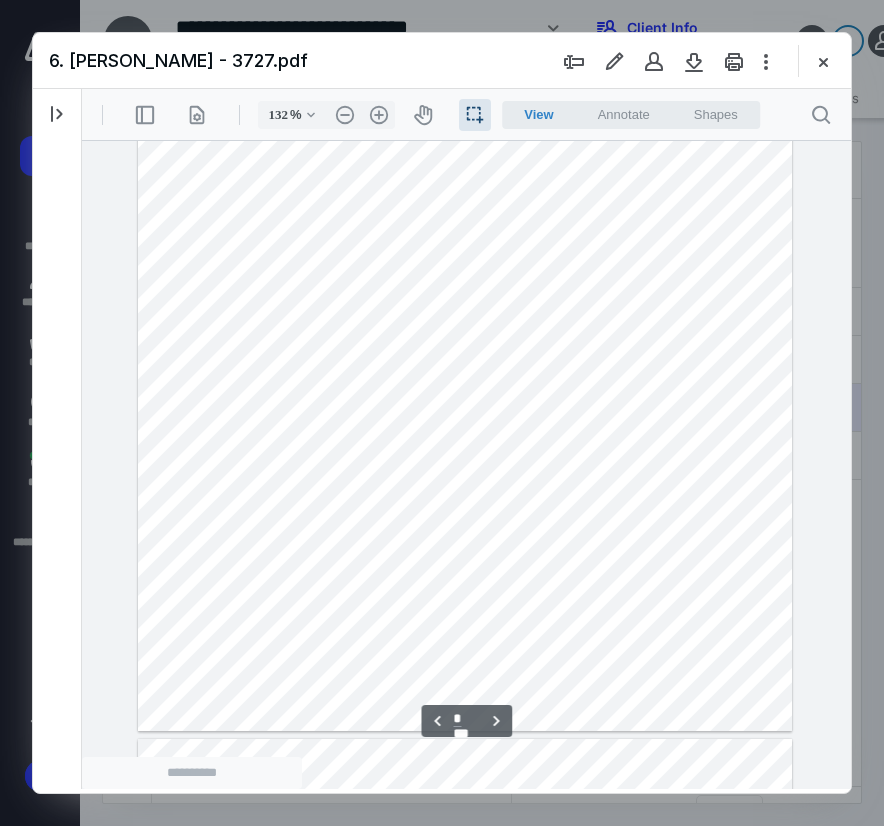 scroll, scrollTop: 1444, scrollLeft: 47, axis: both 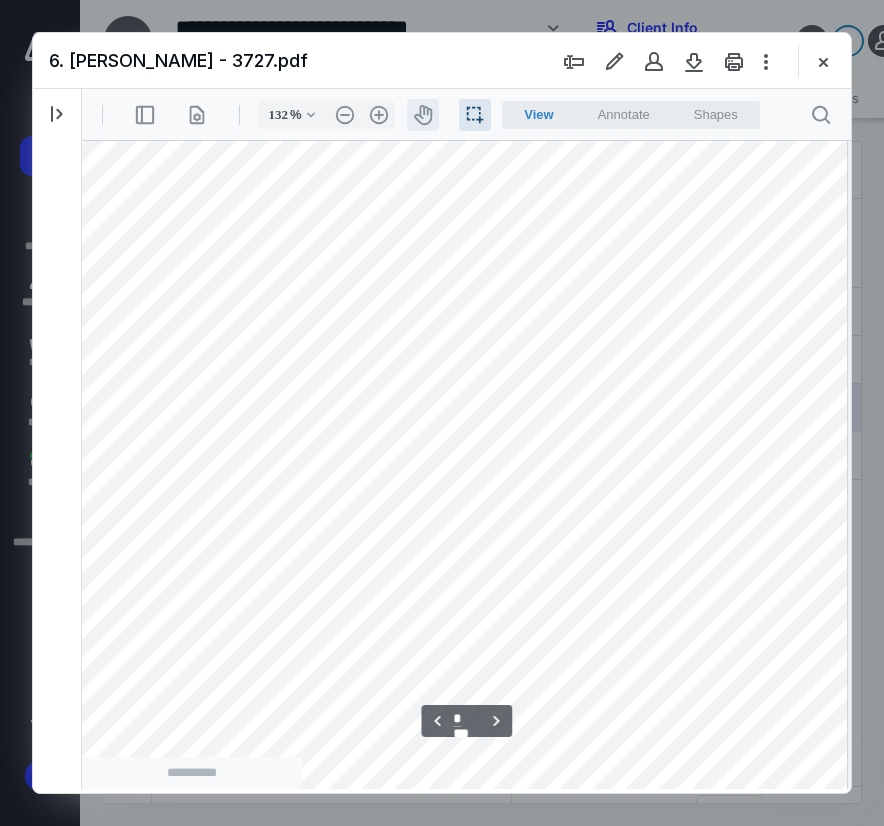 click on "icon-header-pan20" at bounding box center [423, 115] 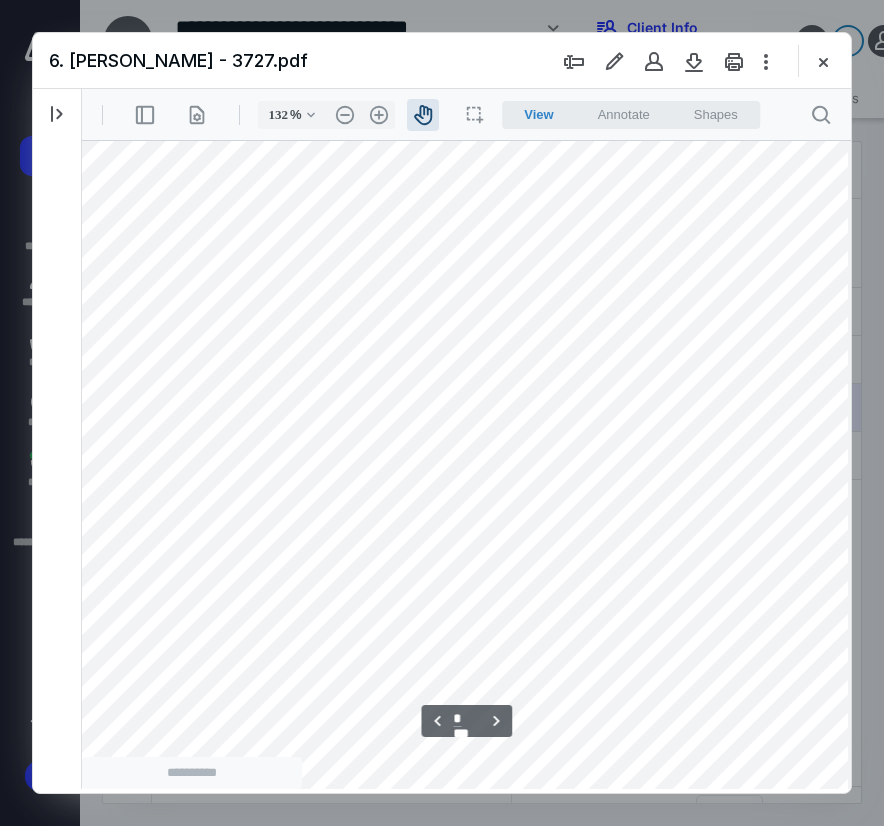 scroll, scrollTop: 1442, scrollLeft: 19, axis: both 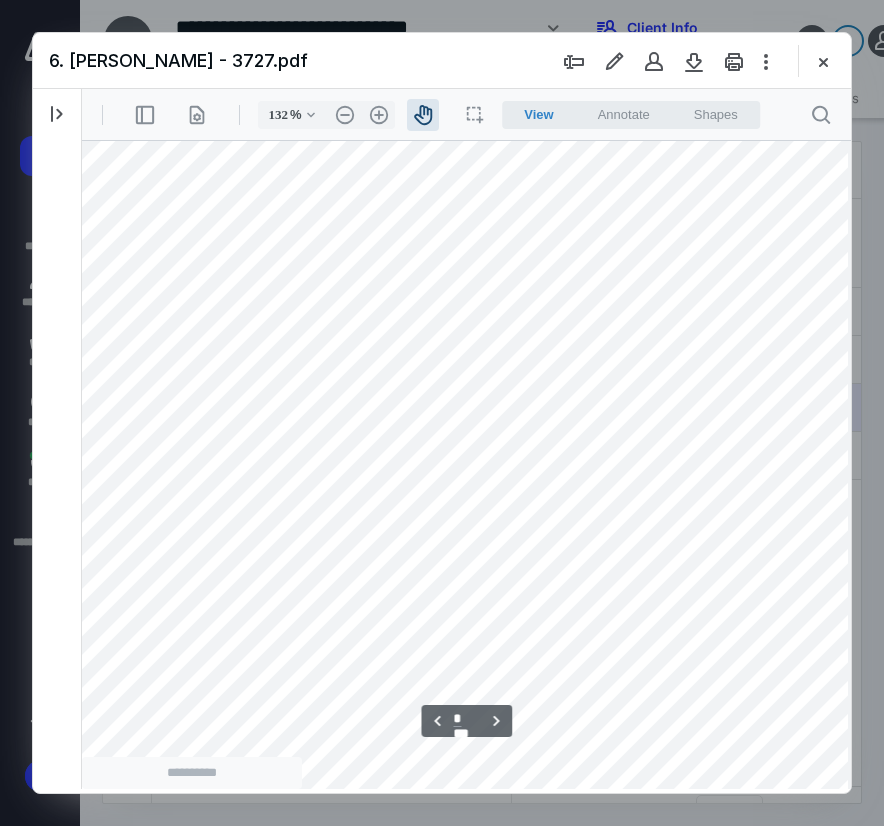 drag, startPoint x: 513, startPoint y: 262, endPoint x: 541, endPoint y: 264, distance: 28.071337 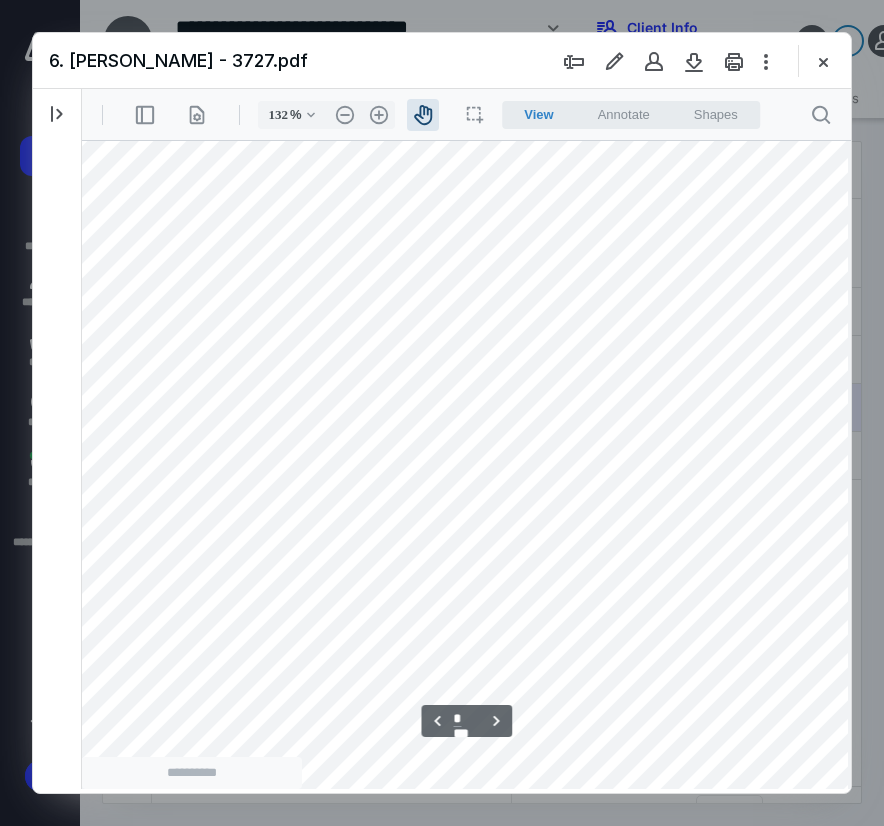 click at bounding box center (479, 279) 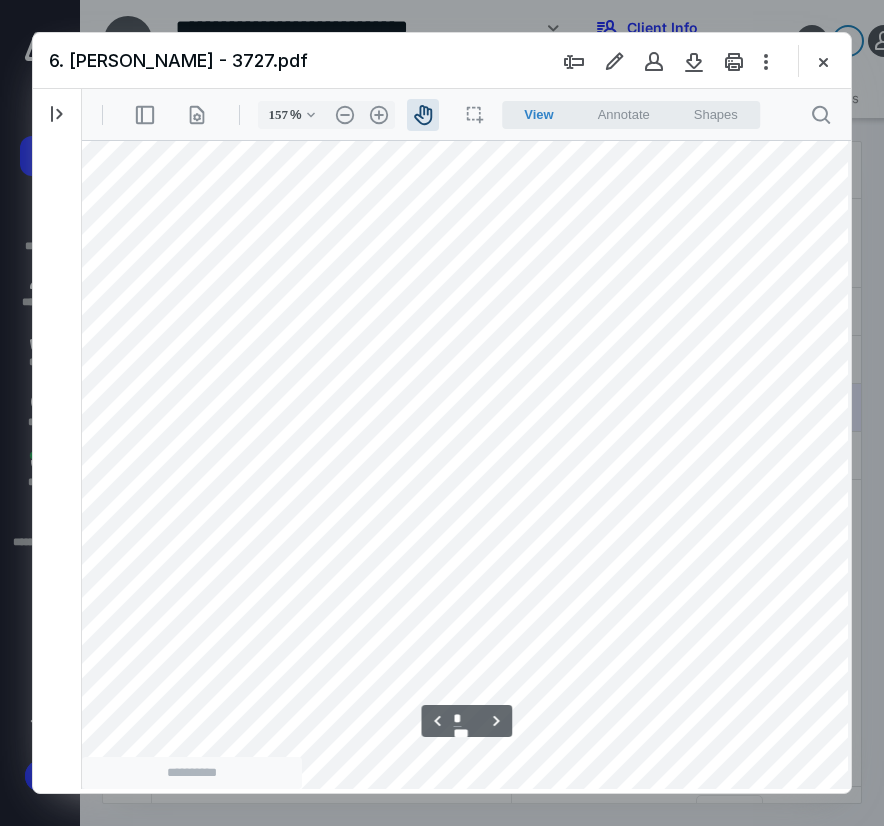 scroll, scrollTop: 1765, scrollLeft: 112, axis: both 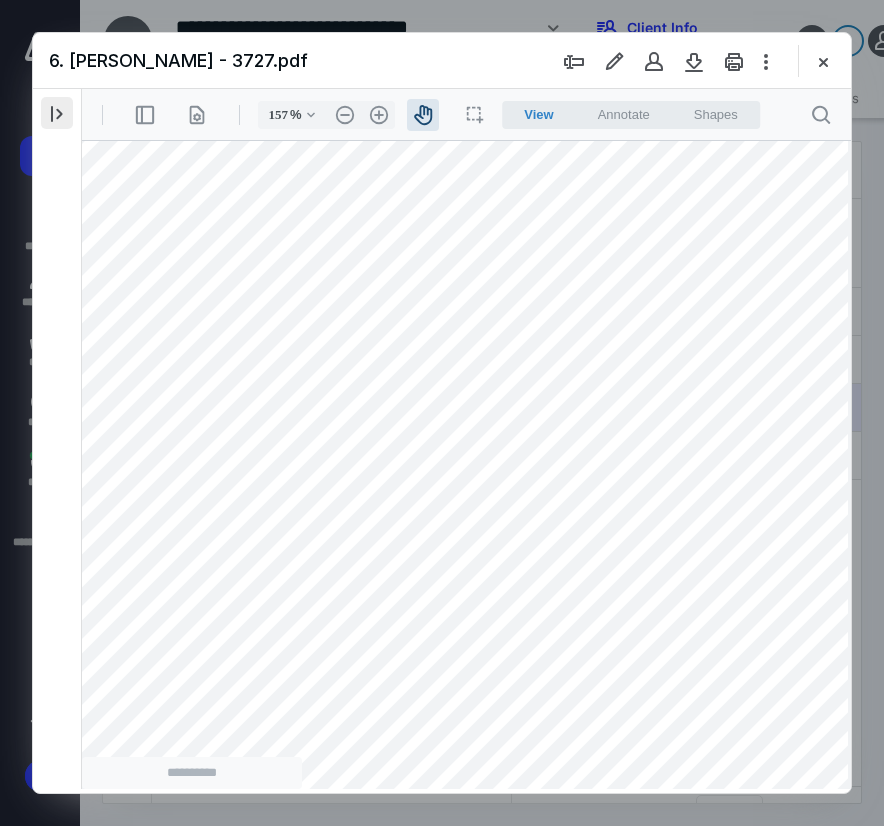 click at bounding box center (57, 113) 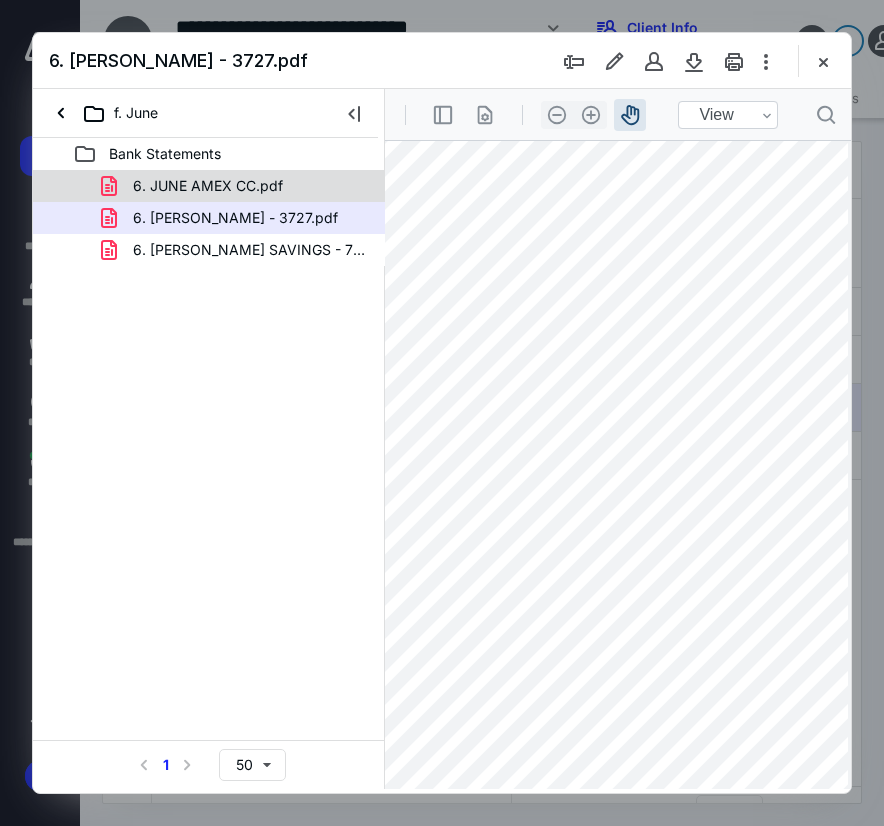 click on "6. JUNE AMEX CC.pdf" at bounding box center [208, 186] 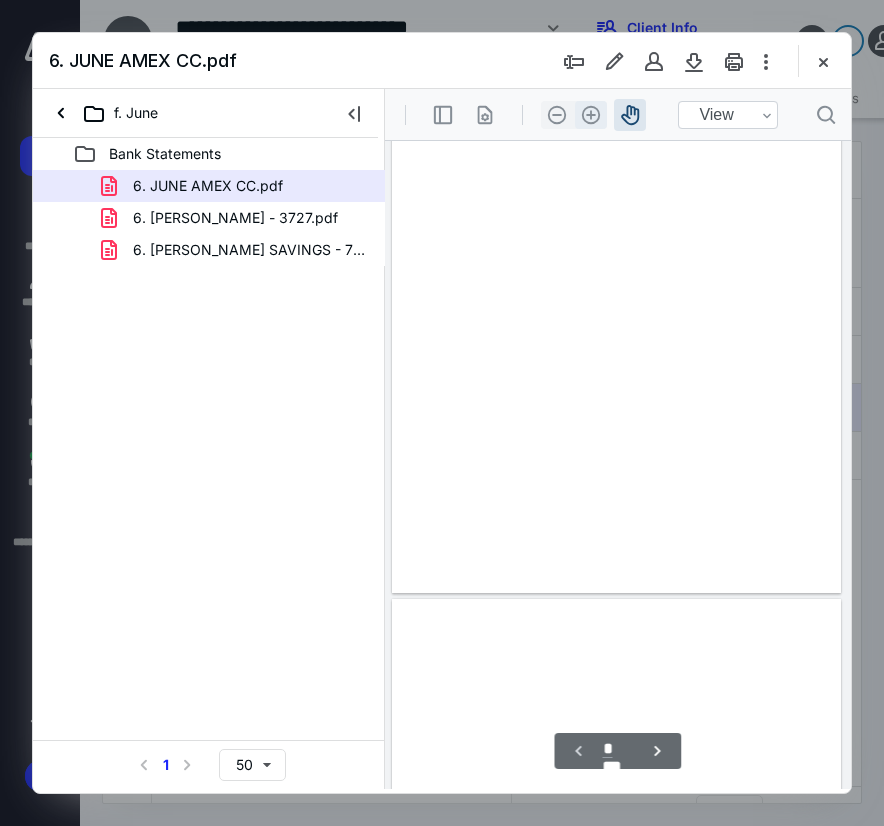 scroll, scrollTop: 55, scrollLeft: 0, axis: vertical 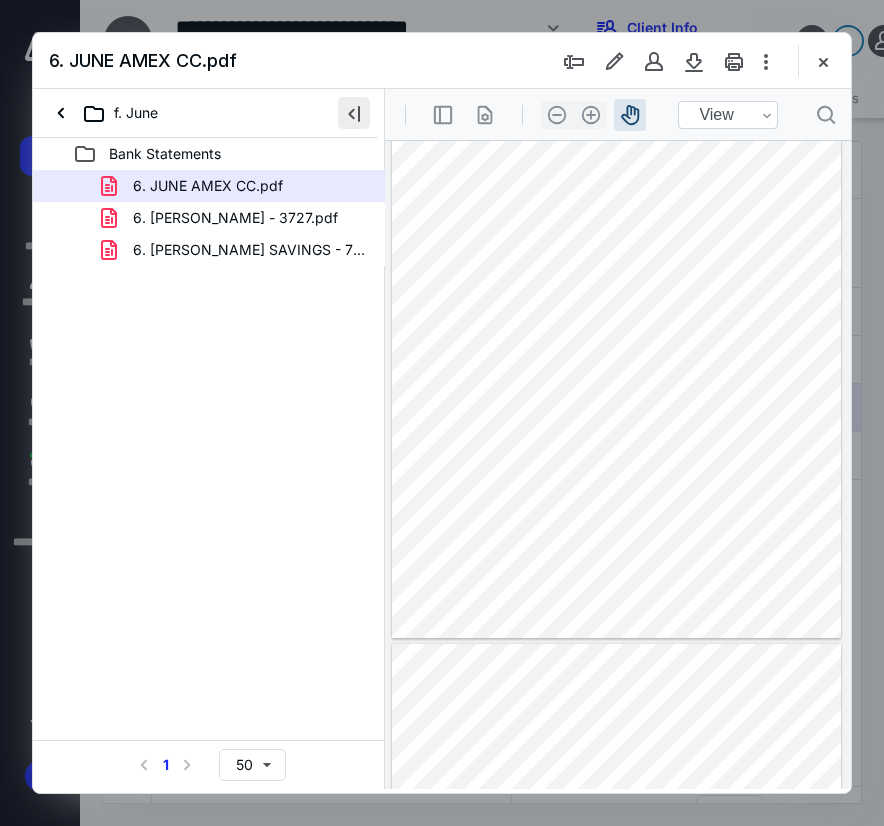 click at bounding box center [354, 113] 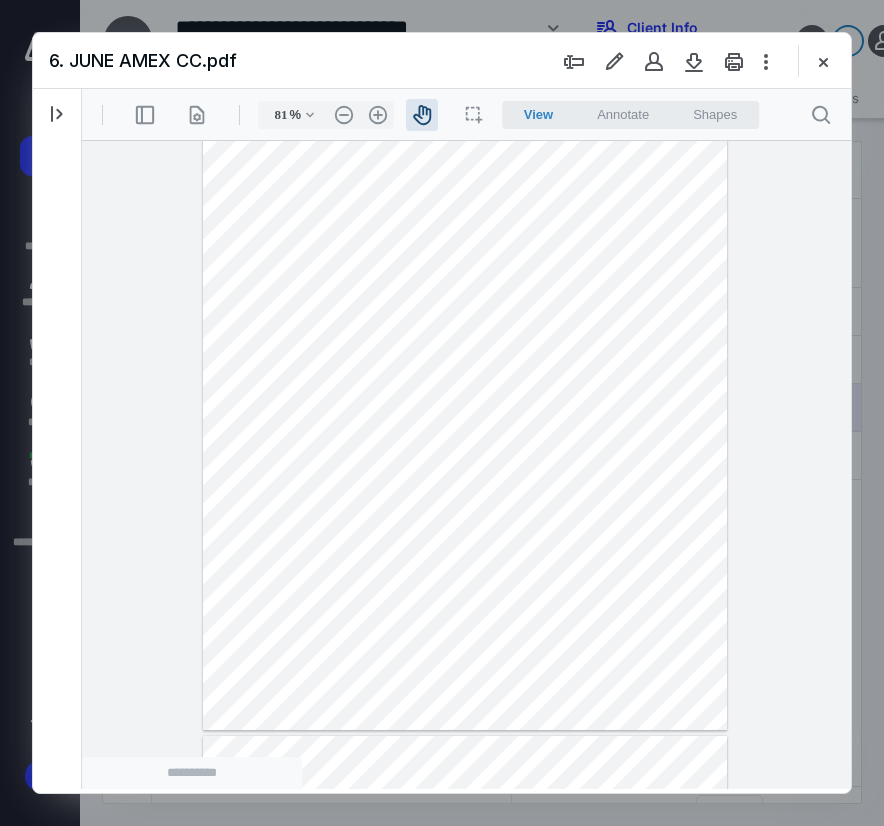type on "106" 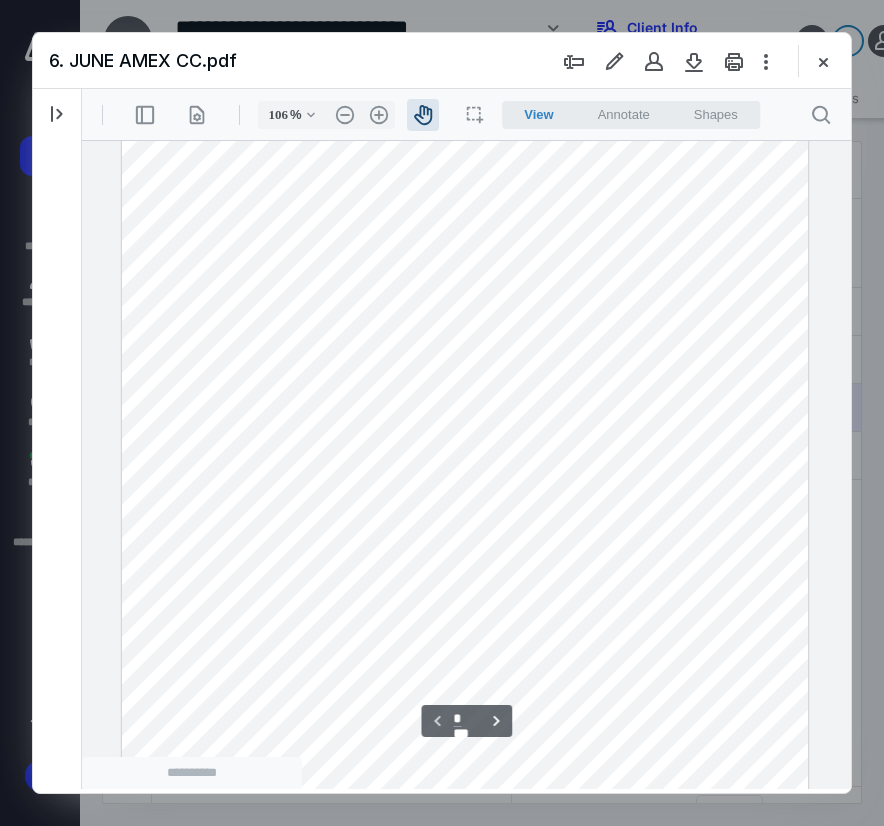 scroll, scrollTop: 153, scrollLeft: 0, axis: vertical 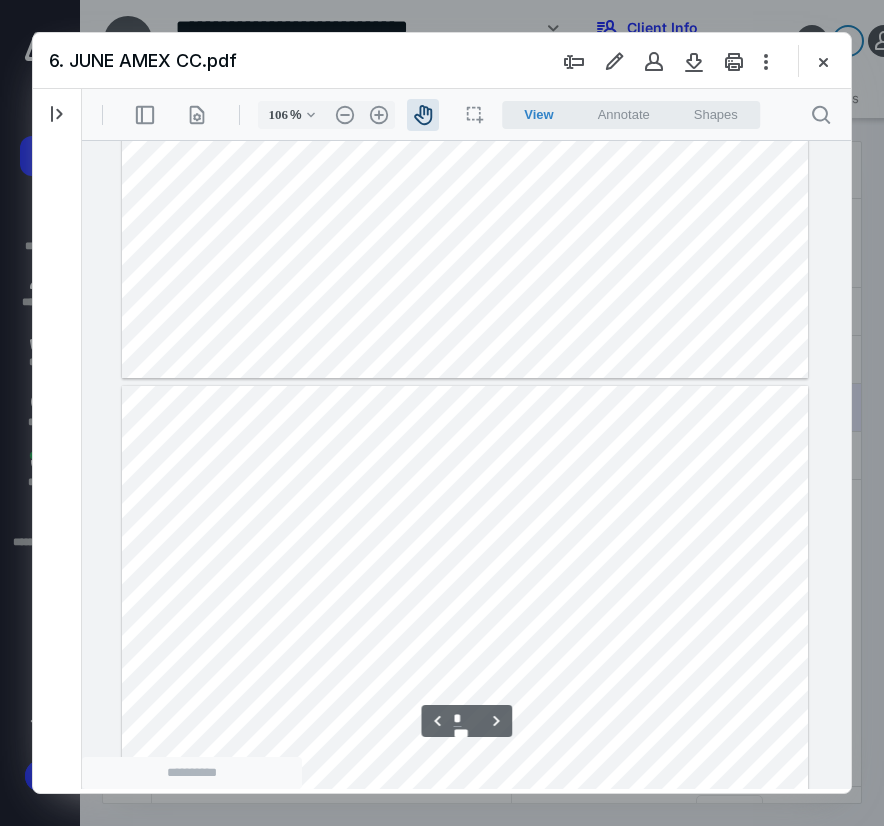 type on "*" 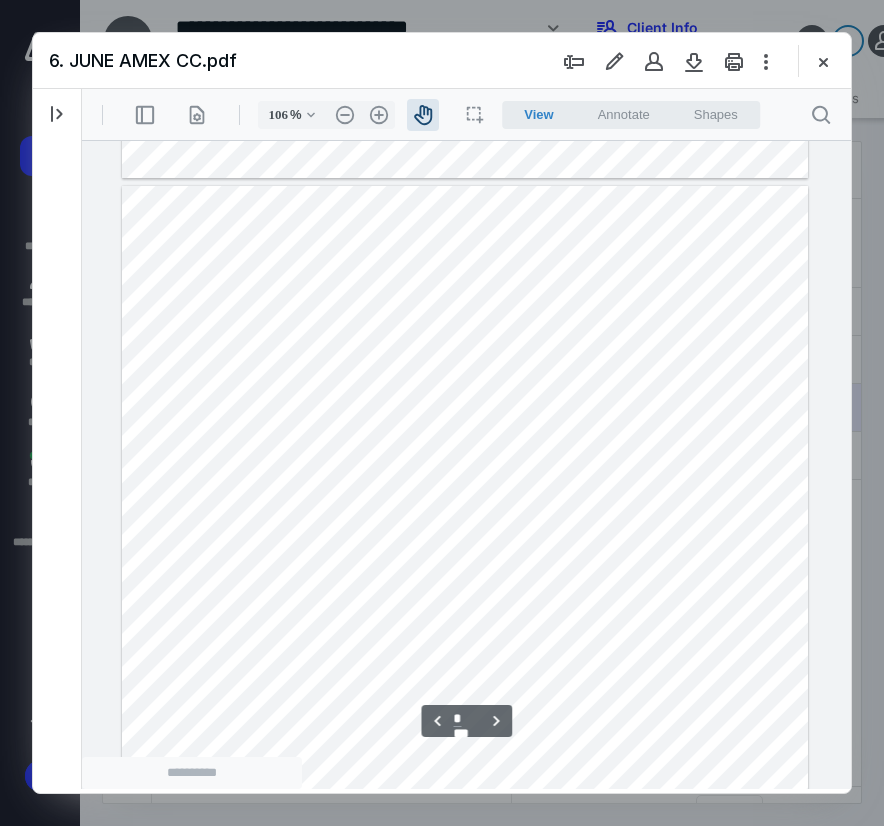 scroll, scrollTop: 1853, scrollLeft: 0, axis: vertical 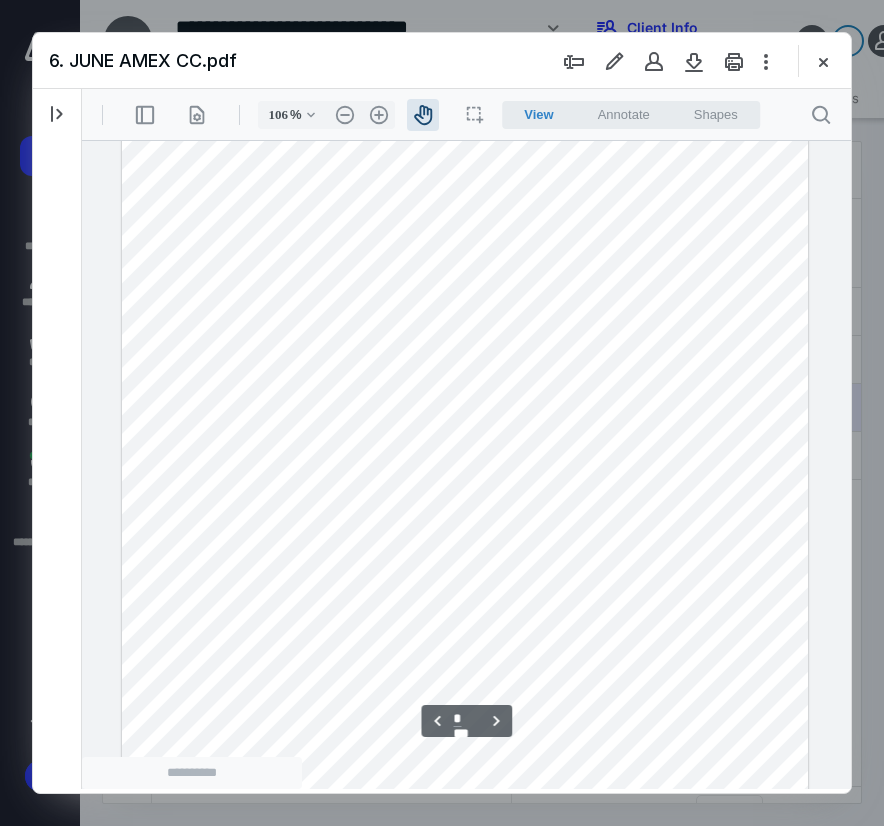 type on "131" 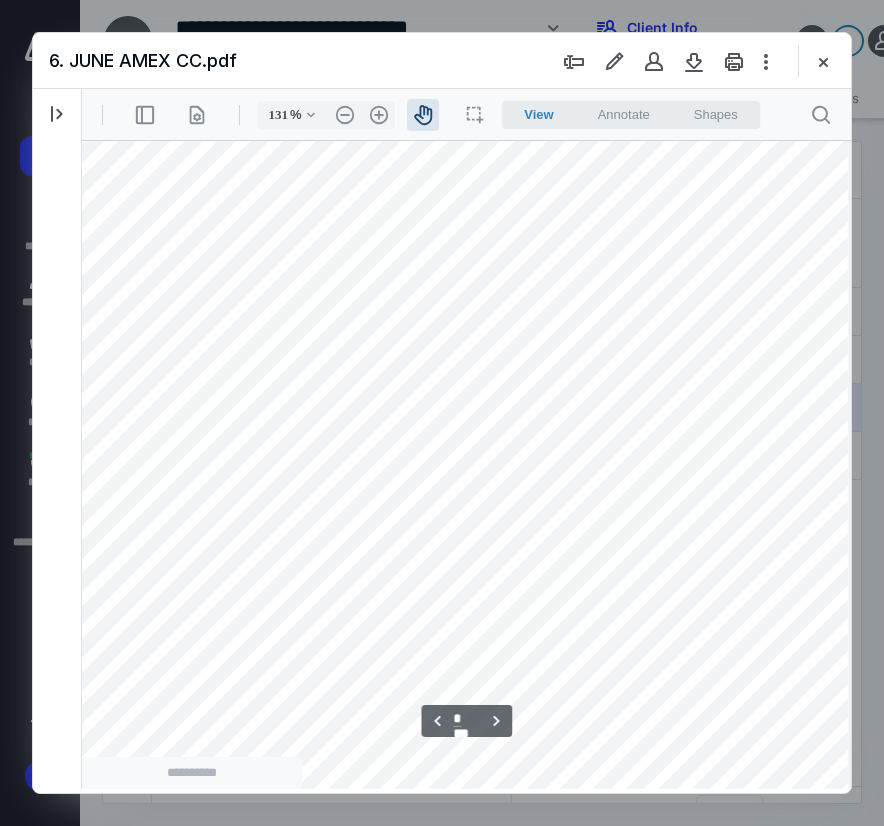 scroll, scrollTop: 2375, scrollLeft: 12, axis: both 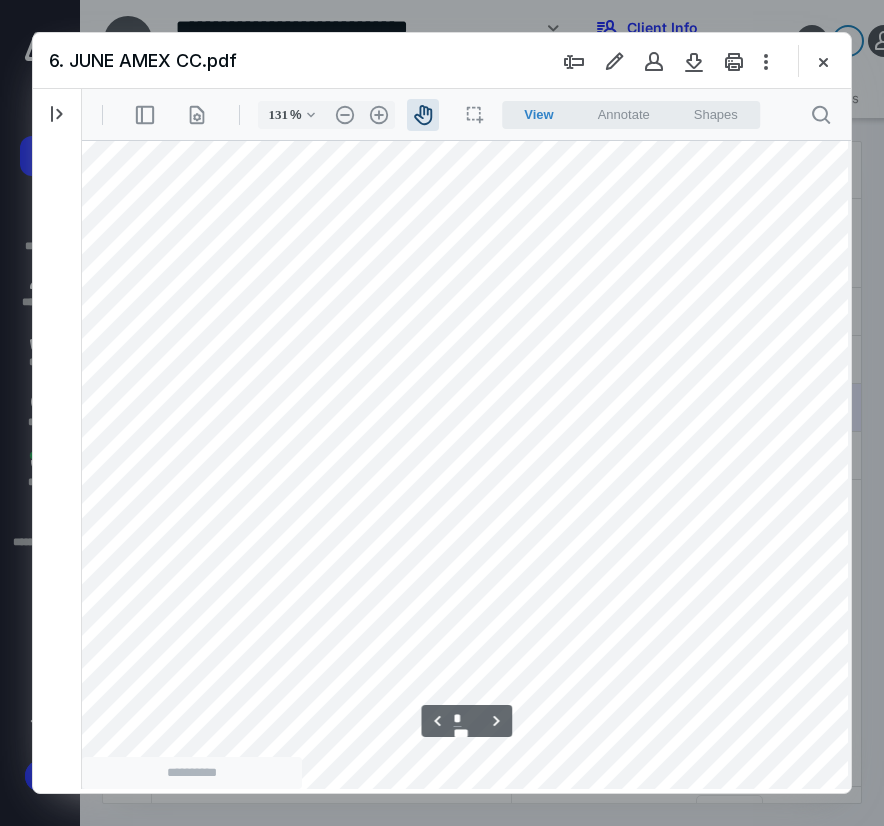 drag, startPoint x: 487, startPoint y: 491, endPoint x: 533, endPoint y: 488, distance: 46.09772 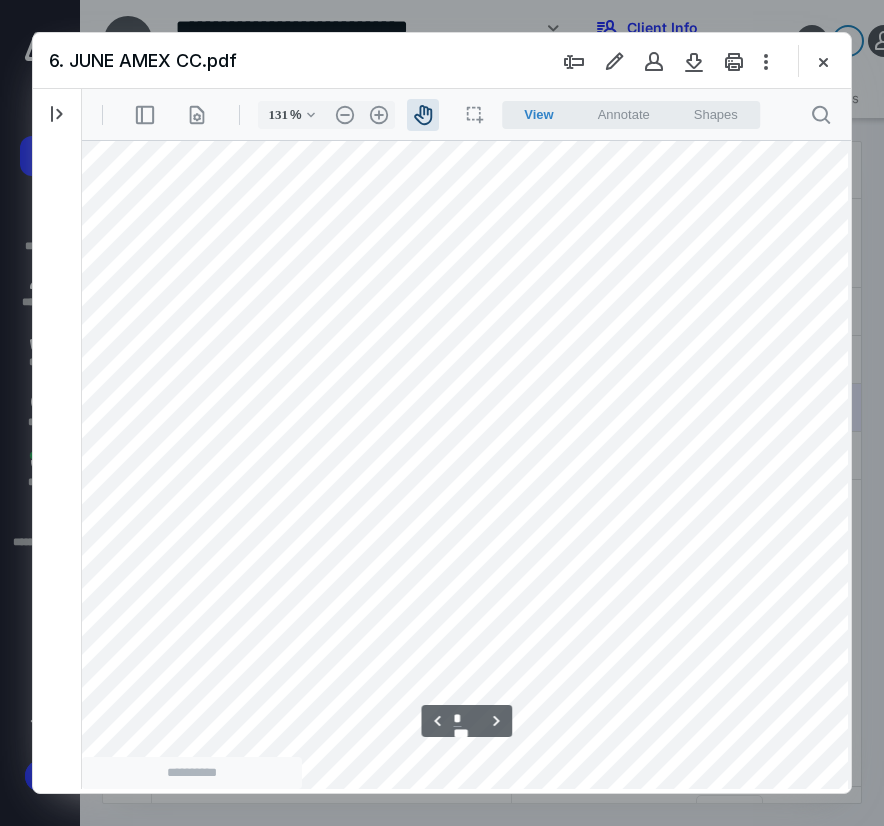 scroll, scrollTop: 875, scrollLeft: 12, axis: both 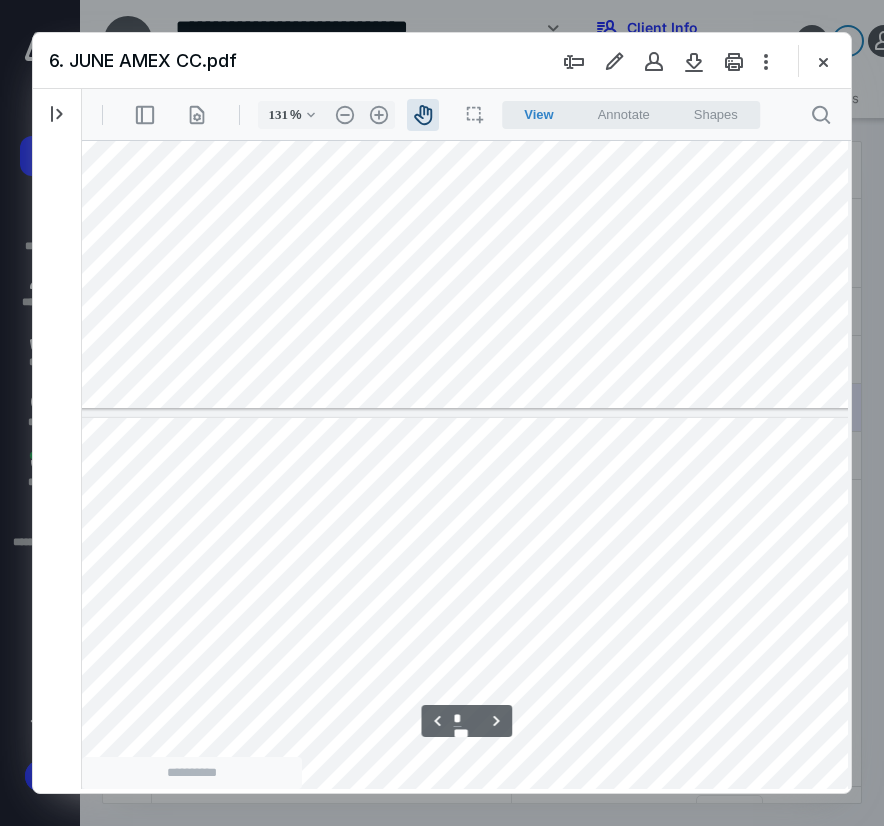 type on "*" 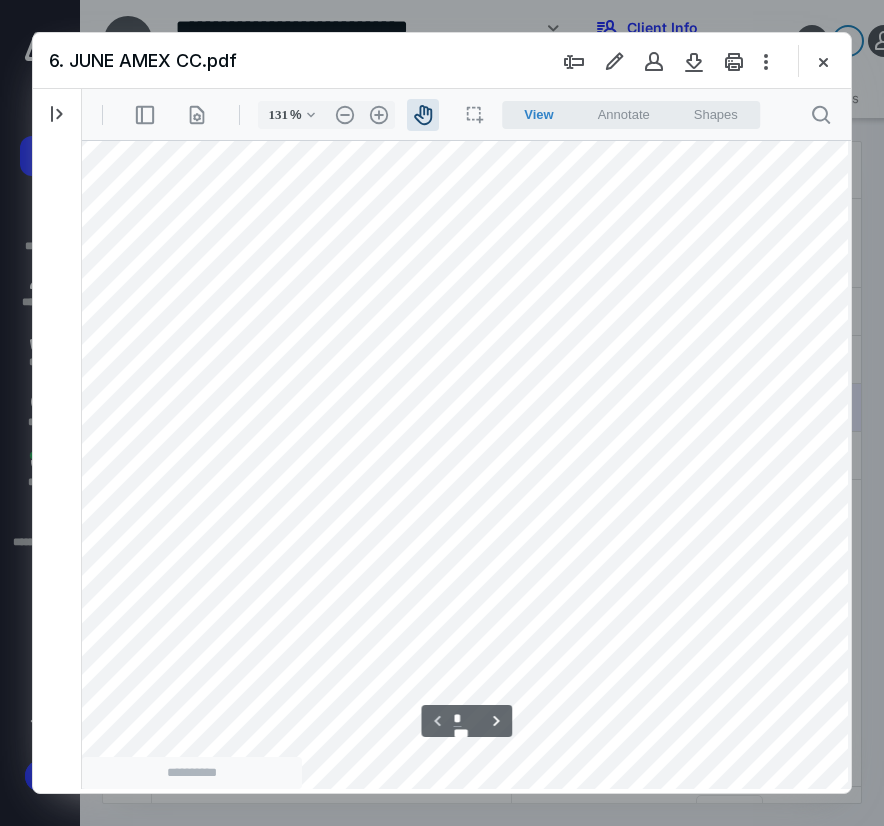 scroll, scrollTop: 0, scrollLeft: 12, axis: horizontal 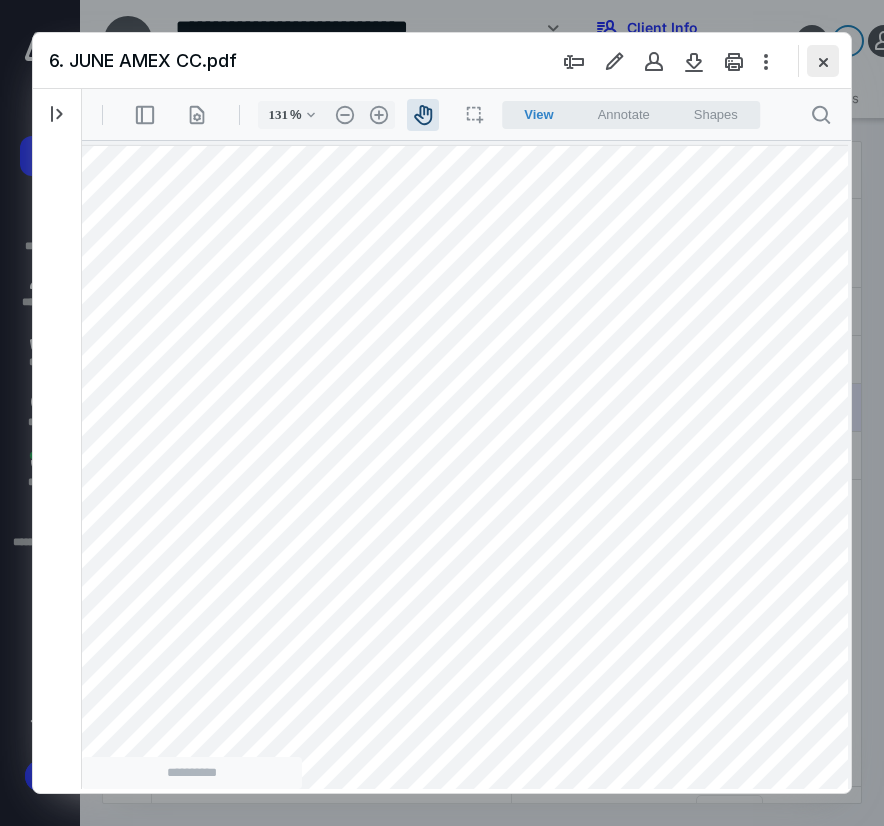 click at bounding box center (823, 61) 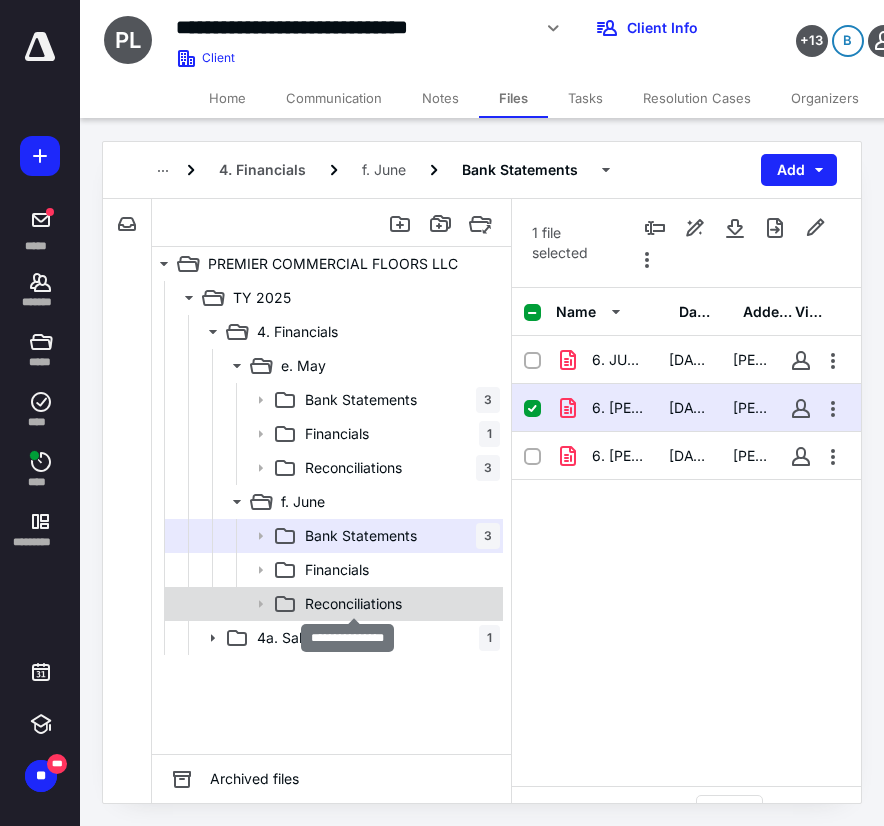 click on "Reconciliations" at bounding box center (353, 604) 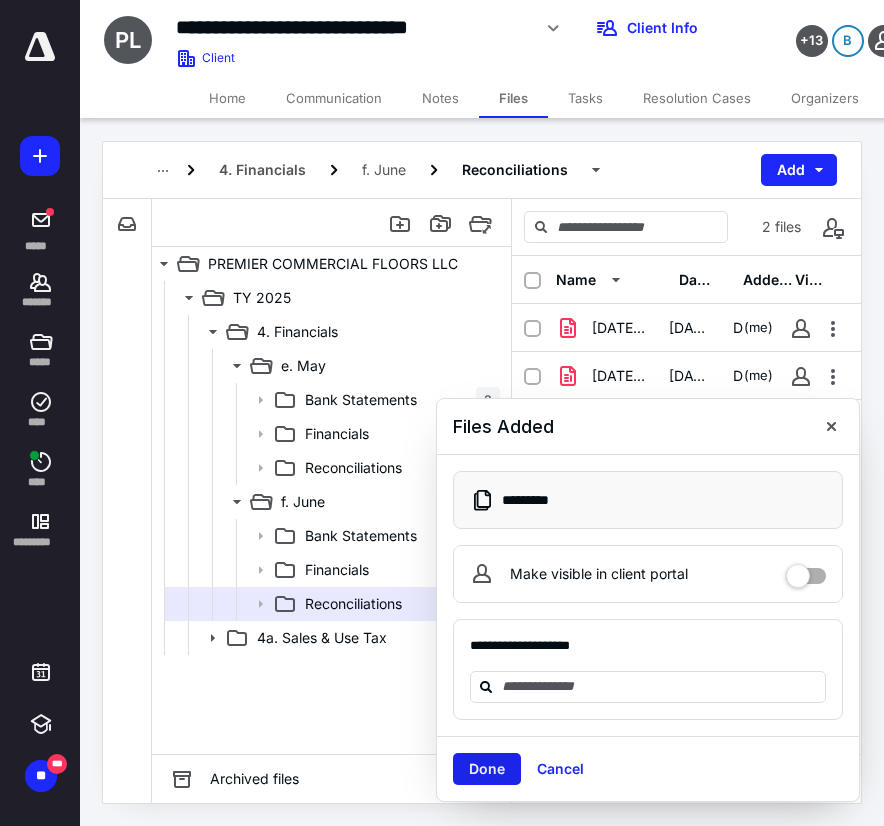 click on "Done" at bounding box center (487, 769) 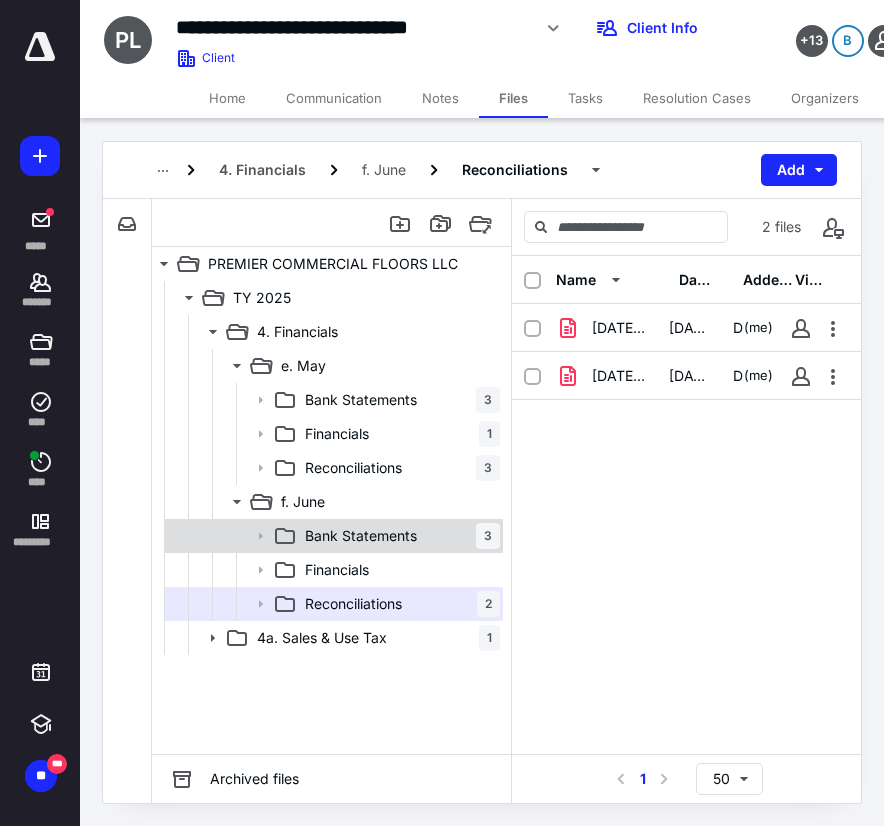 click on "Bank Statements" at bounding box center [361, 536] 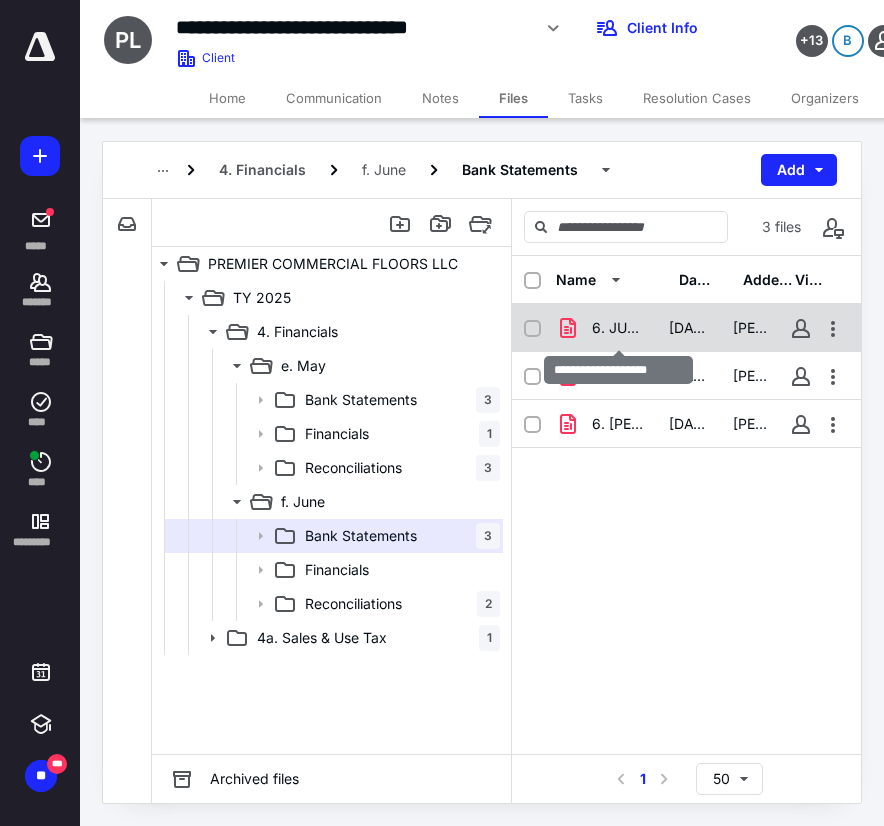 click on "6. JUNE AMEX CC.pdf" at bounding box center (618, 328) 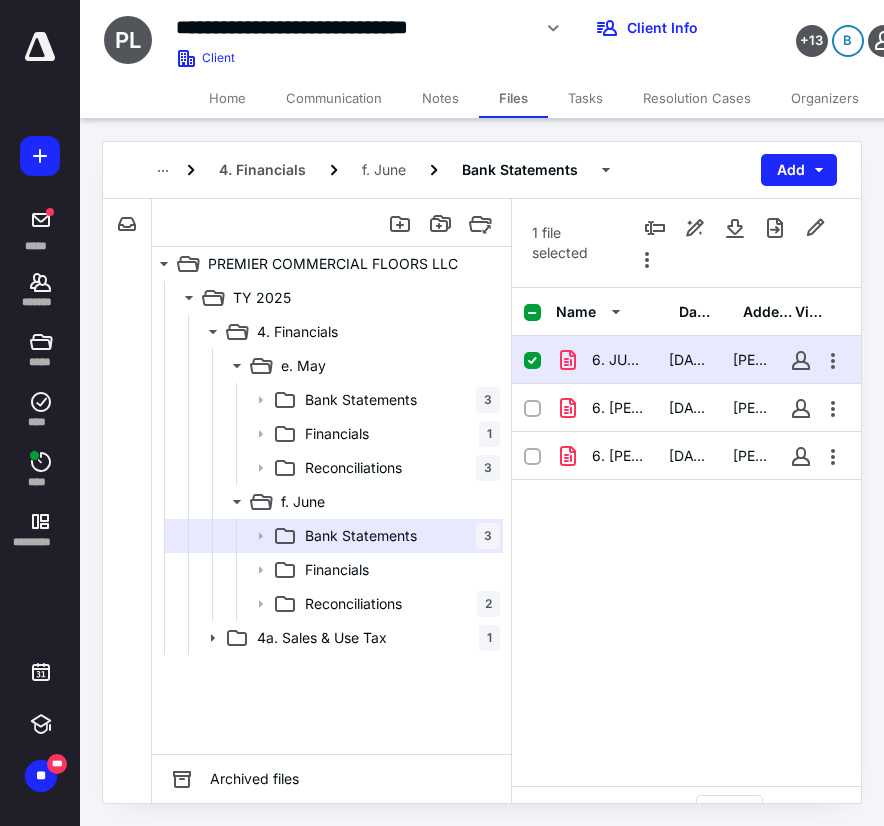 click on "Name Date added Added by Visible" at bounding box center [686, 312] 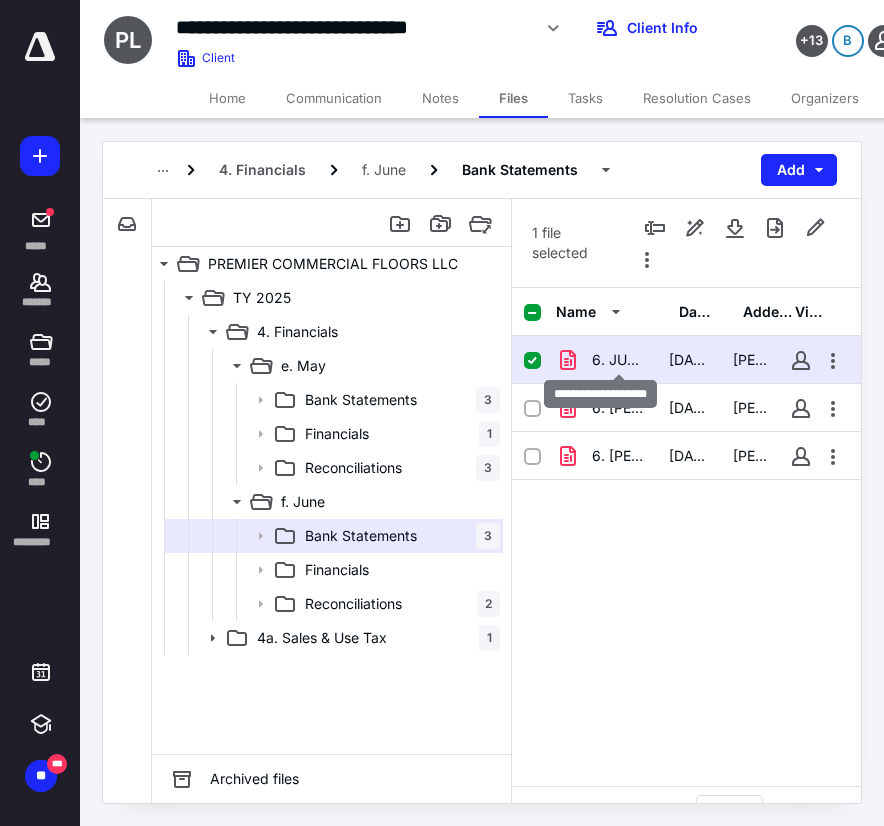 click on "6. JUNE AMEX CC.pdf" at bounding box center (618, 360) 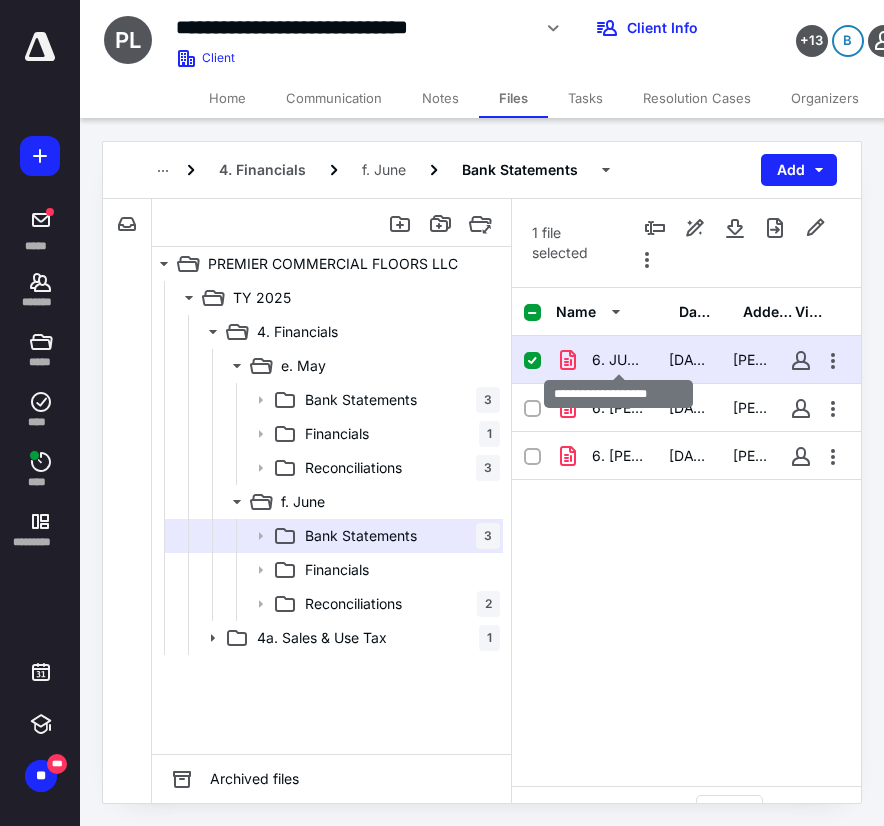 click on "6. JUNE AMEX CC.pdf" at bounding box center [618, 360] 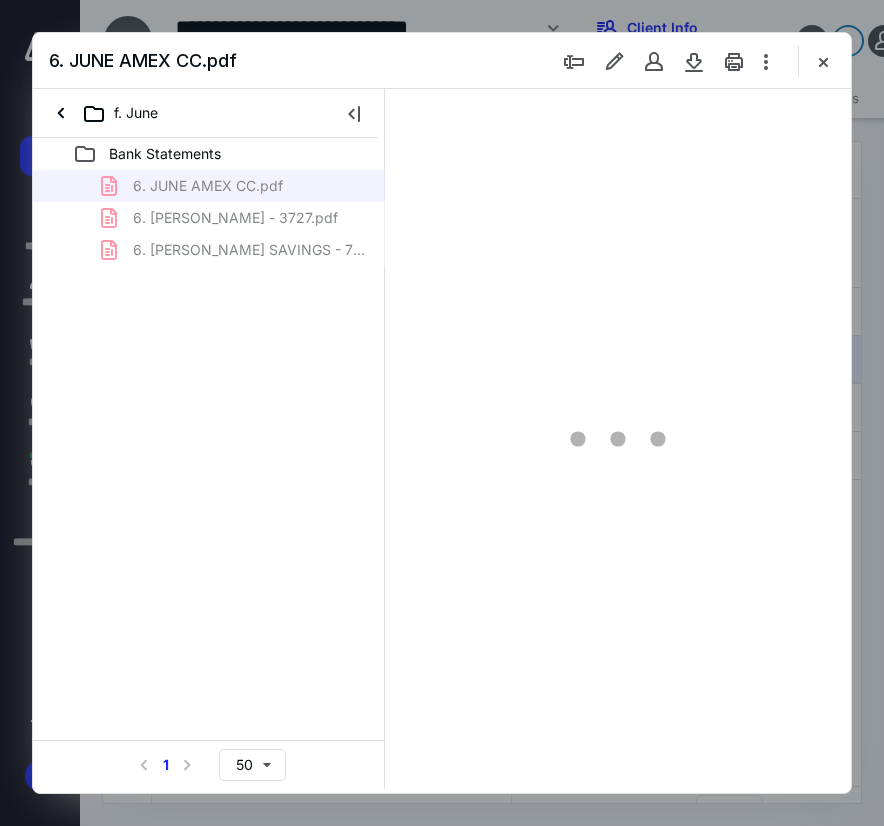 scroll, scrollTop: 0, scrollLeft: 0, axis: both 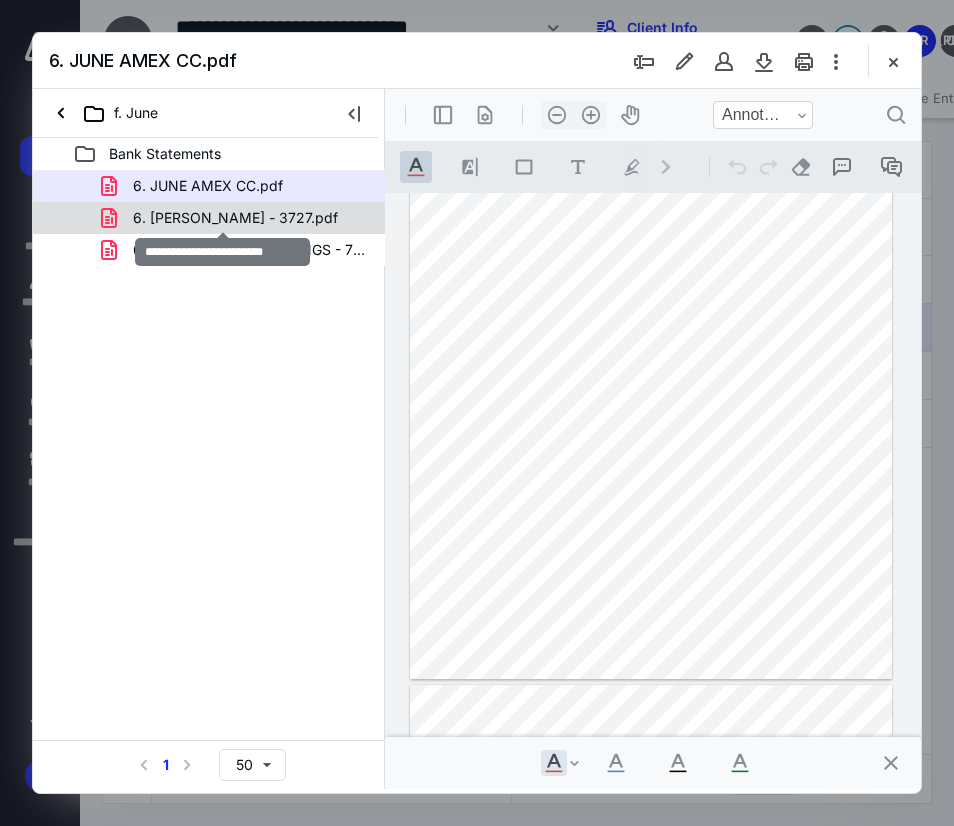 click on "6. [PERSON_NAME] - 3727.pdf" at bounding box center (235, 218) 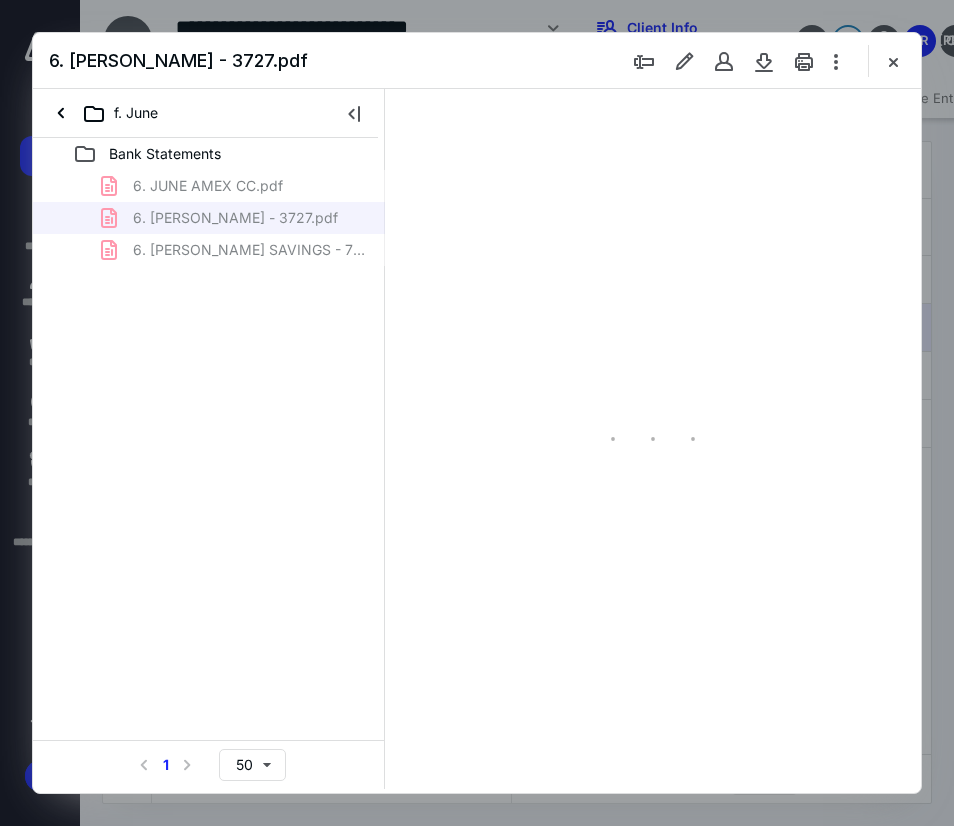 scroll, scrollTop: 107, scrollLeft: 0, axis: vertical 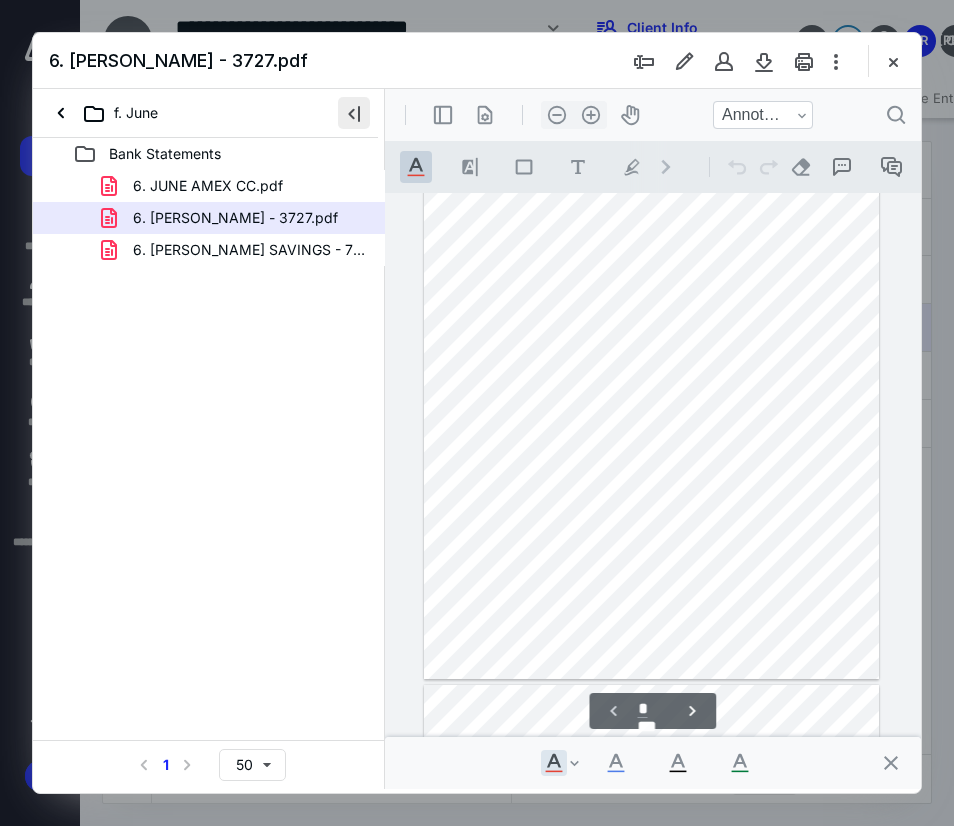 click at bounding box center (354, 113) 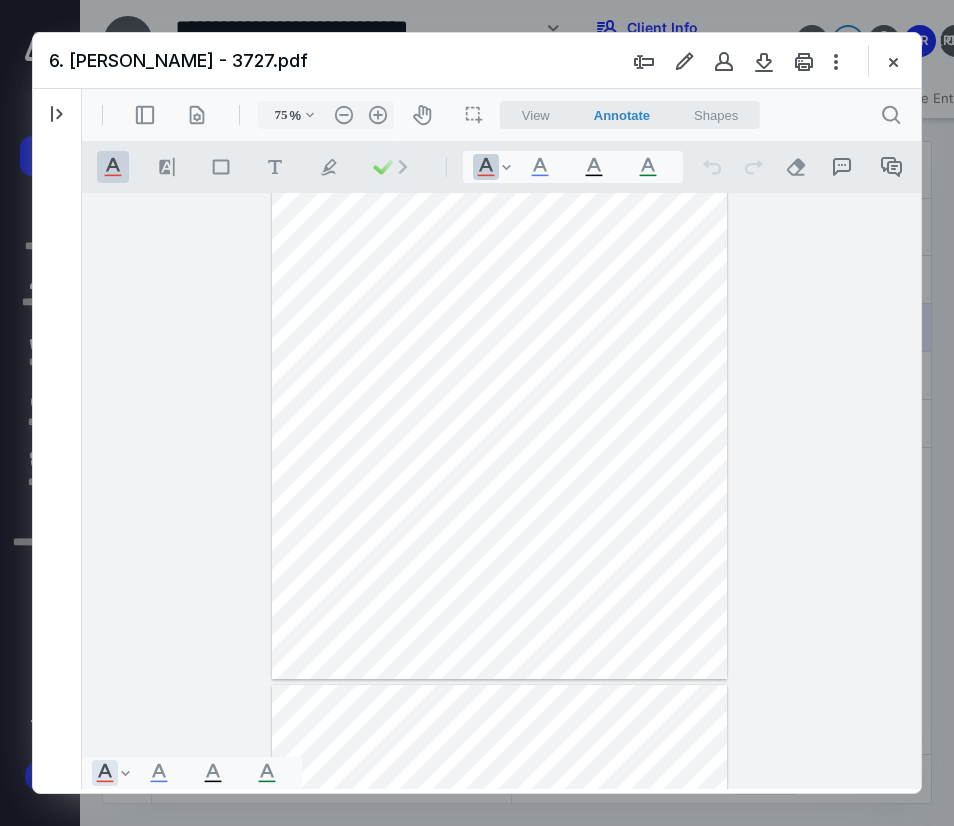 type on "82" 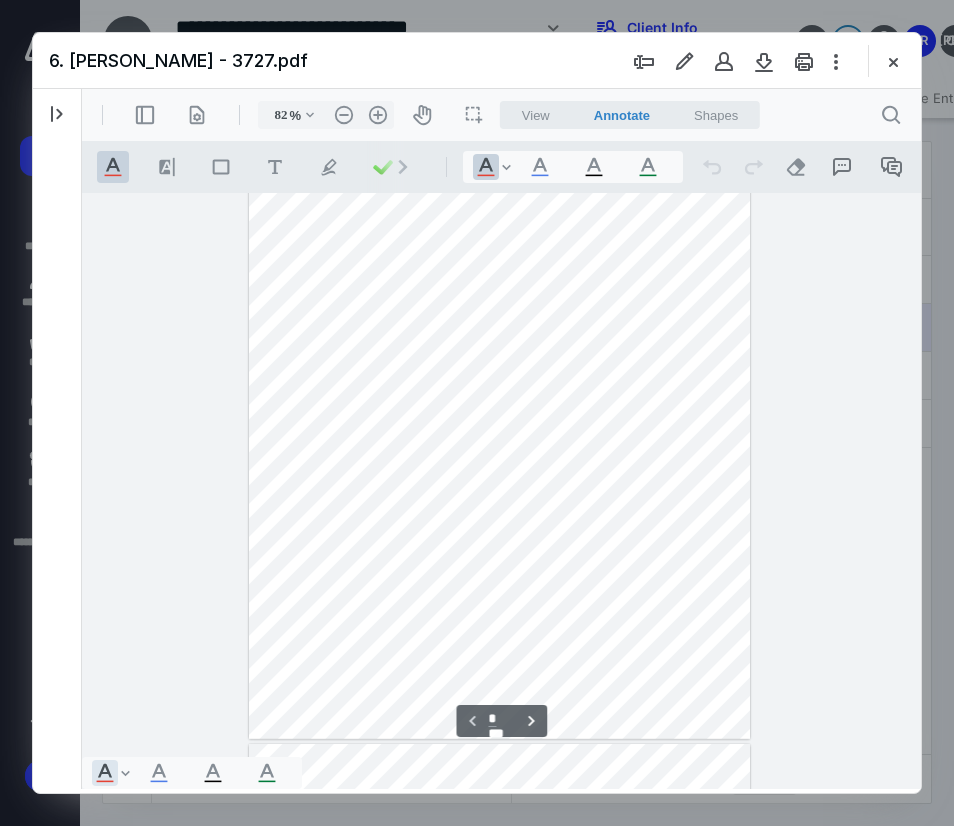 scroll, scrollTop: 138, scrollLeft: 0, axis: vertical 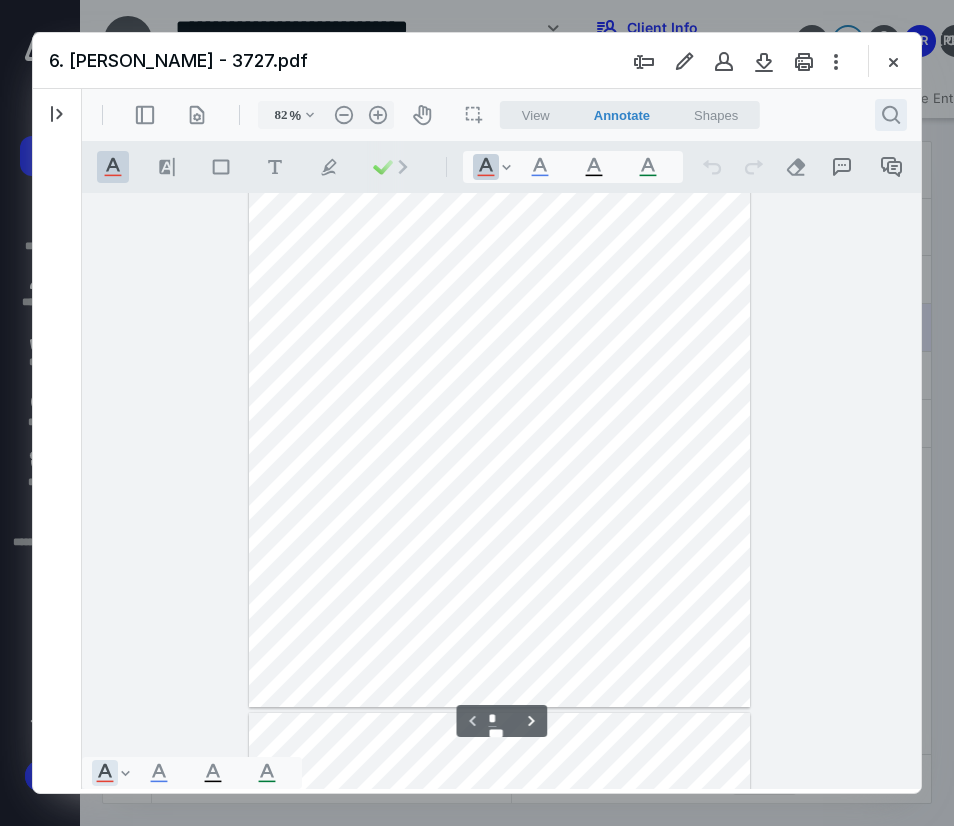 click on ".cls-1{fill:#abb0c4;} icon - header - search" at bounding box center [891, 115] 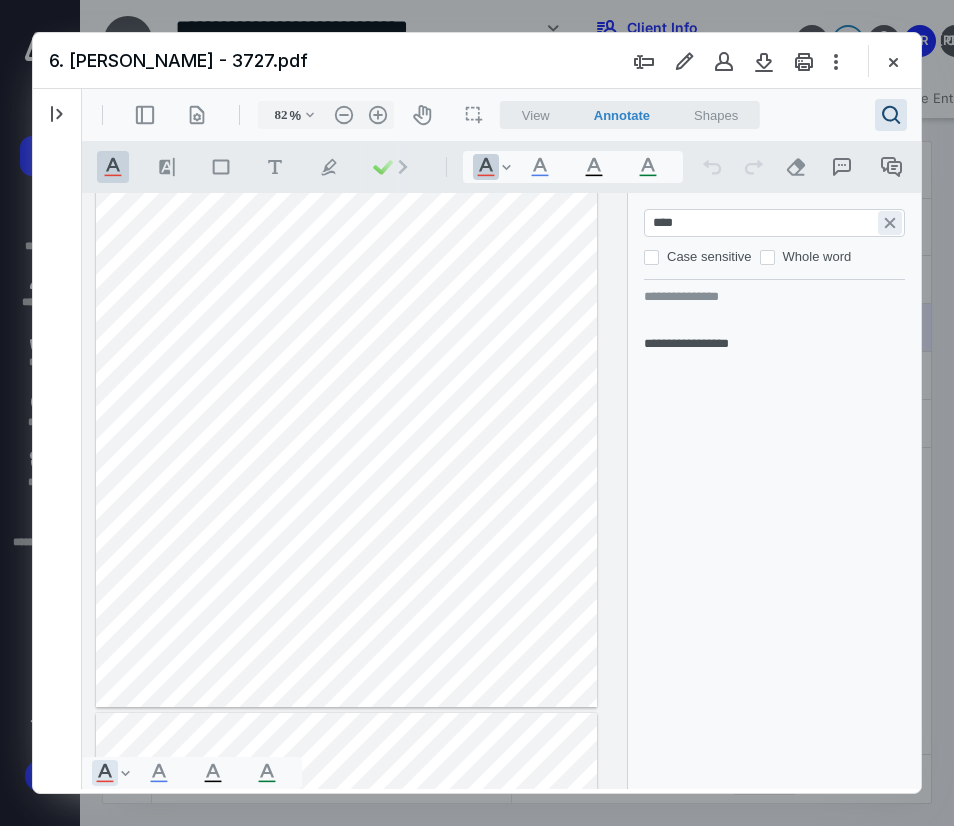 type on "****" 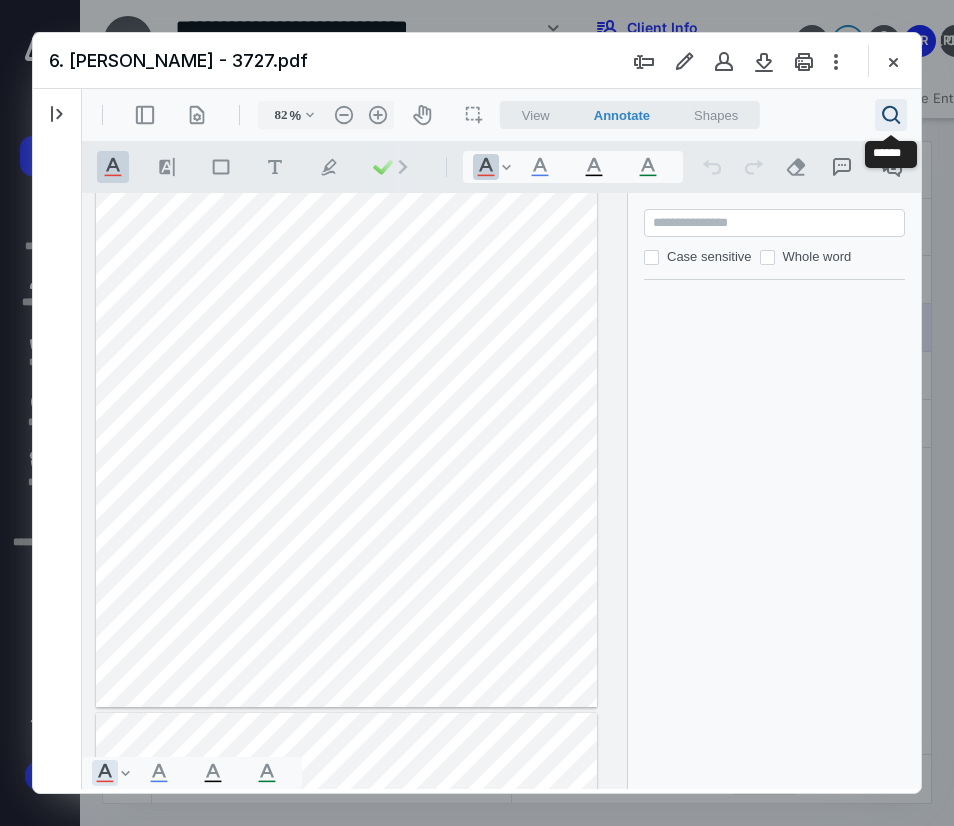 click on ".cls-1{fill:#abb0c4;} icon - header - search" at bounding box center (891, 115) 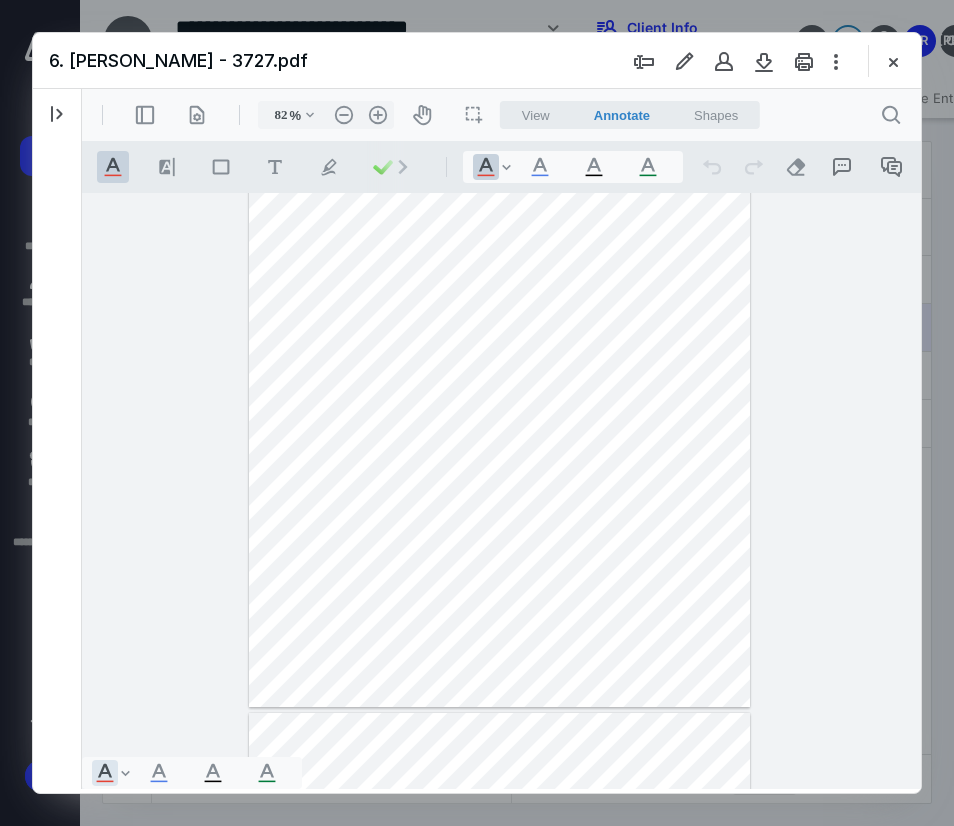 type 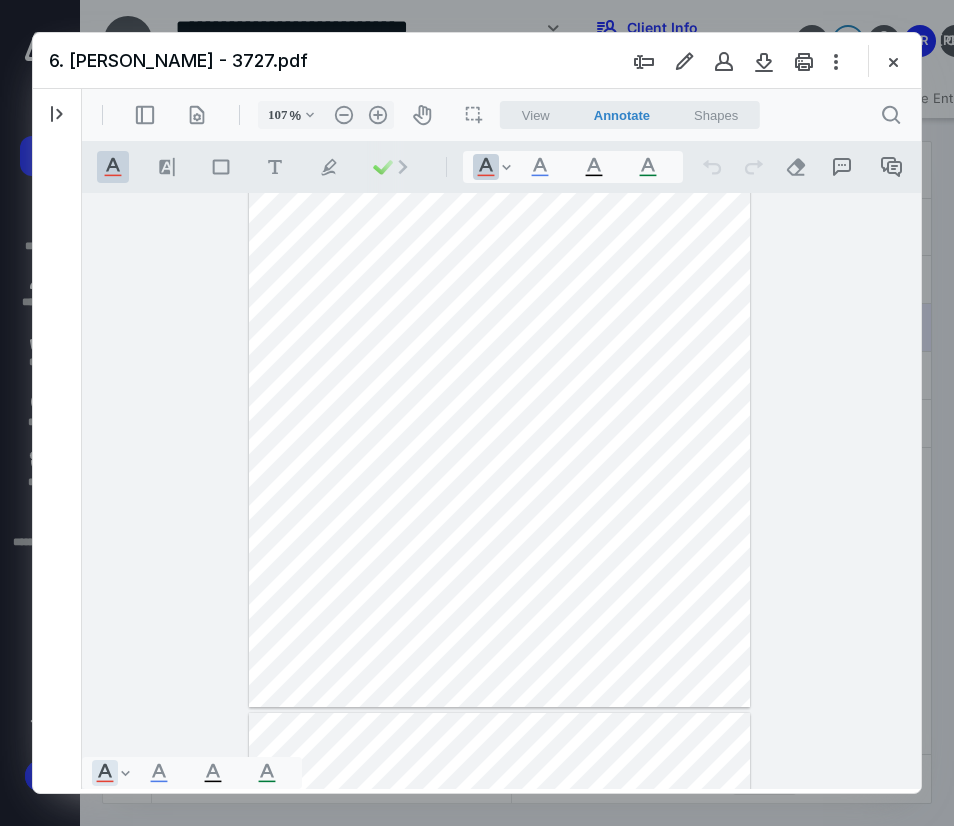 type on "132" 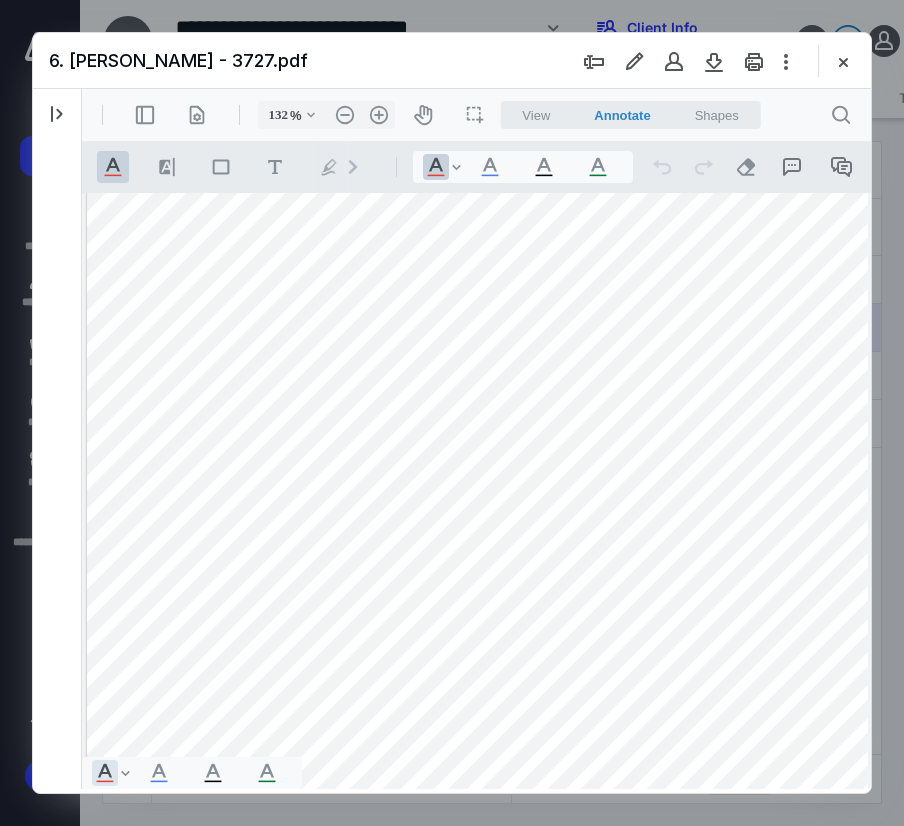scroll, scrollTop: 1490, scrollLeft: 0, axis: vertical 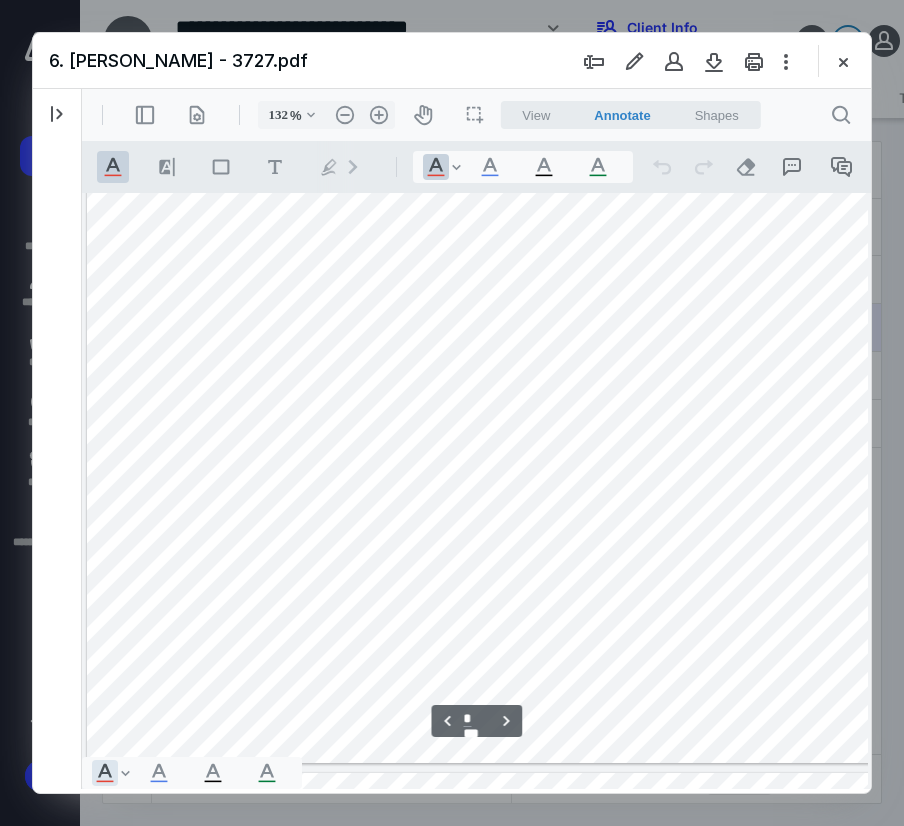 type on "*" 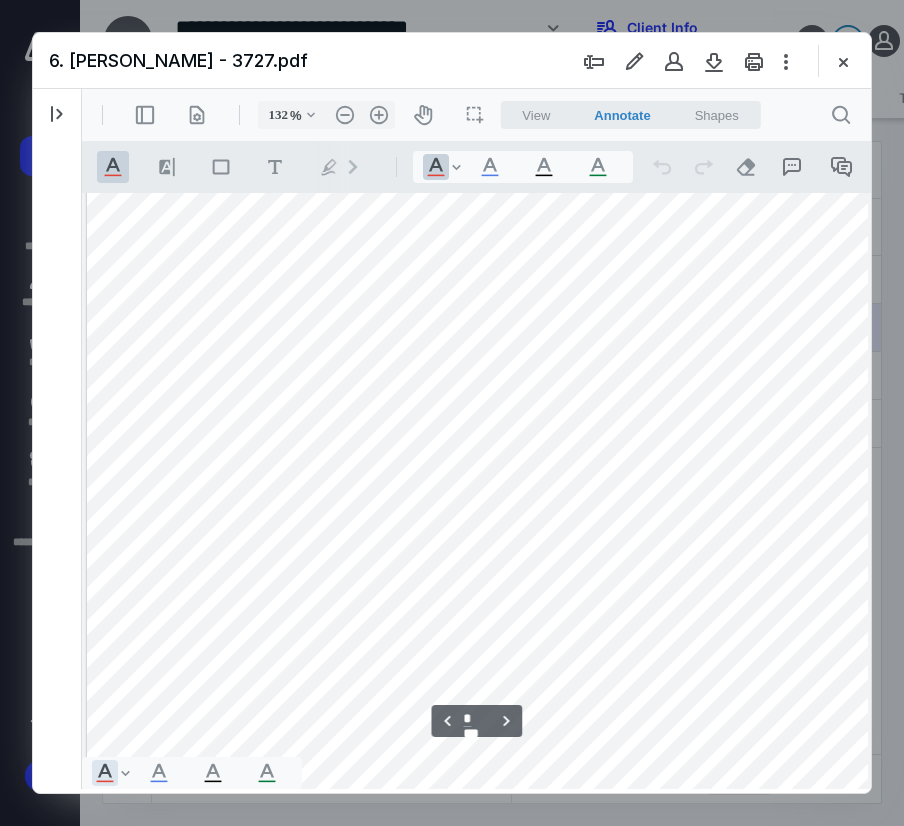 scroll, scrollTop: 3290, scrollLeft: 0, axis: vertical 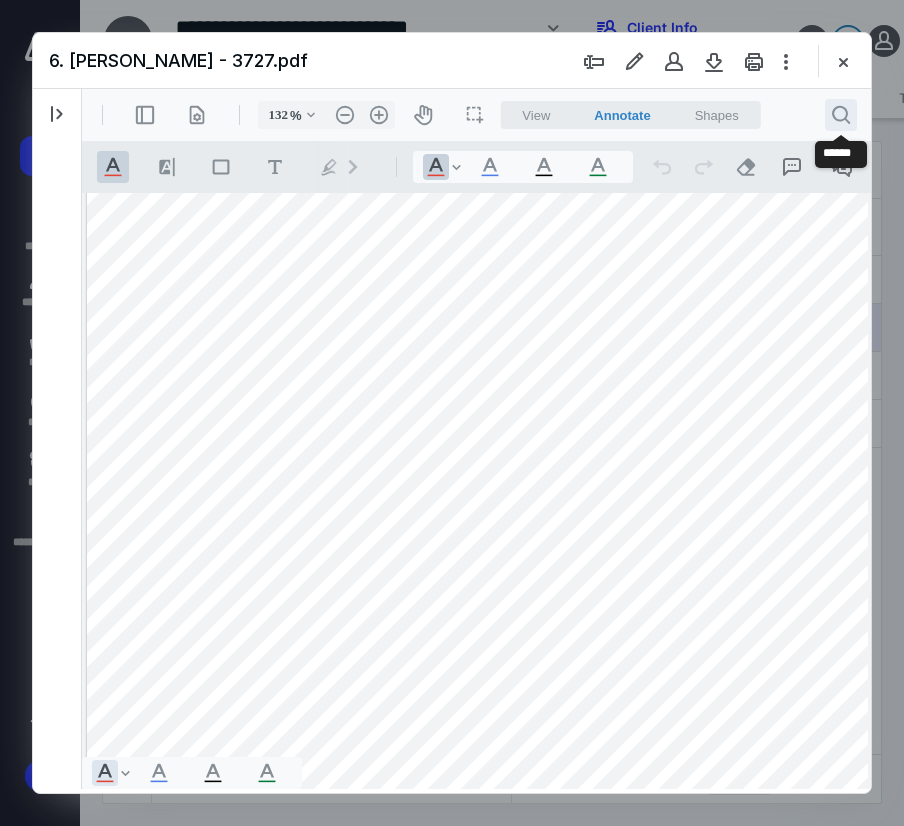 click on ".cls-1{fill:#abb0c4;} icon - header - search" at bounding box center (841, 115) 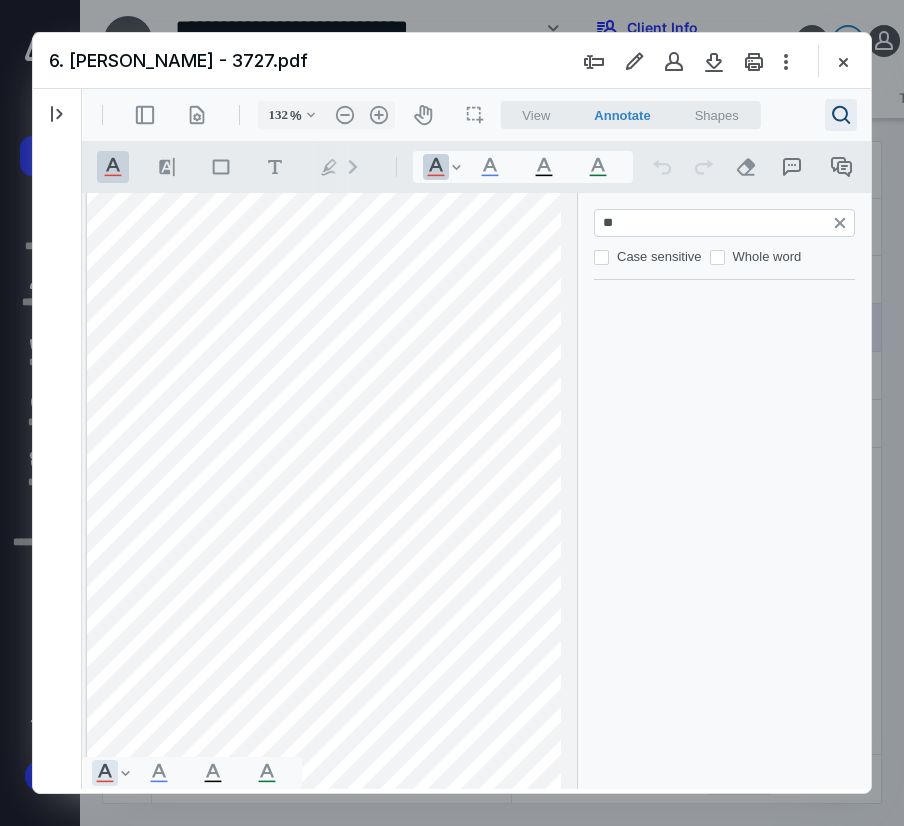 type on "***" 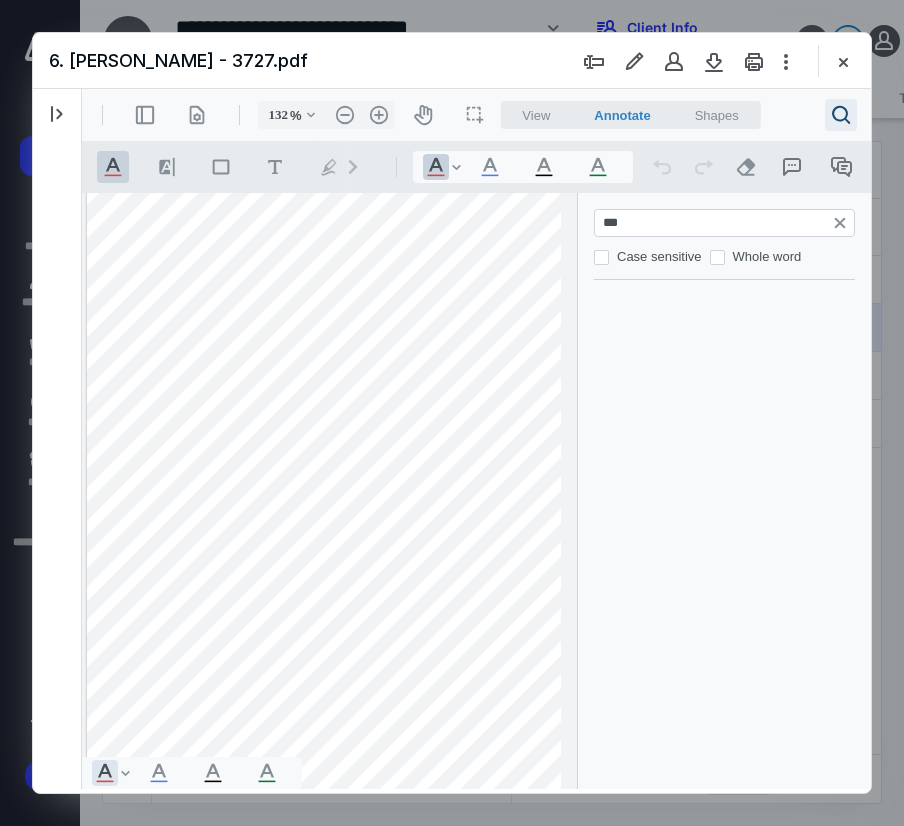 type on "*" 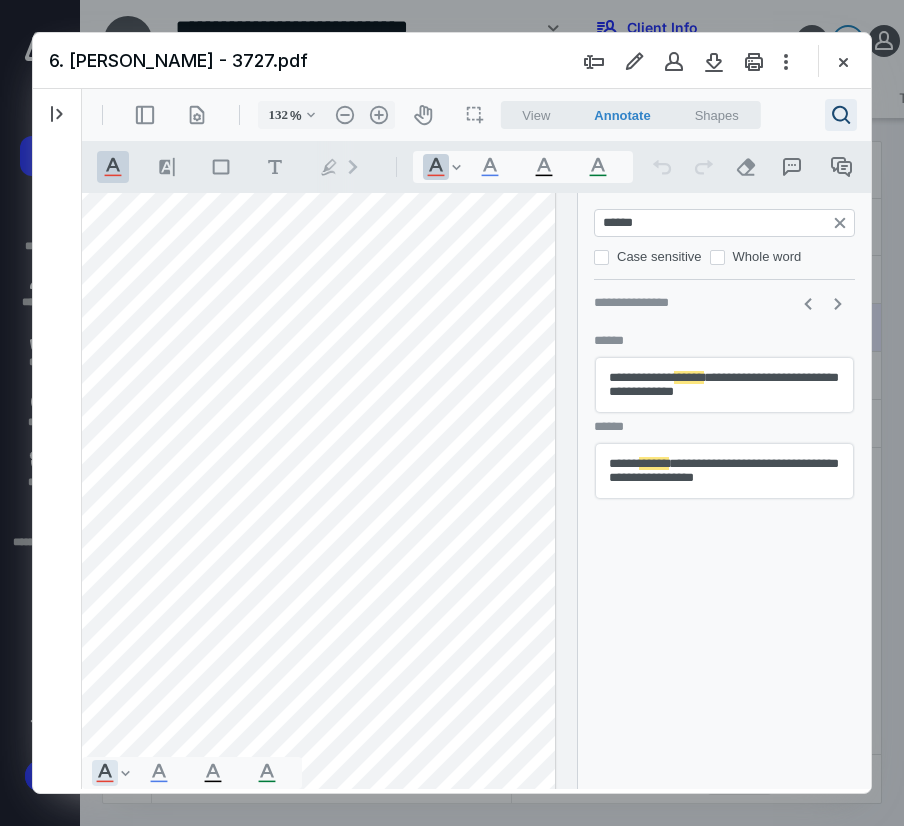 type on "******" 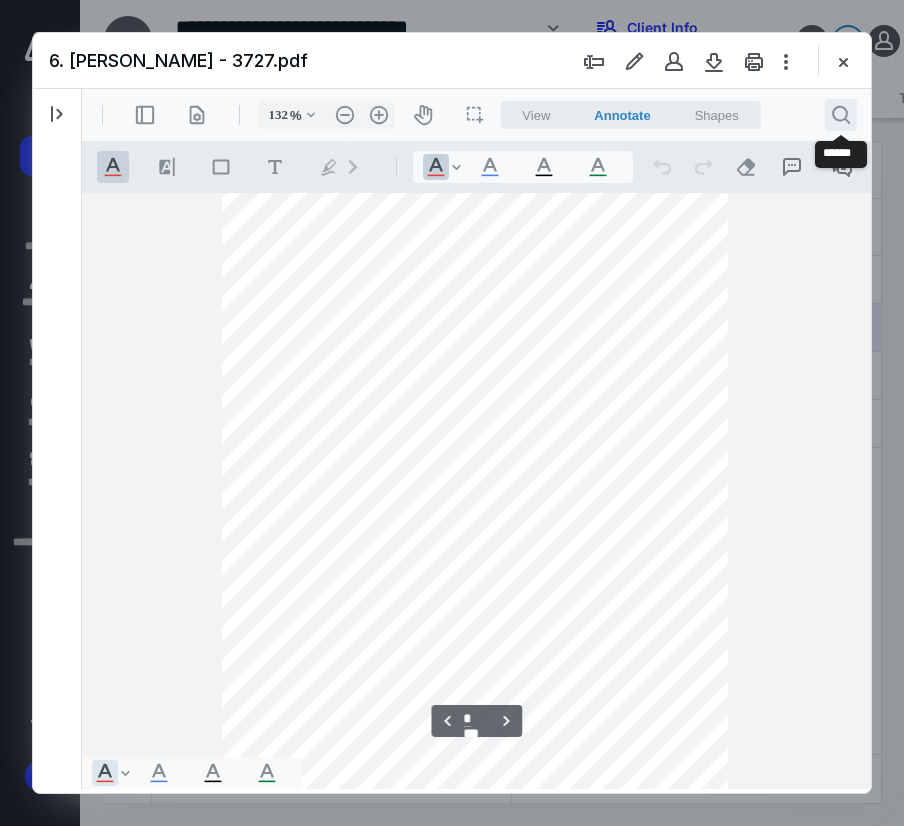 scroll, scrollTop: 4577, scrollLeft: 39, axis: both 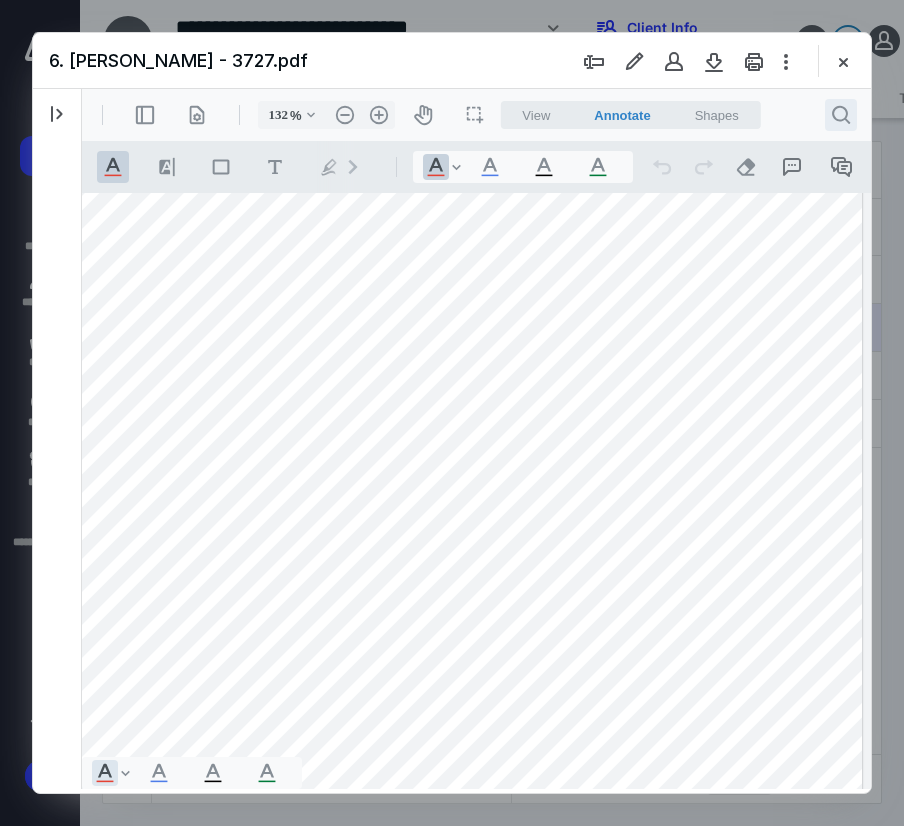 click on ".cls-1{fill:#abb0c4;} icon - header - search" at bounding box center (841, 115) 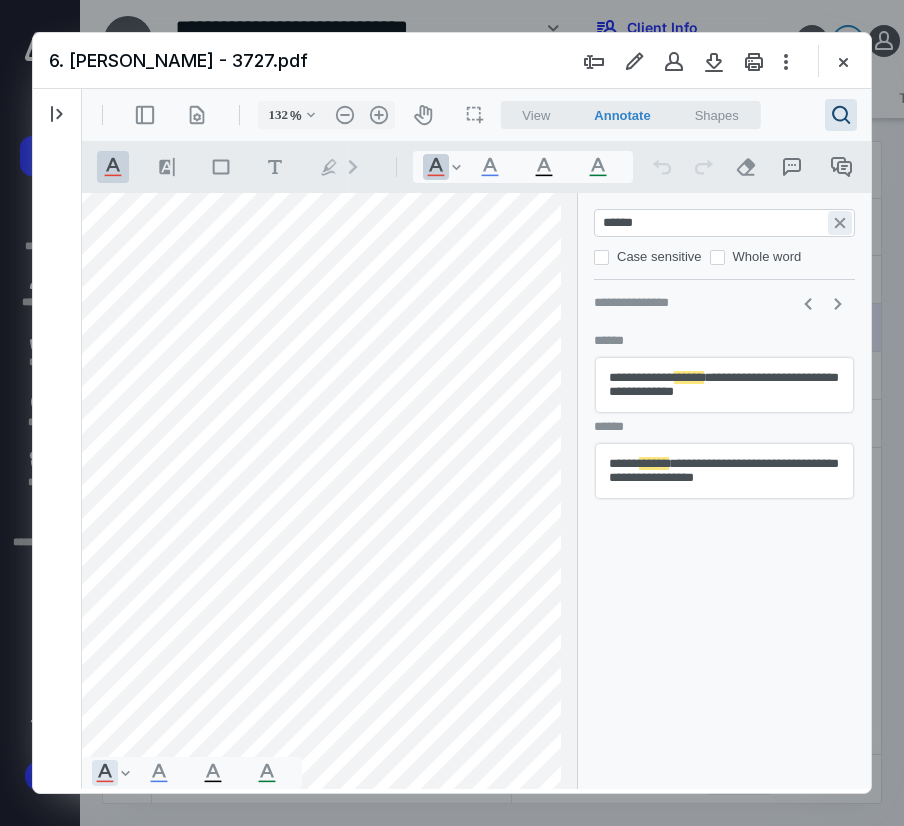 click on "**********" at bounding box center (840, 223) 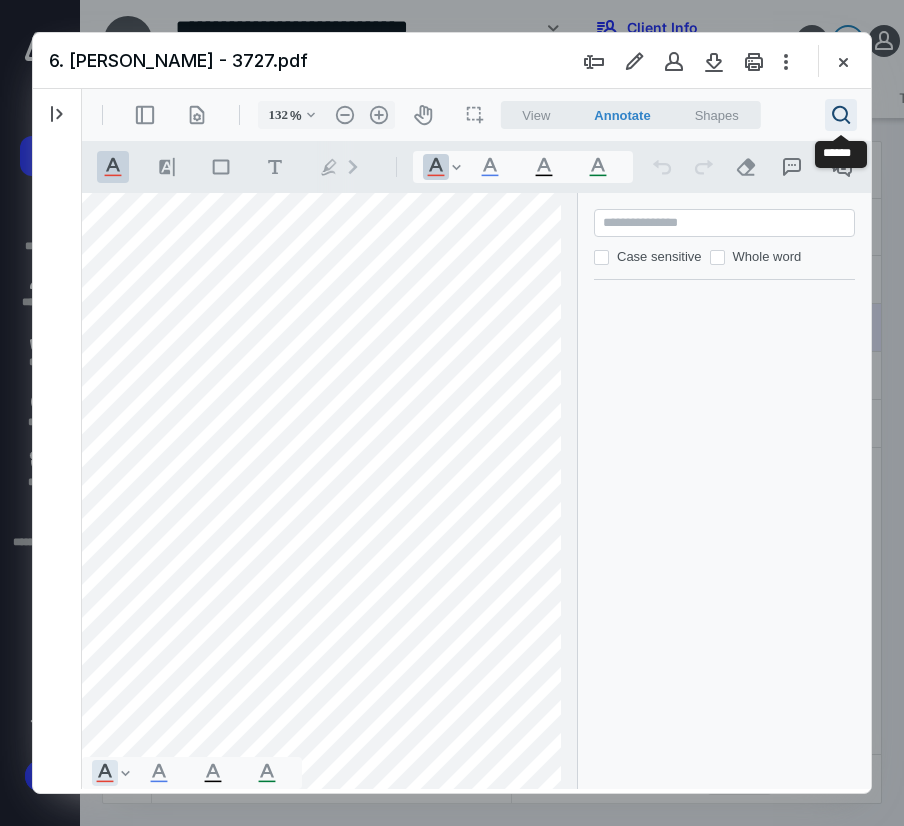 click on ".cls-1{fill:#abb0c4;} icon - header - search" at bounding box center (841, 115) 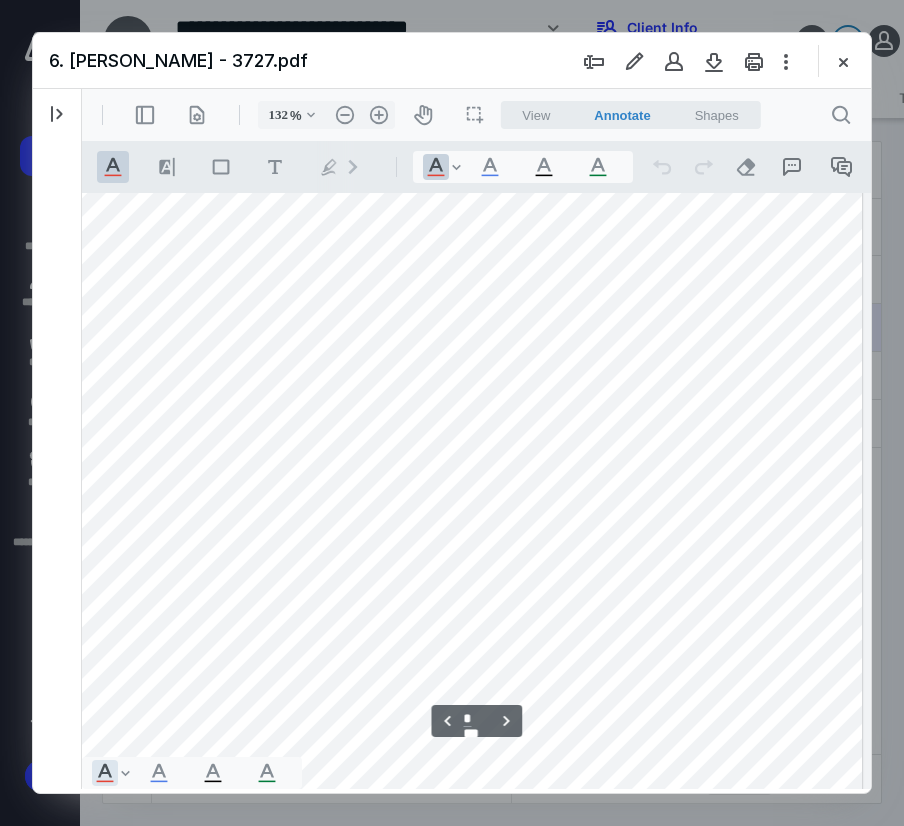 scroll, scrollTop: 5977, scrollLeft: 39, axis: both 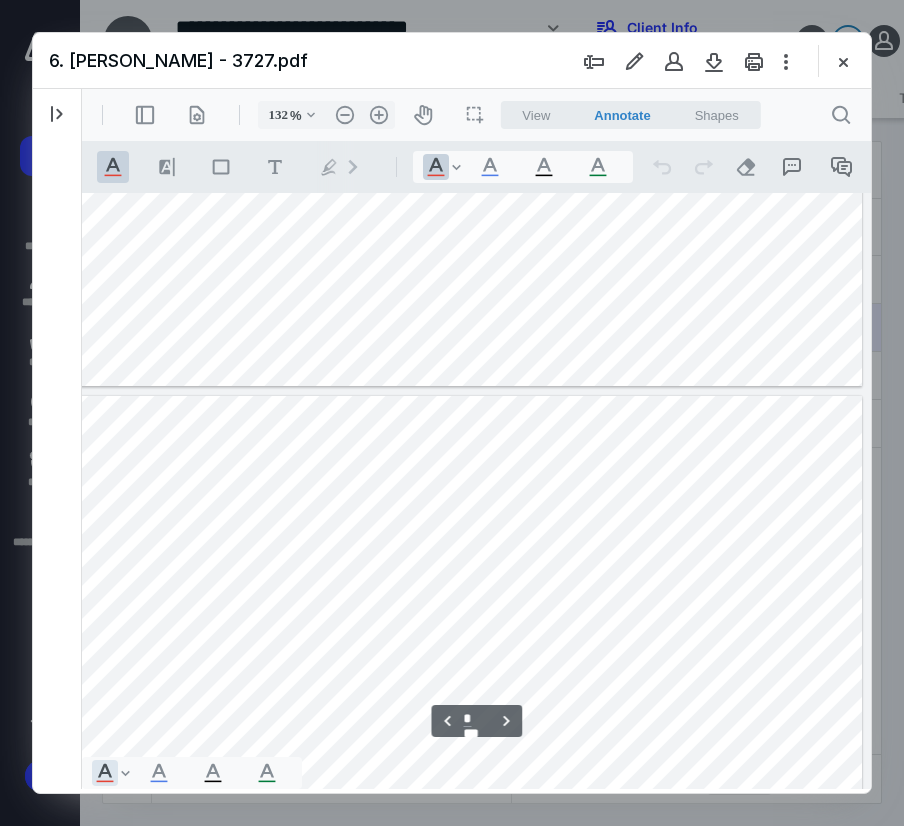 type on "*" 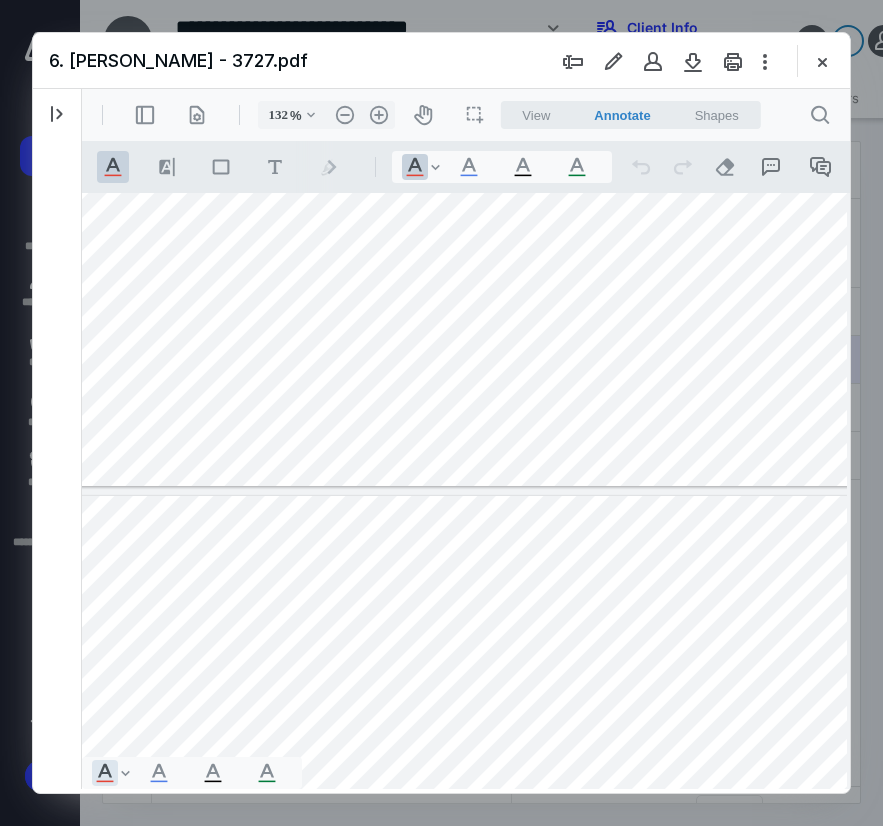 scroll, scrollTop: 4677, scrollLeft: 39, axis: both 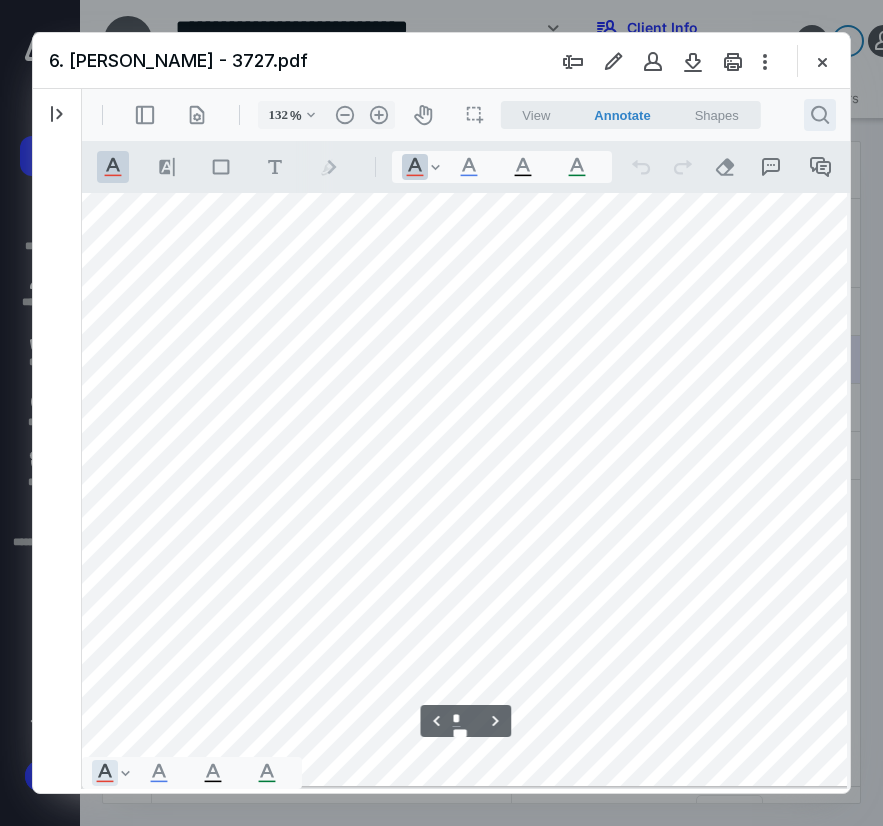 click on ".cls-1{fill:#abb0c4;} icon - header - search" at bounding box center [820, 115] 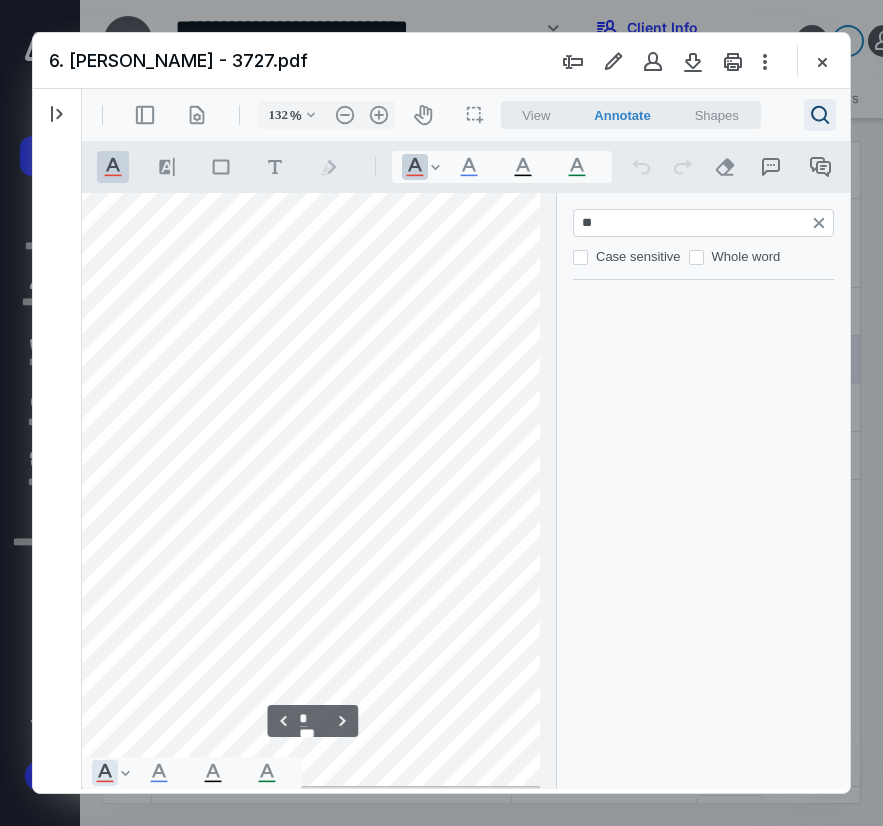 type on "***" 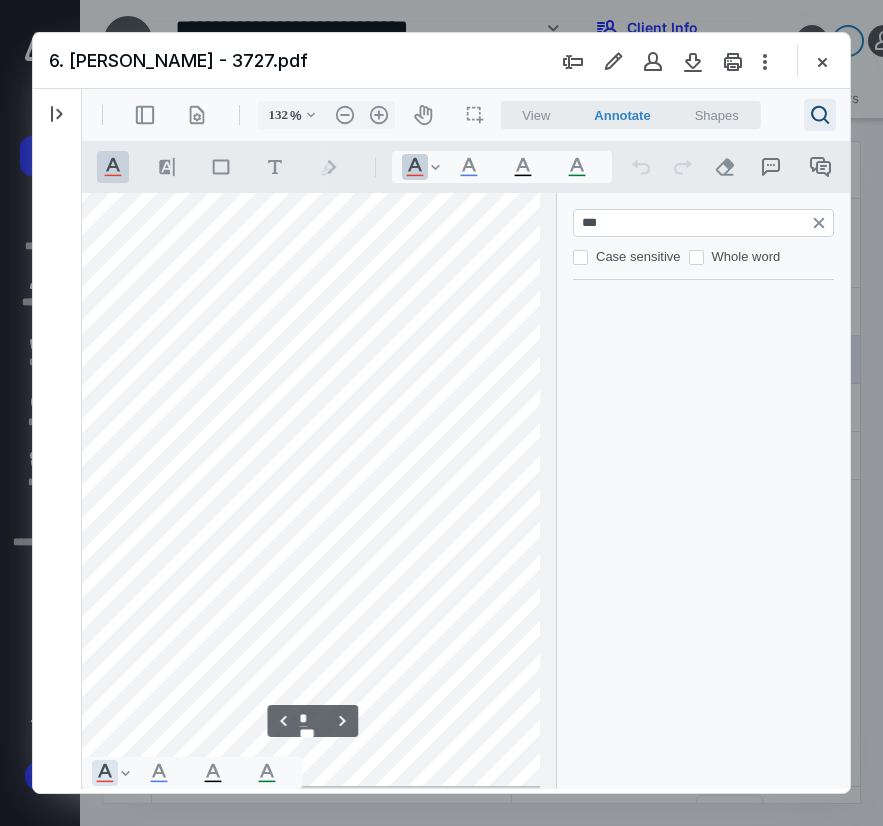 type on "*" 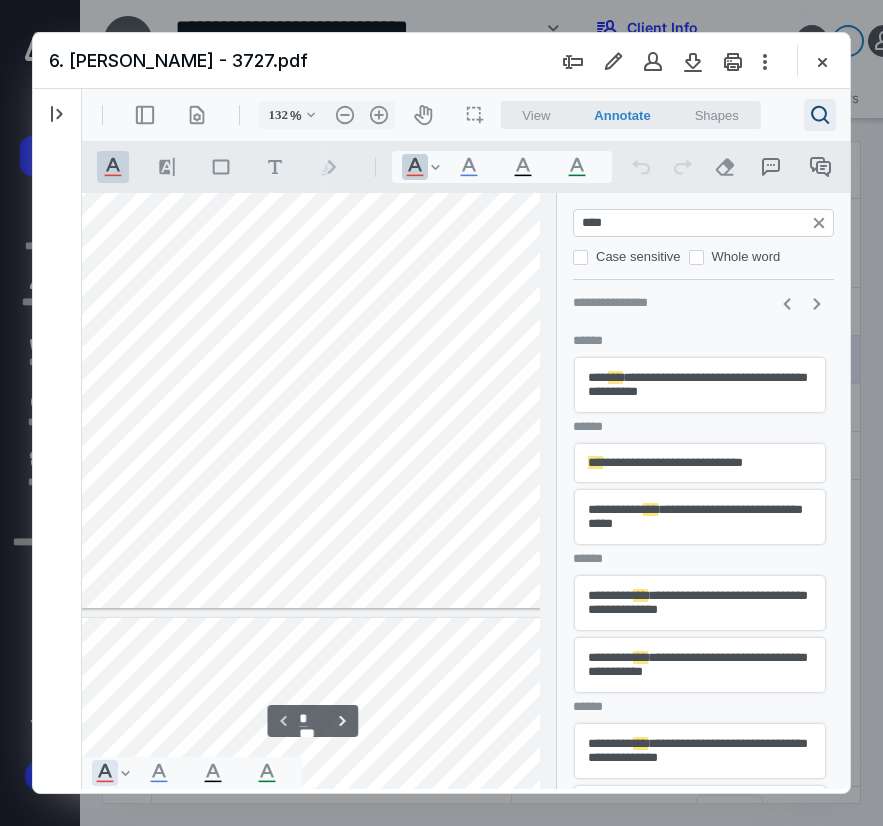scroll, scrollTop: 635, scrollLeft: 199, axis: both 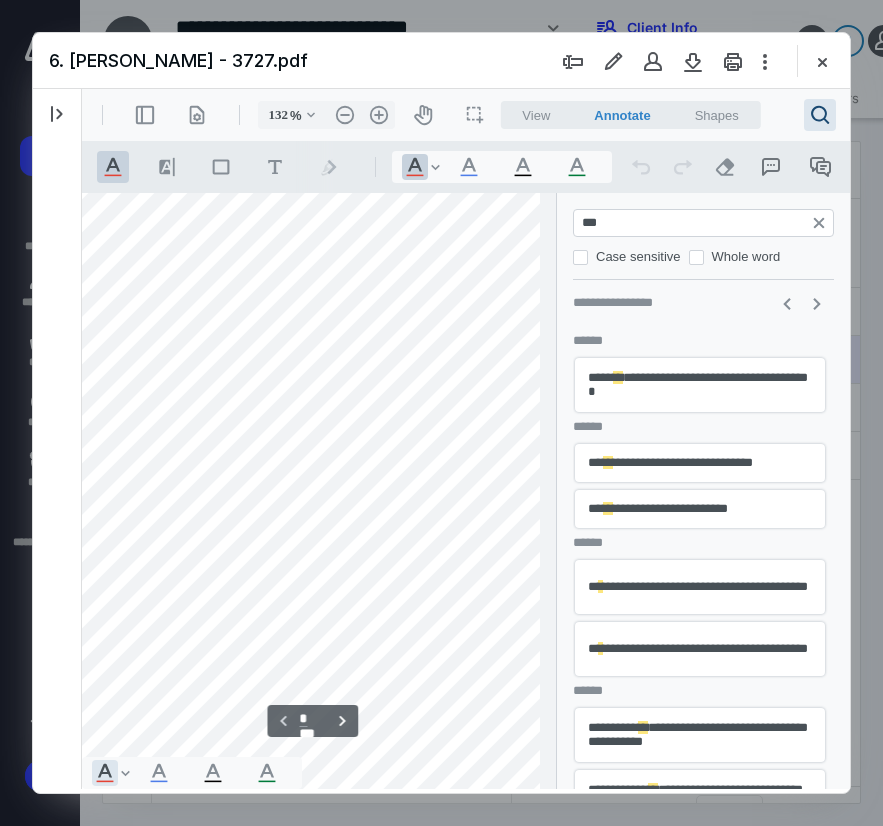 type on "****" 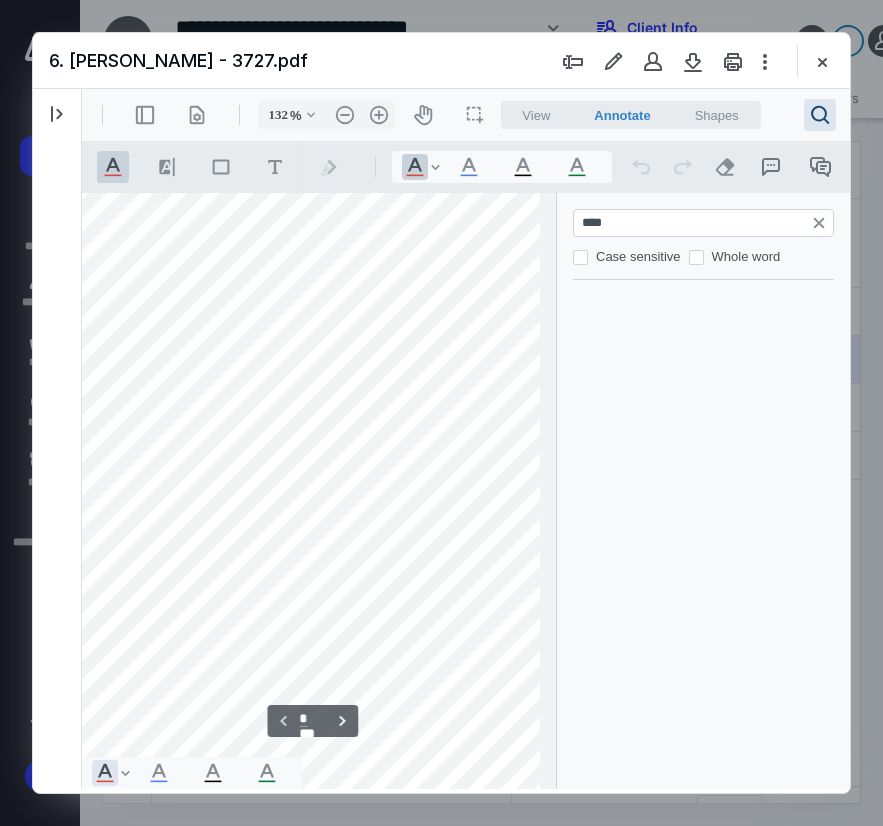 type on "*" 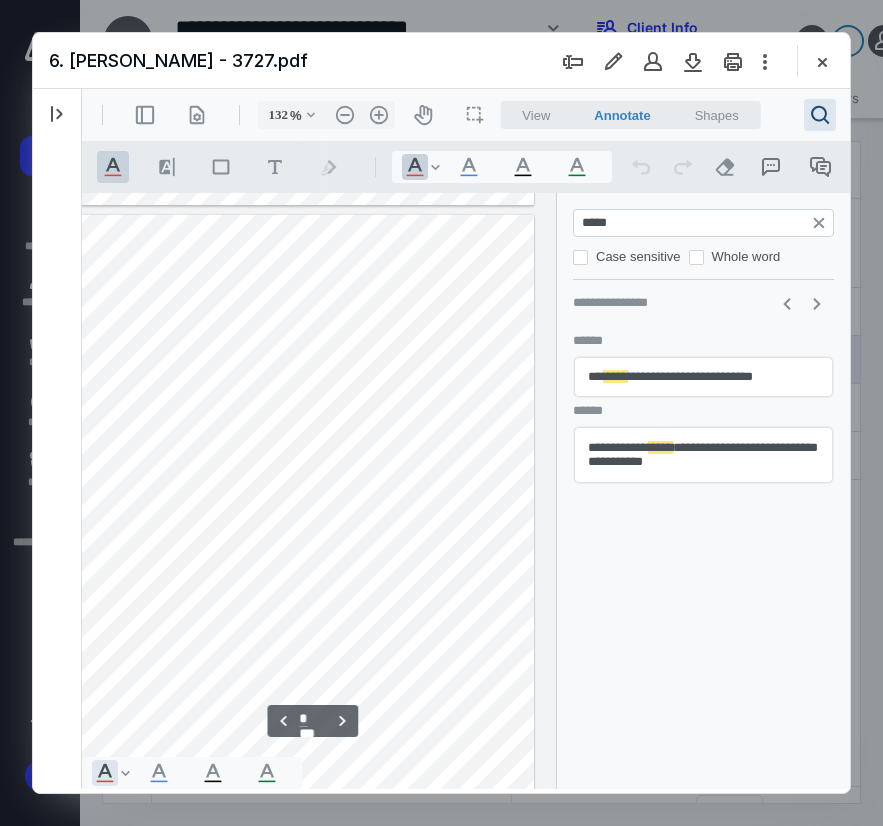 type on "*****" 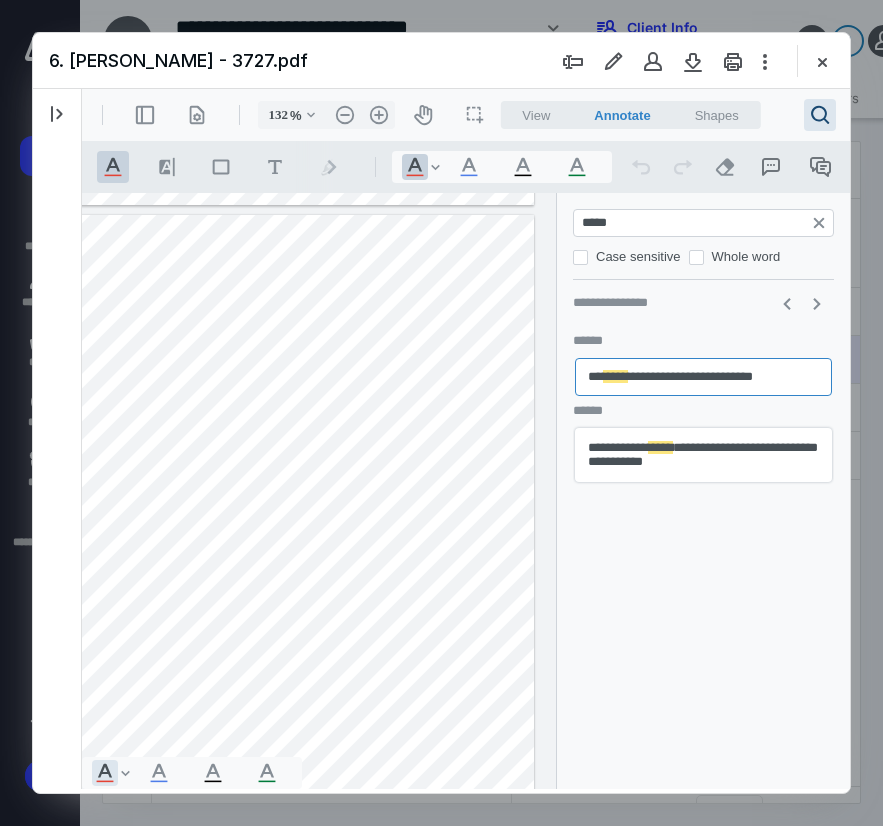 click on "**********" at bounding box center (703, 455) 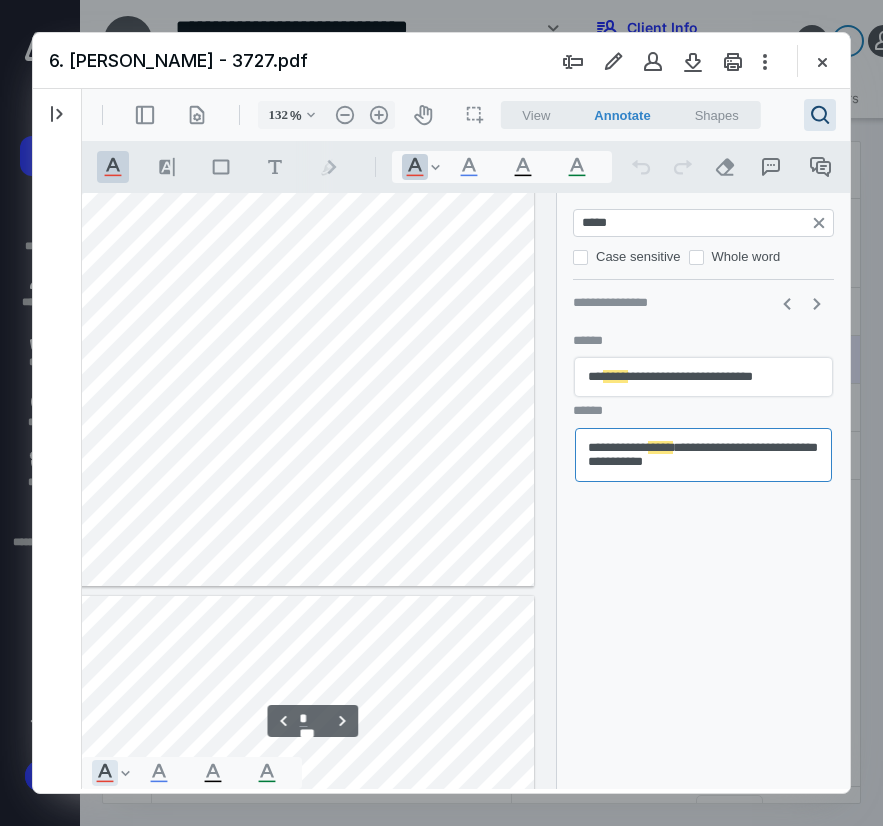 click on "**********" at bounding box center [703, 377] 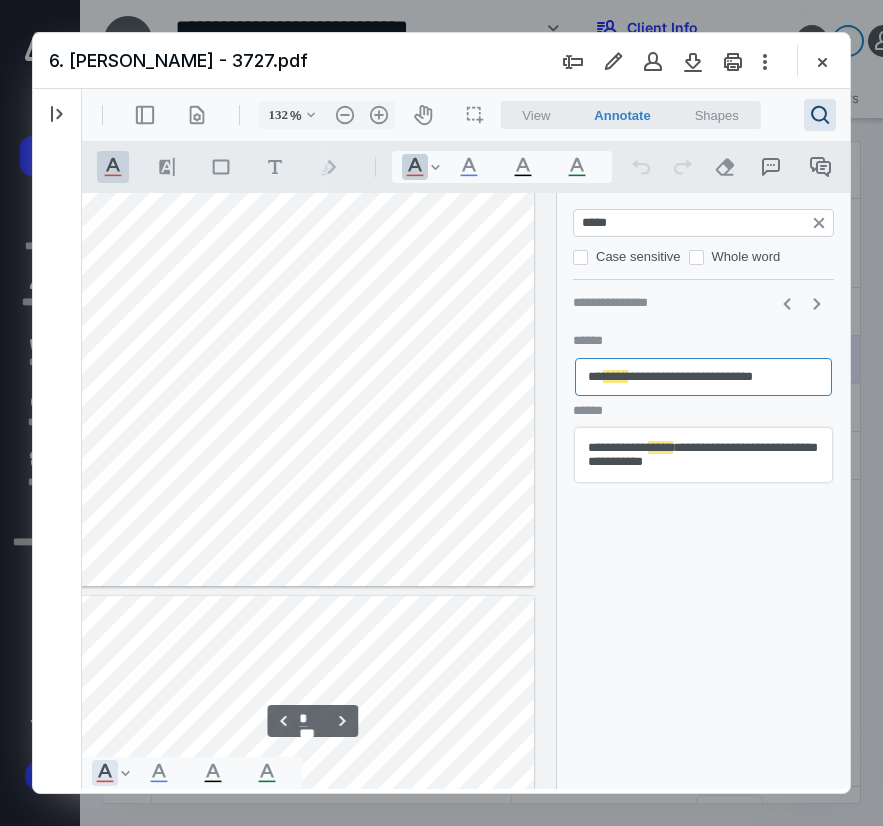 scroll, scrollTop: 1038, scrollLeft: 367, axis: both 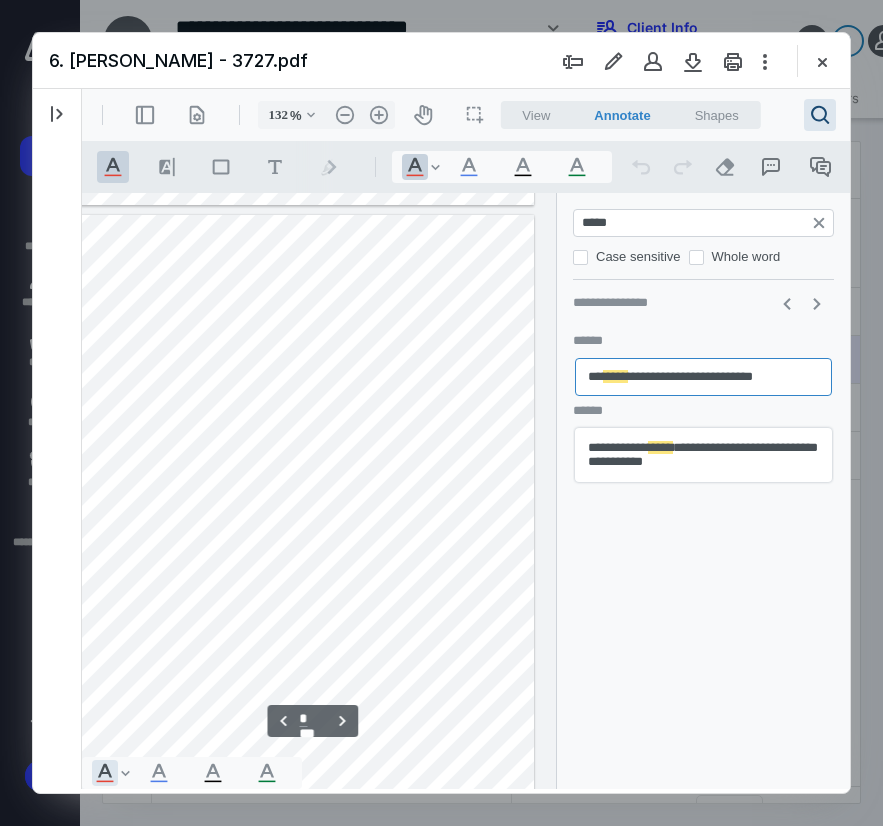 click on "**********" at bounding box center (703, 455) 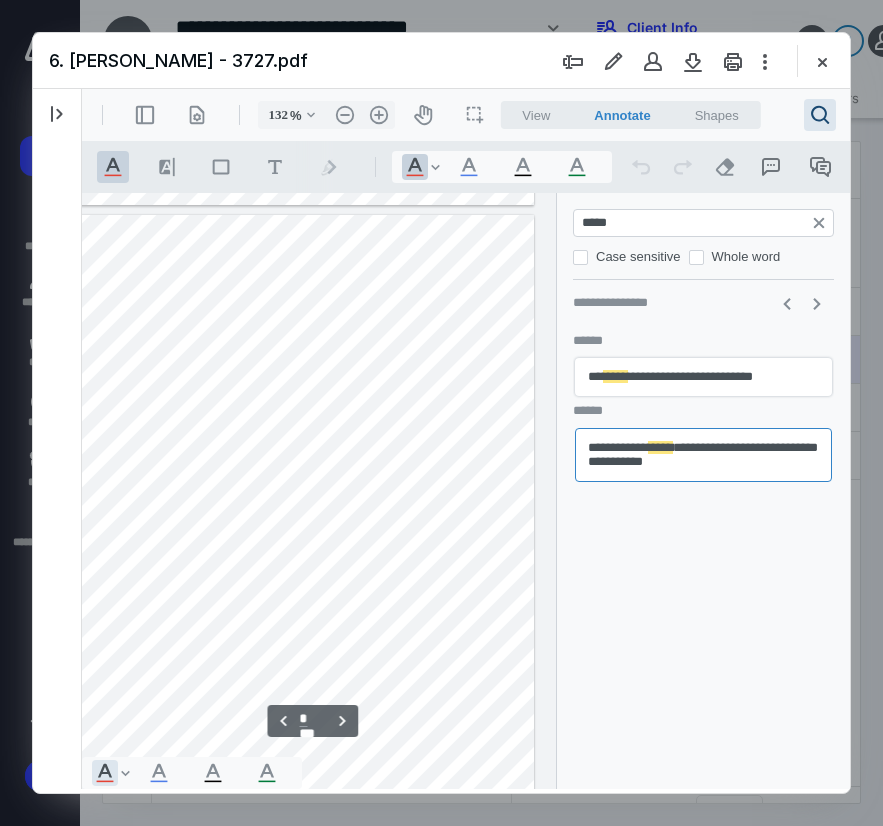 scroll, scrollTop: 5932, scrollLeft: 367, axis: both 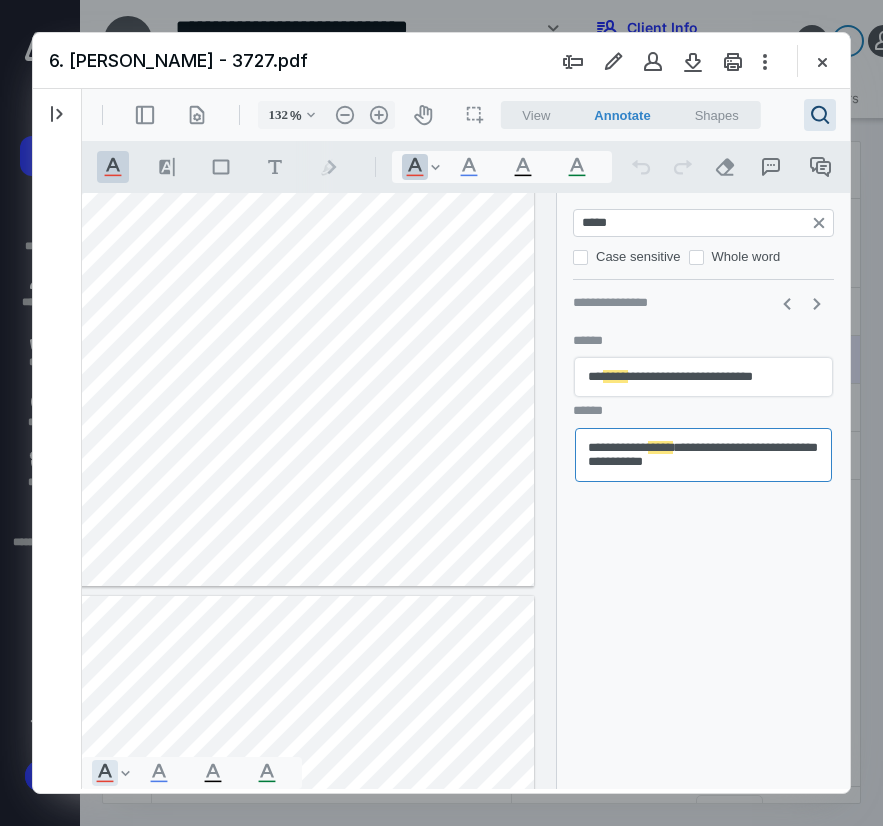 drag, startPoint x: 734, startPoint y: 214, endPoint x: 559, endPoint y: 217, distance: 175.02571 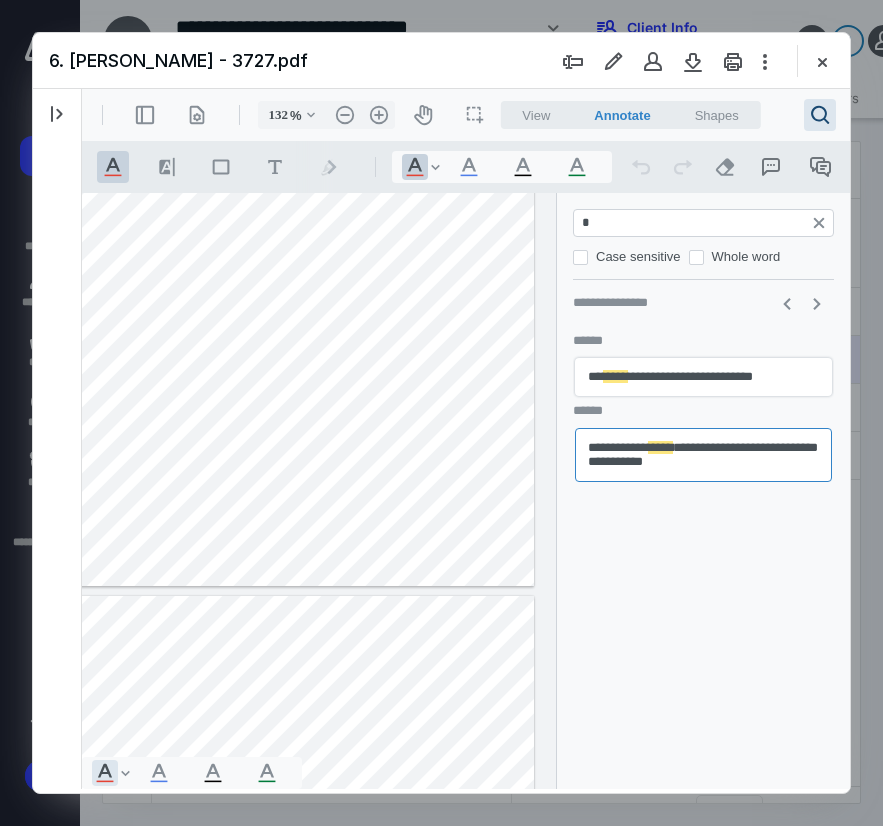 type on "**" 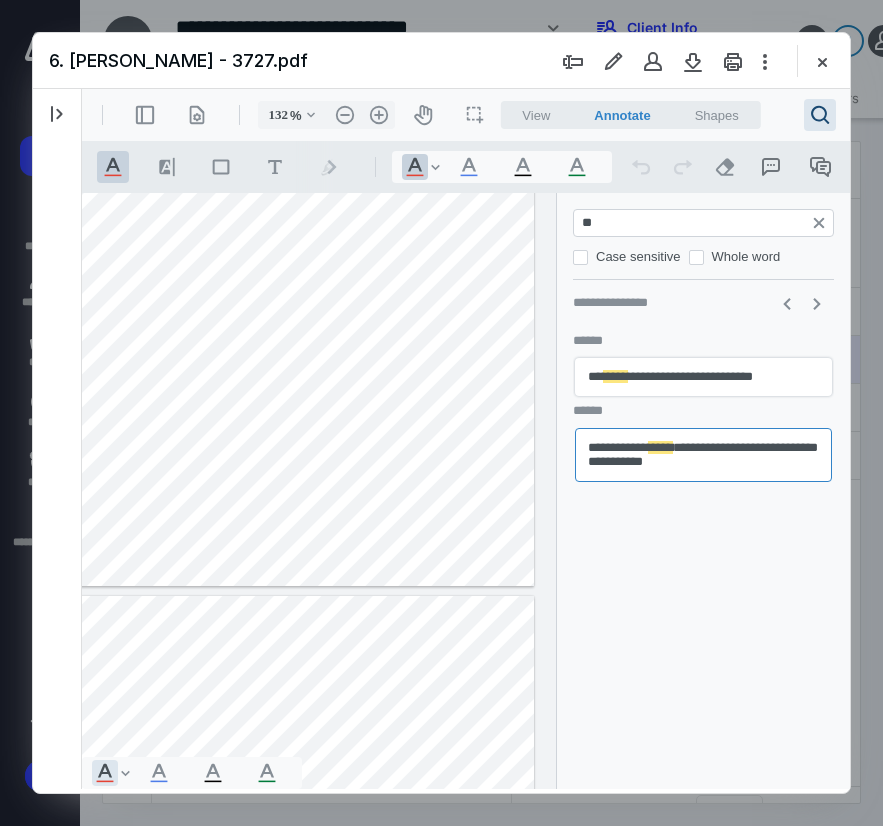 type on "*" 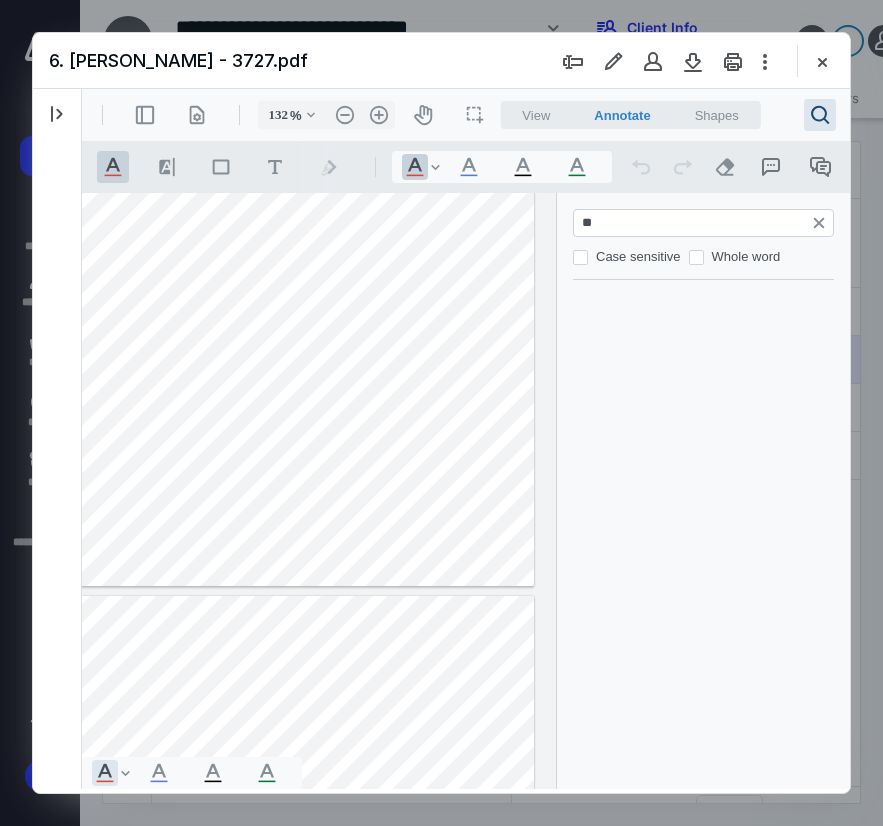 scroll, scrollTop: 182, scrollLeft: 270, axis: both 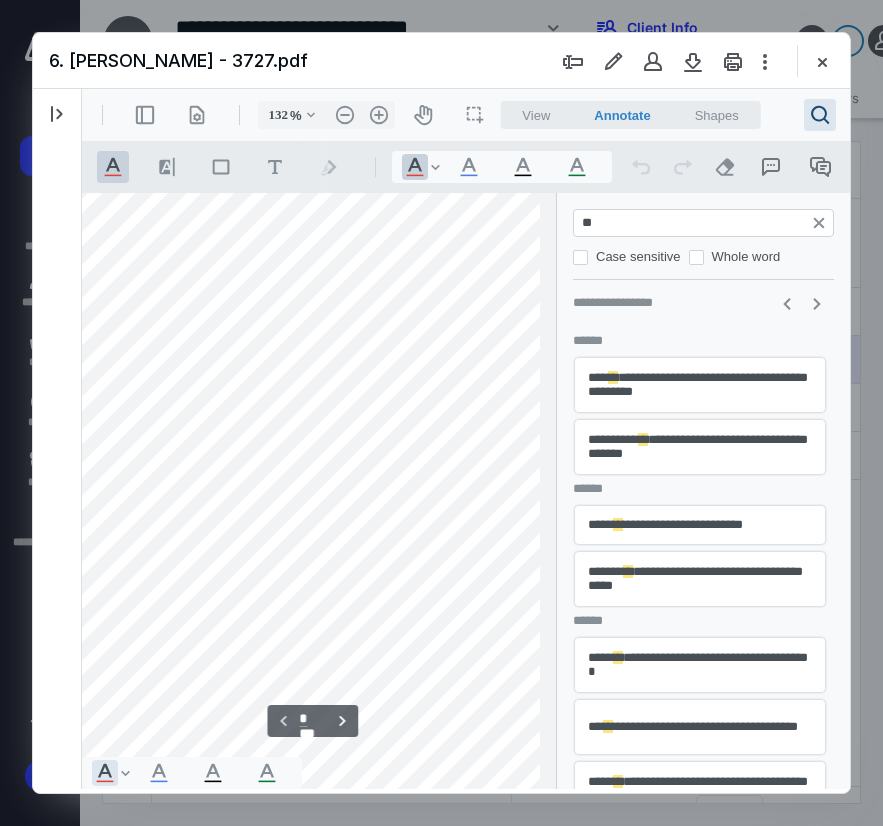 type on "*" 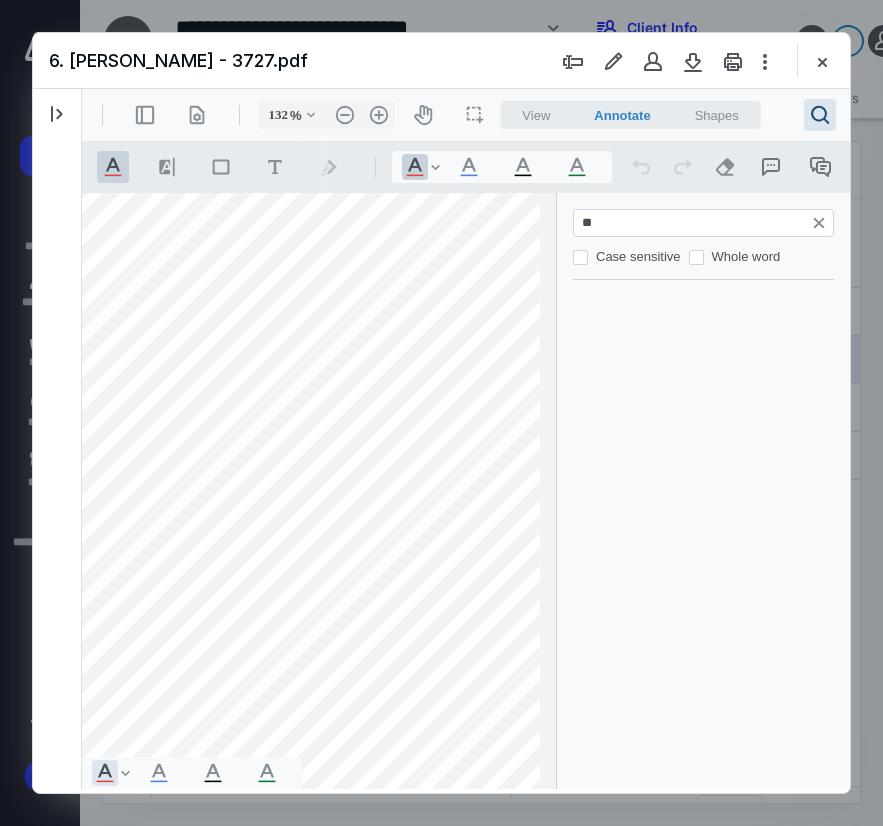 scroll, scrollTop: 360, scrollLeft: 307, axis: both 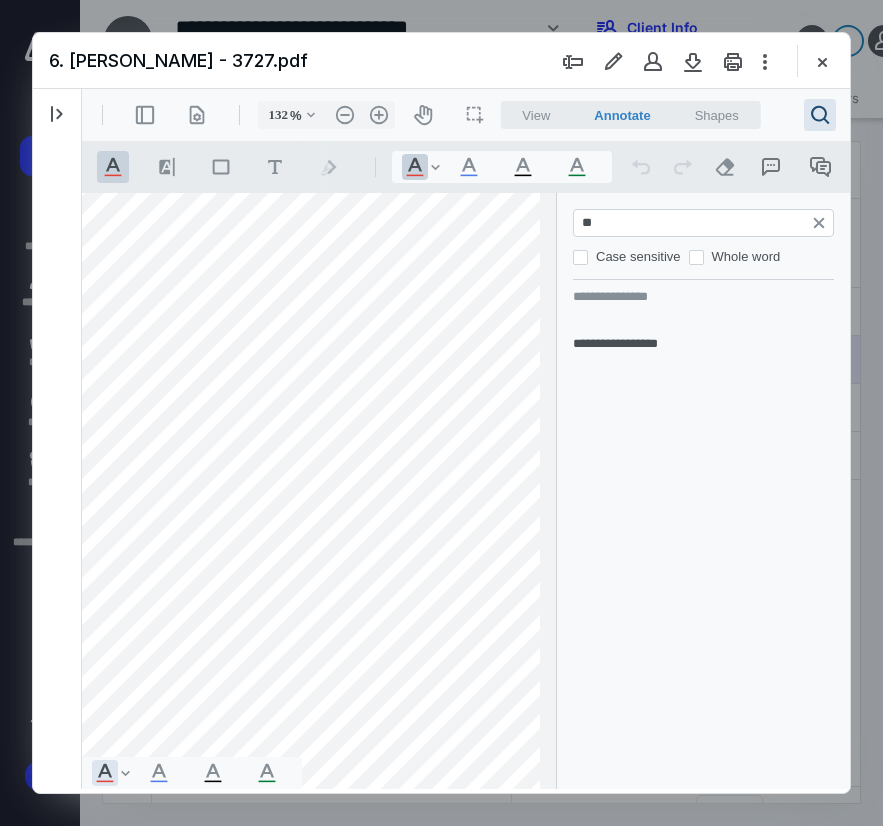 type on "*" 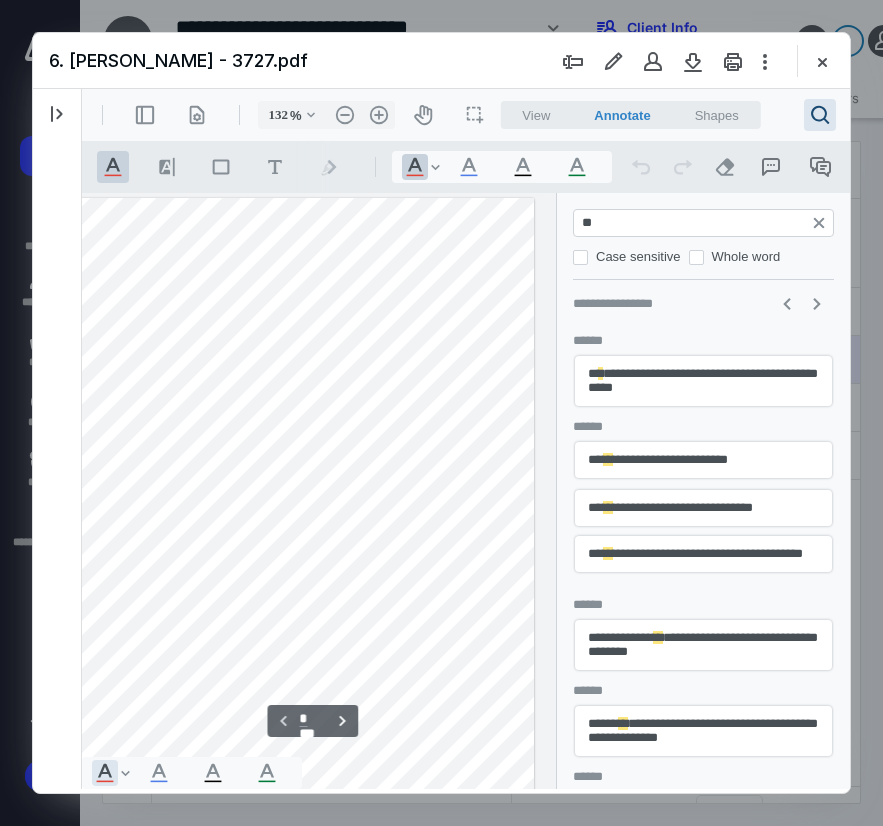 scroll, scrollTop: 360, scrollLeft: 307, axis: both 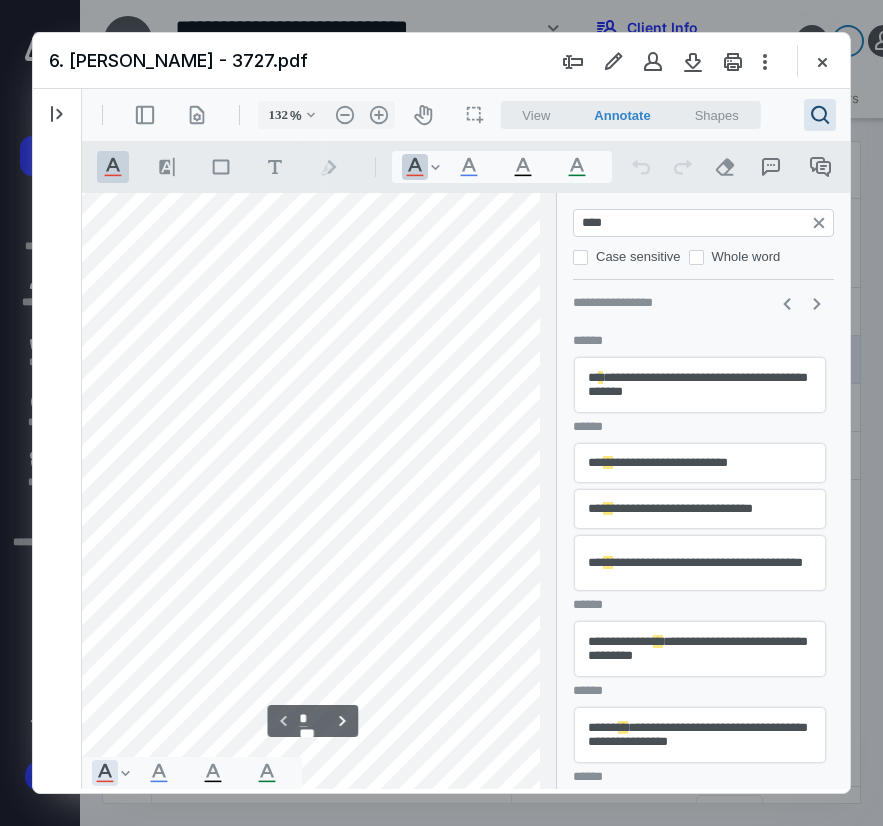 type on "*****" 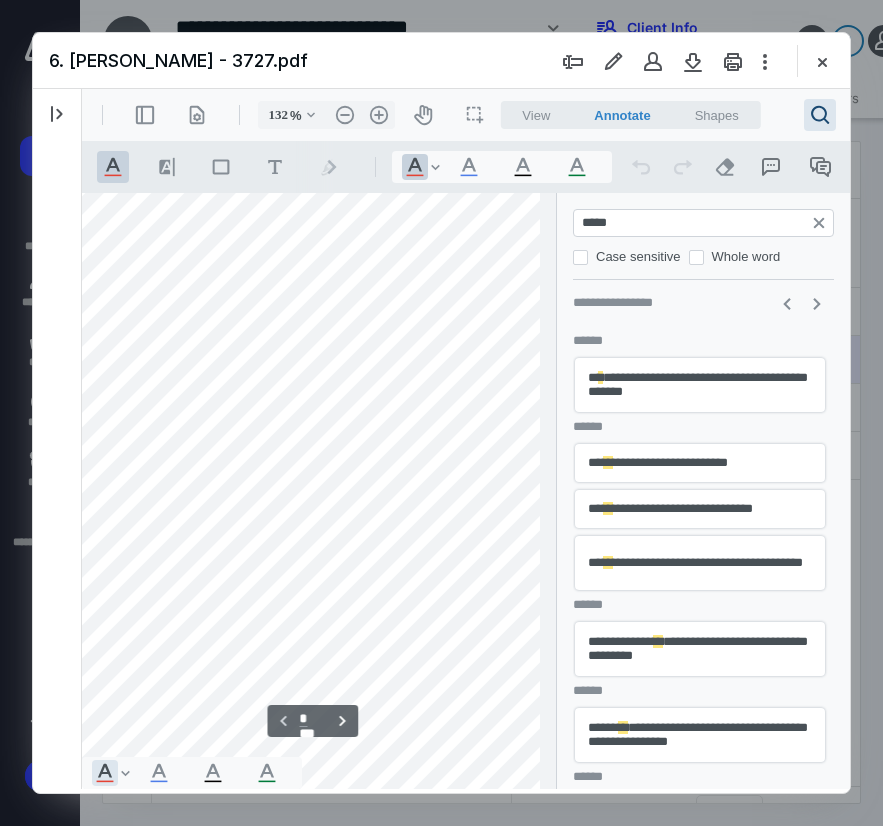type on "*" 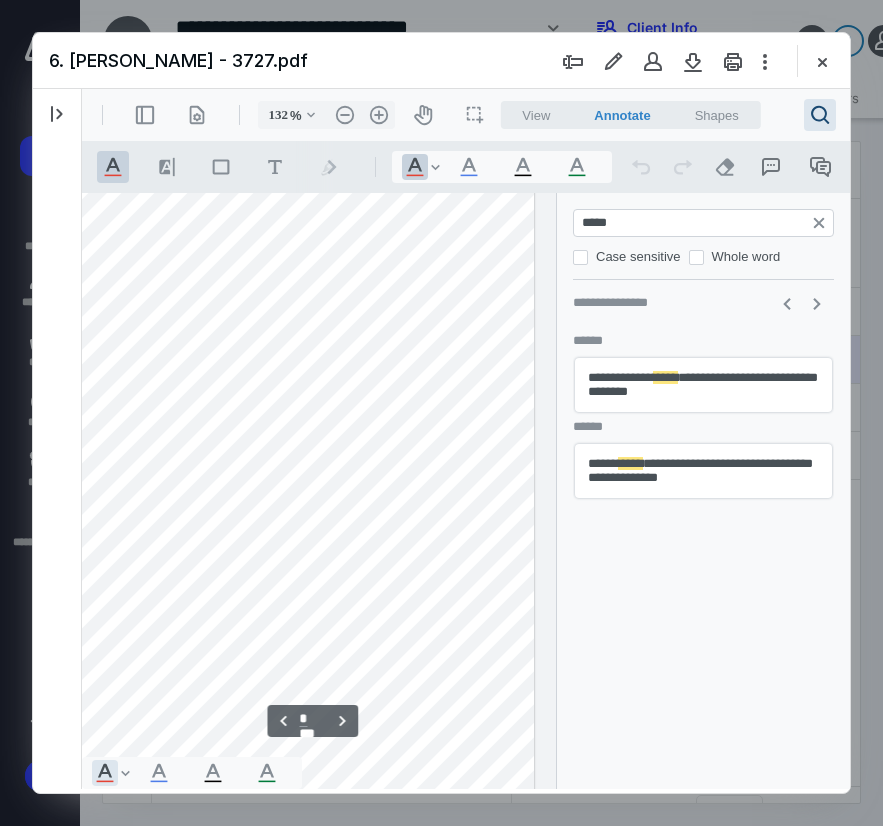 type on "*****" 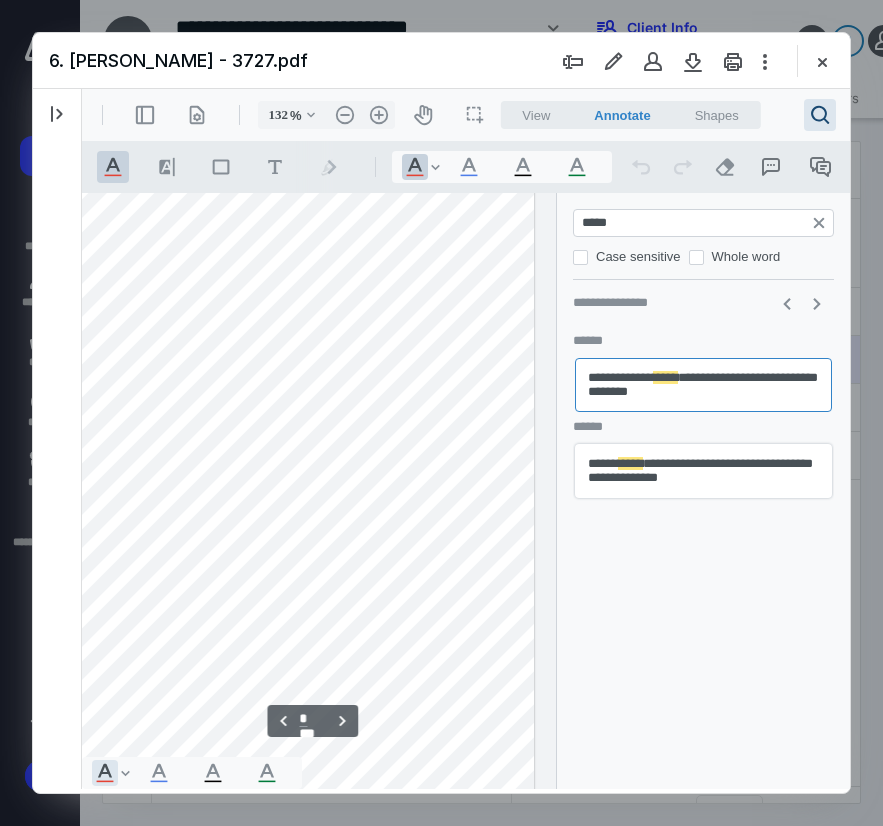 click on "**********" at bounding box center [703, 471] 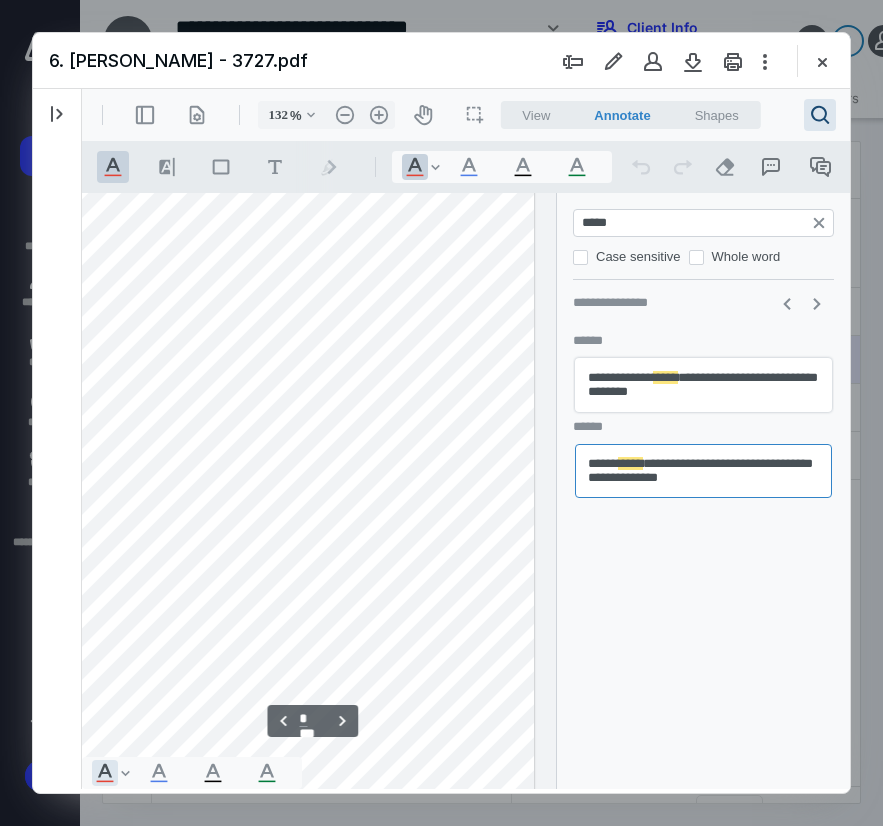 scroll, scrollTop: 5462, scrollLeft: 367, axis: both 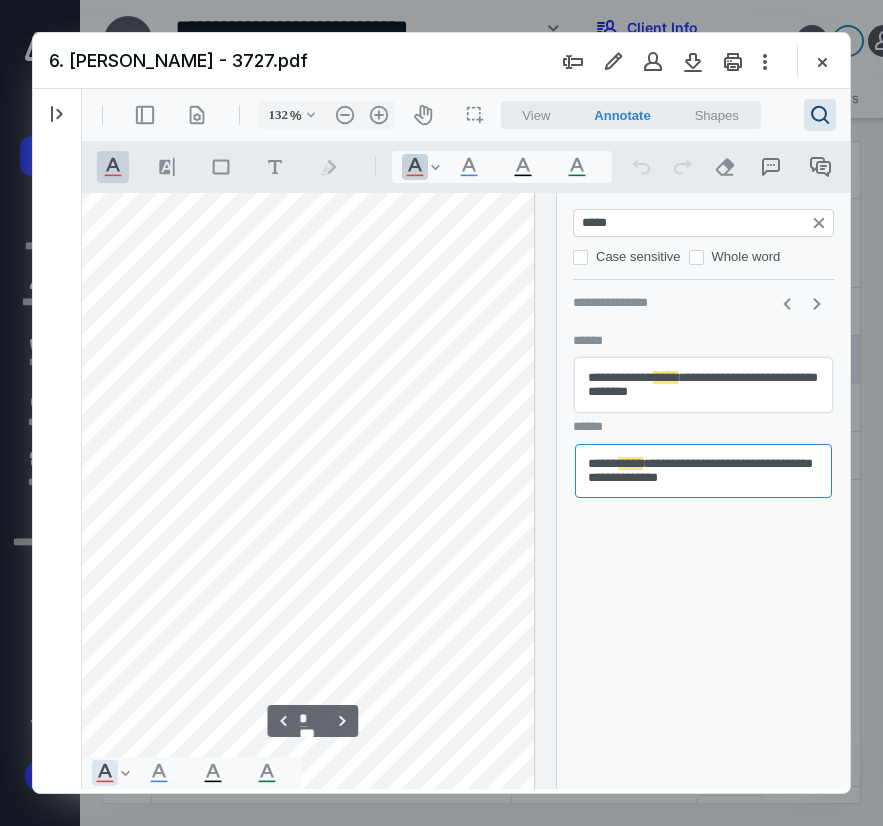 click on "**********" at bounding box center [703, 385] 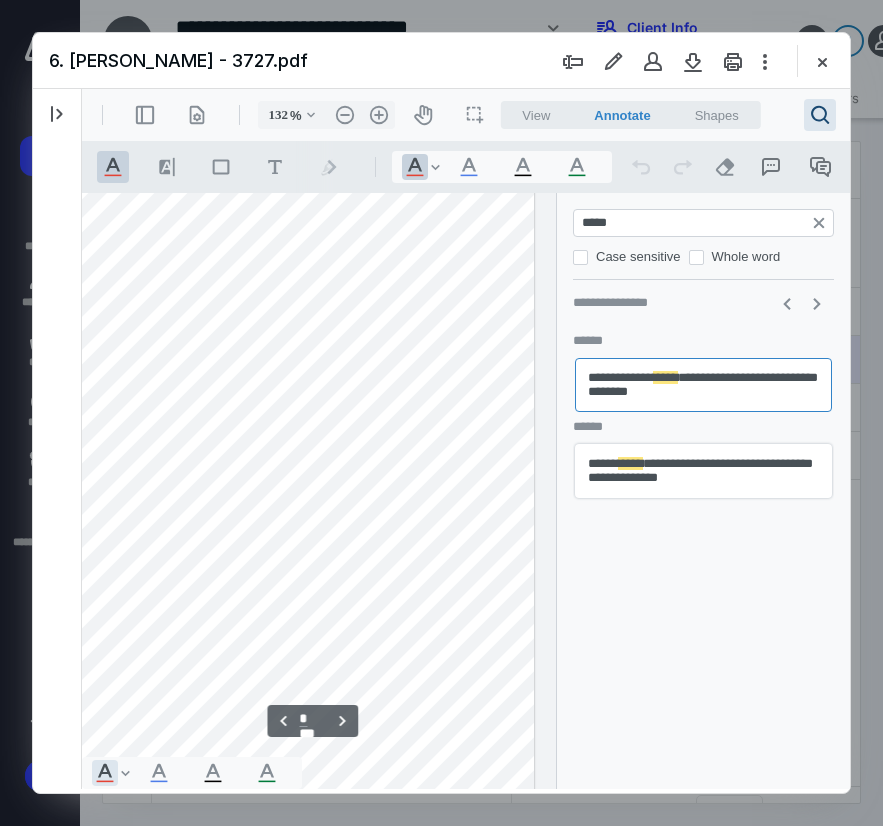 click on "**********" at bounding box center [703, 471] 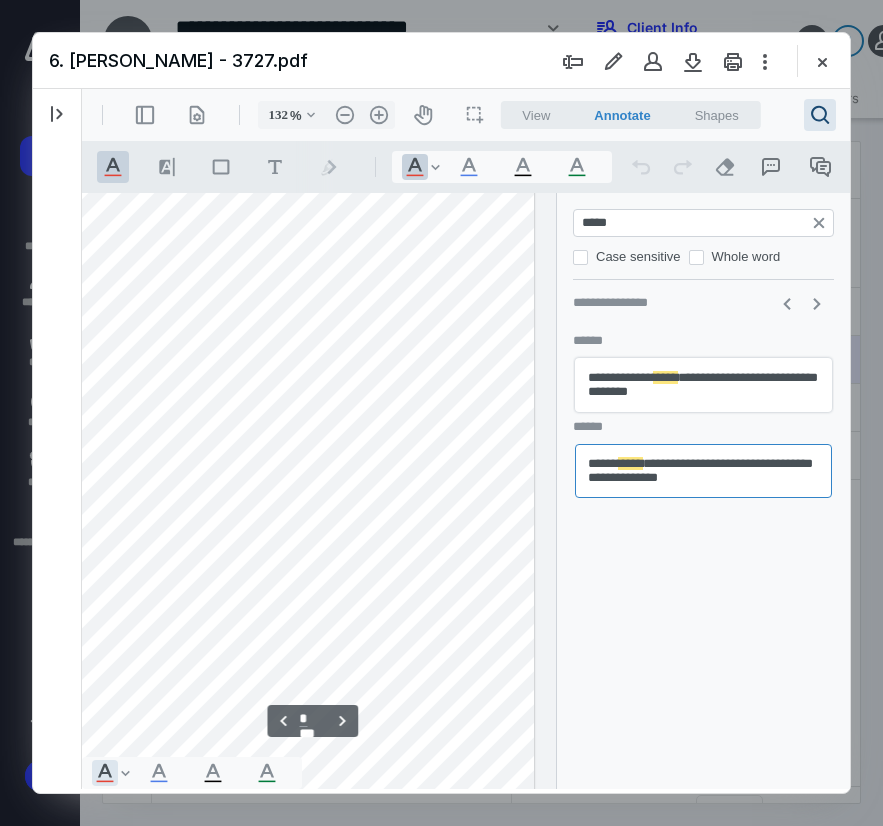 scroll, scrollTop: 5462, scrollLeft: 367, axis: both 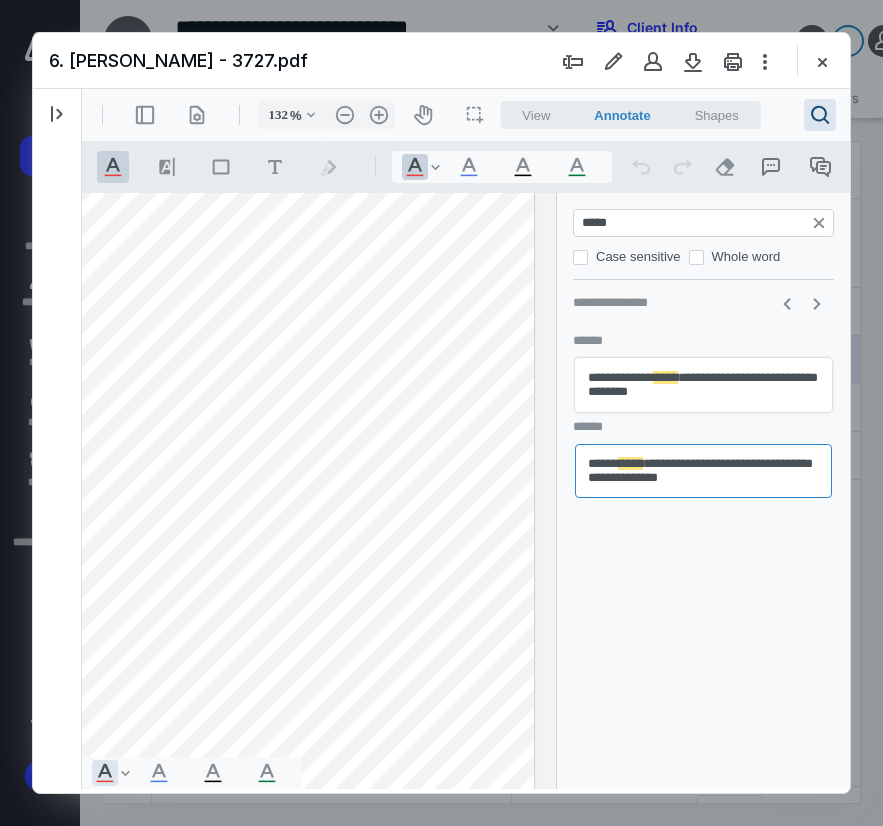 drag, startPoint x: 659, startPoint y: 223, endPoint x: 505, endPoint y: 214, distance: 154.26276 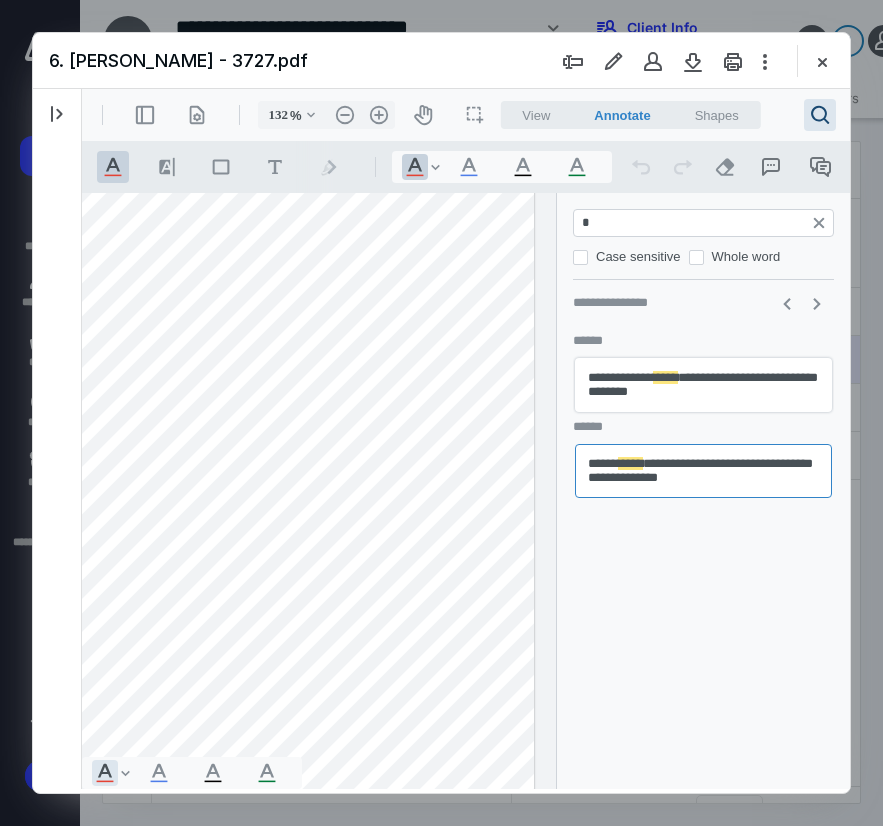 type on "**" 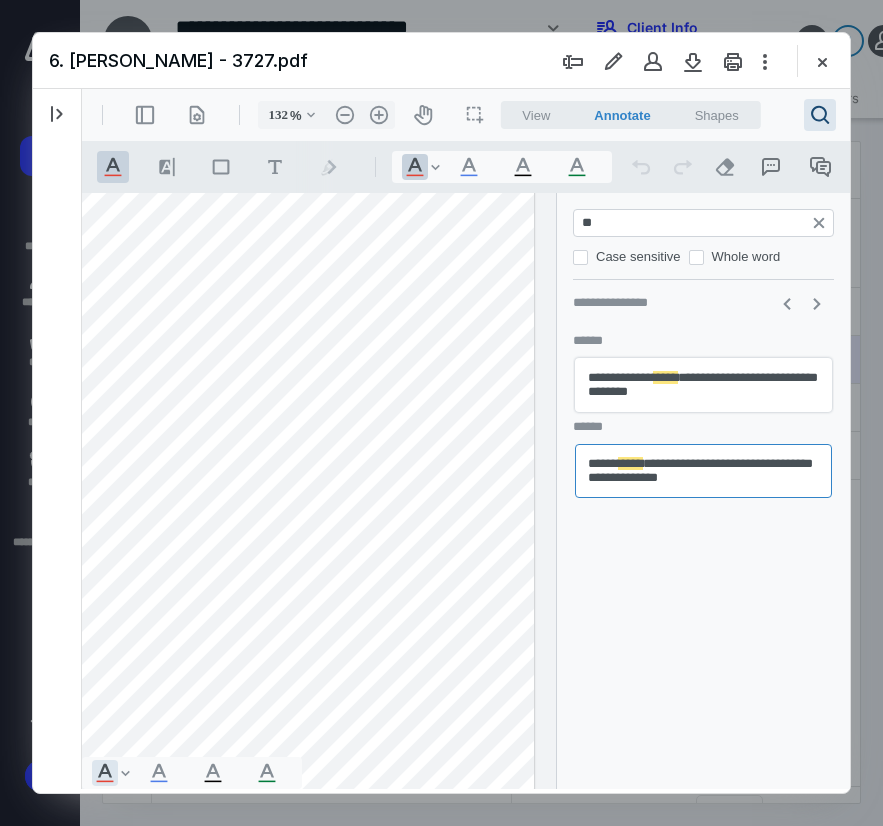 type on "*" 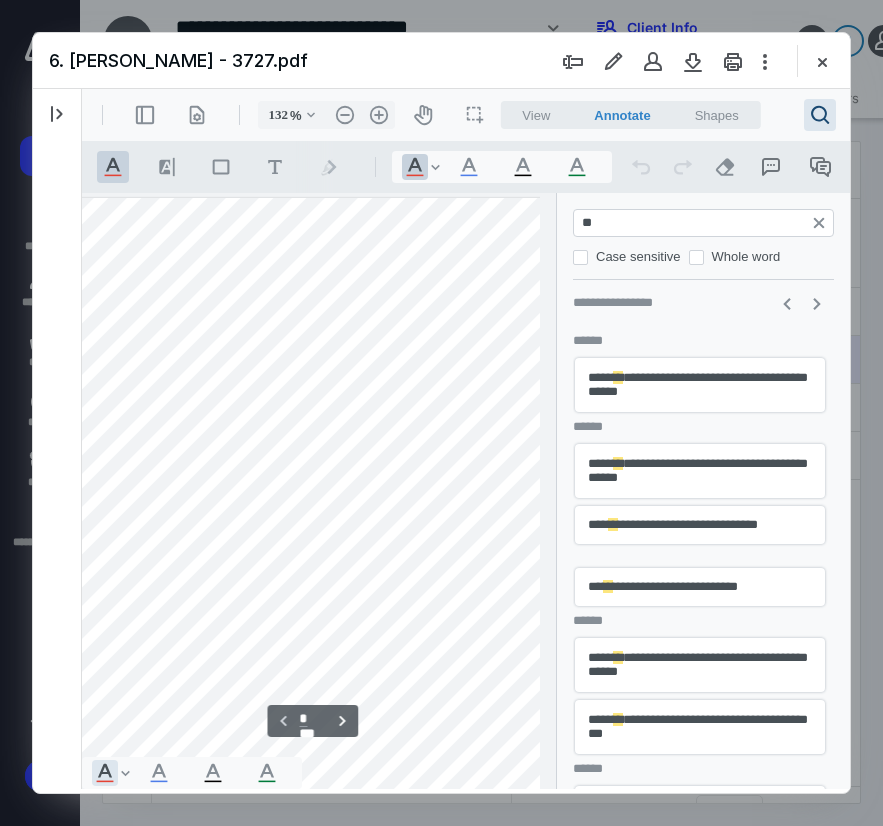 type on "***" 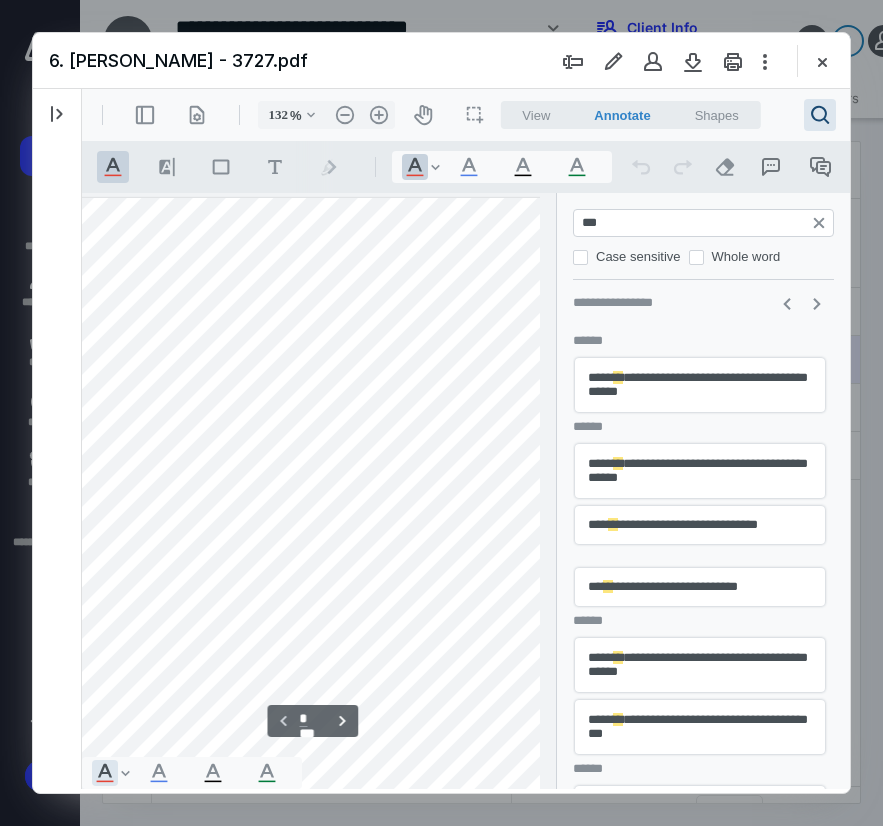 type on "*" 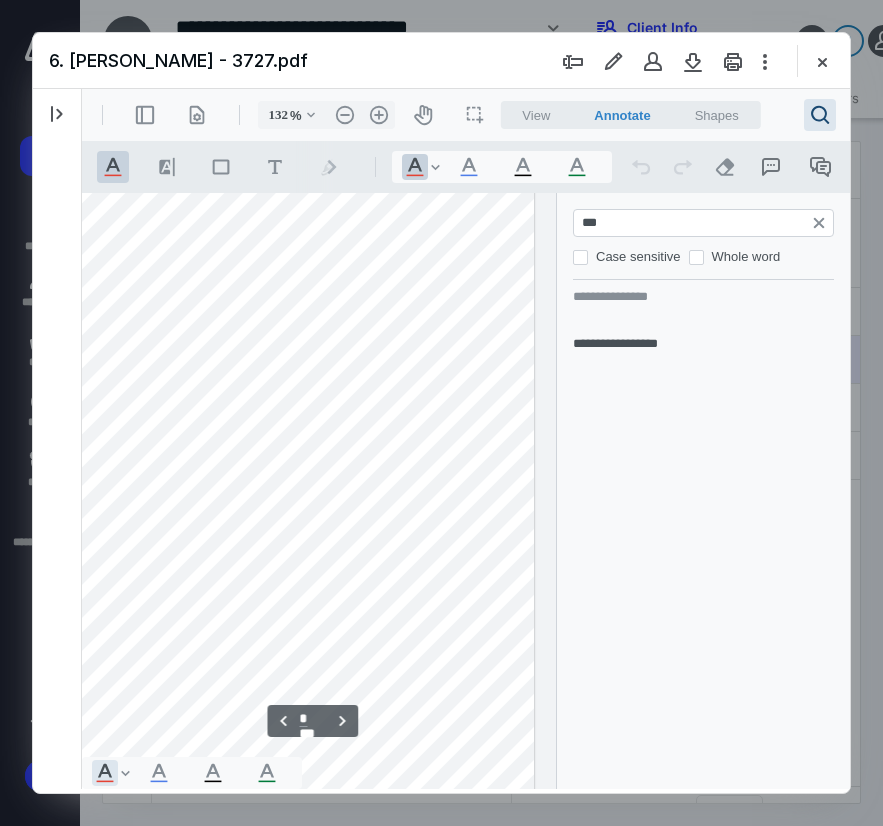 type on "**" 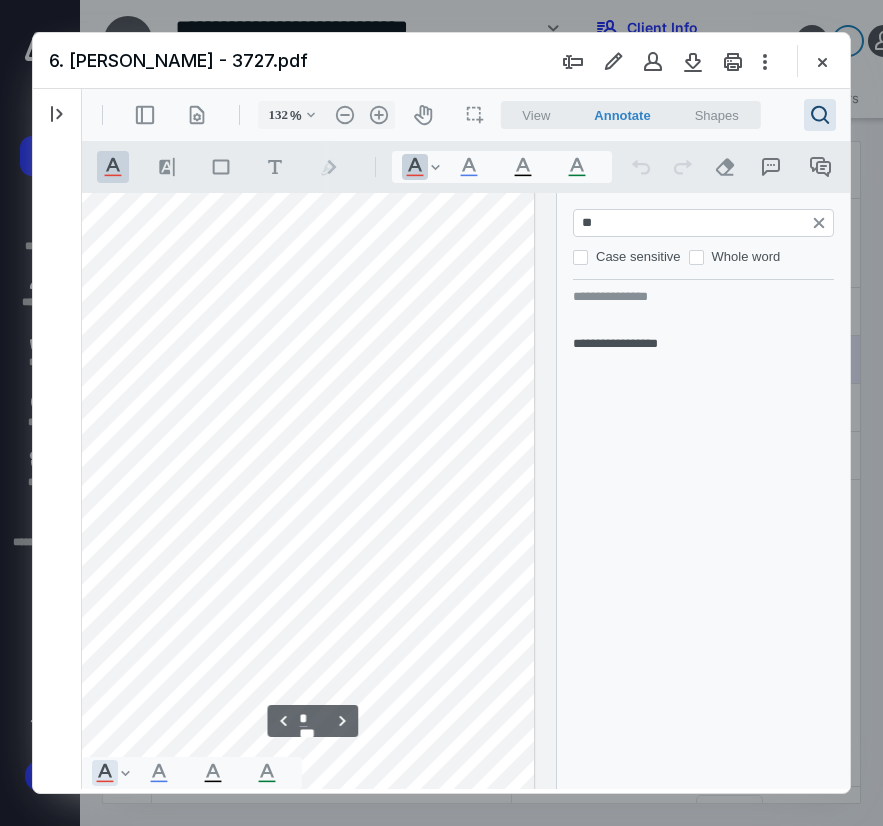 type on "*" 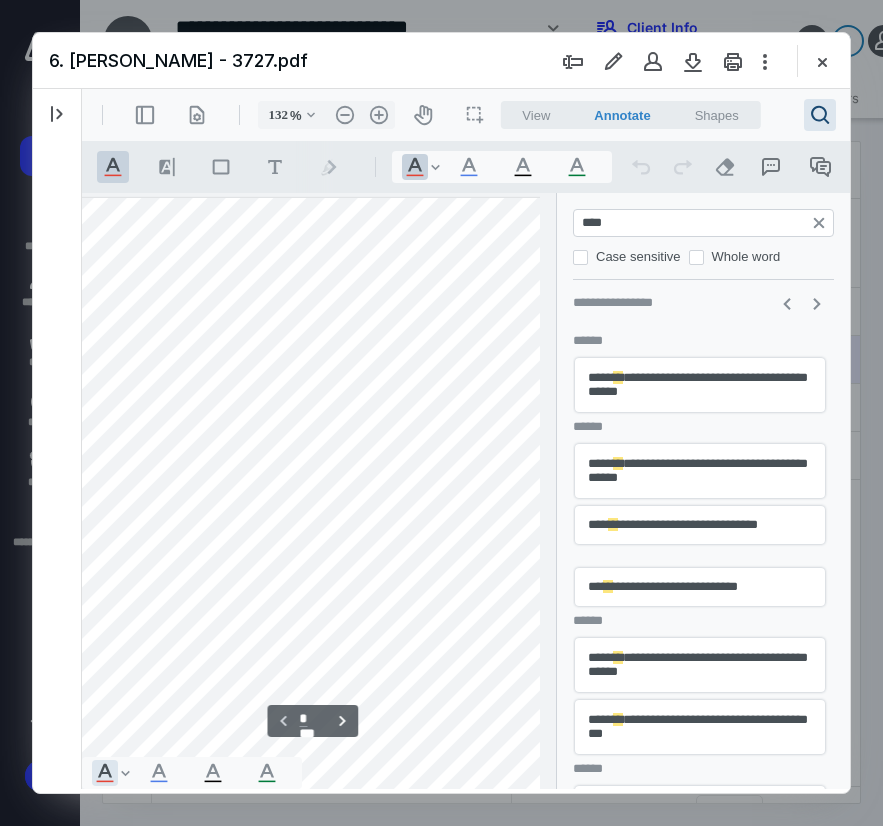 type on "*****" 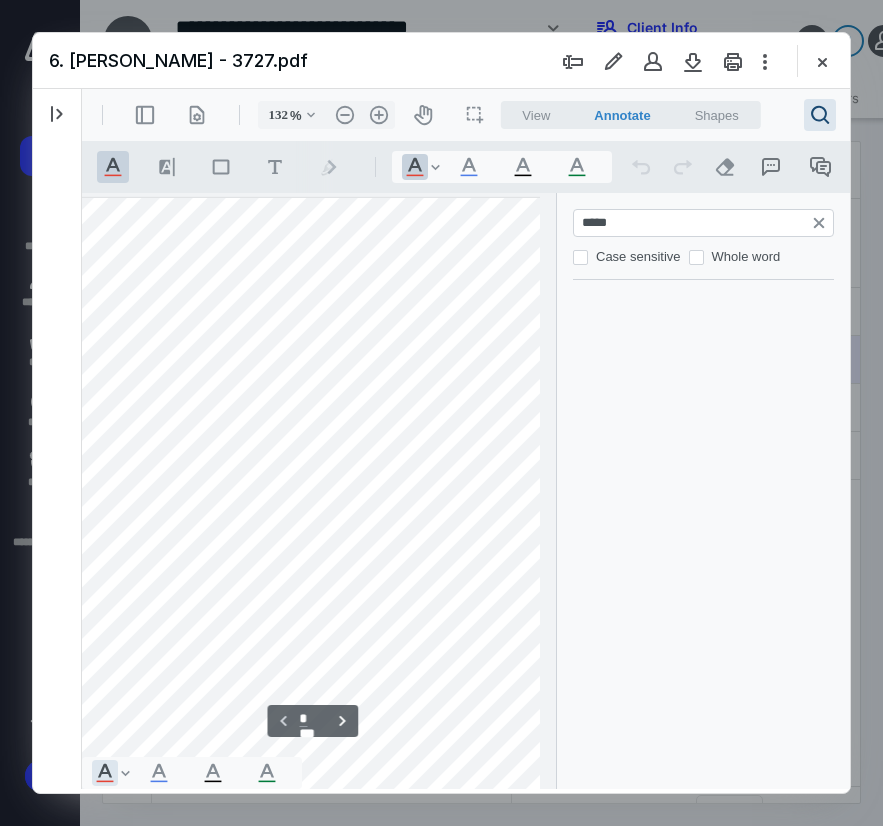 type on "*" 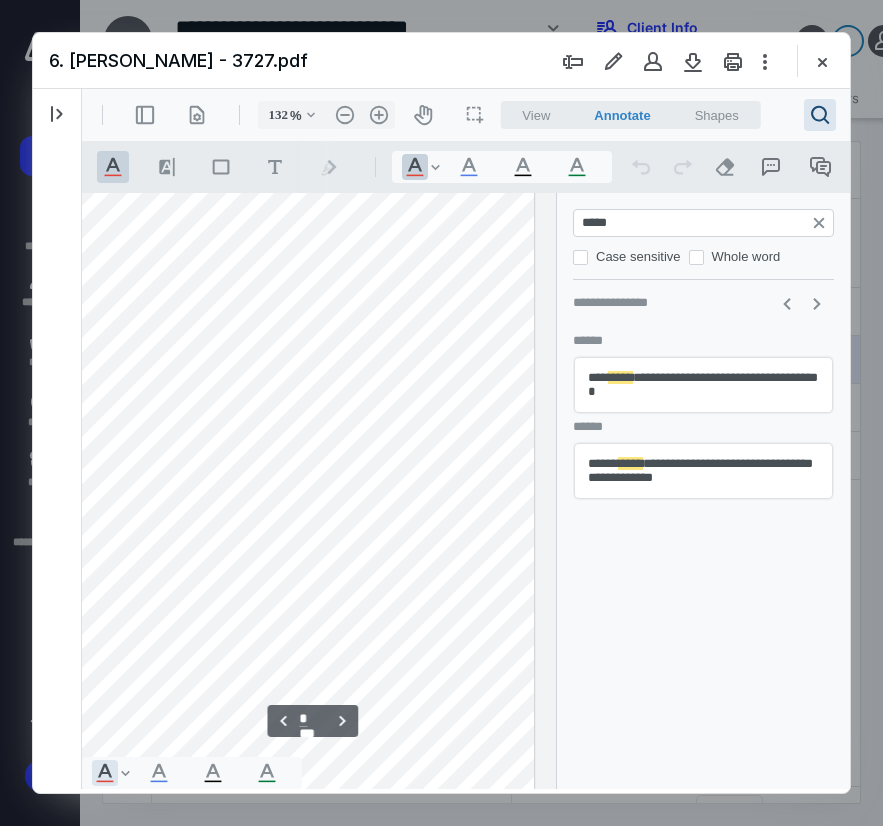 type on "*****" 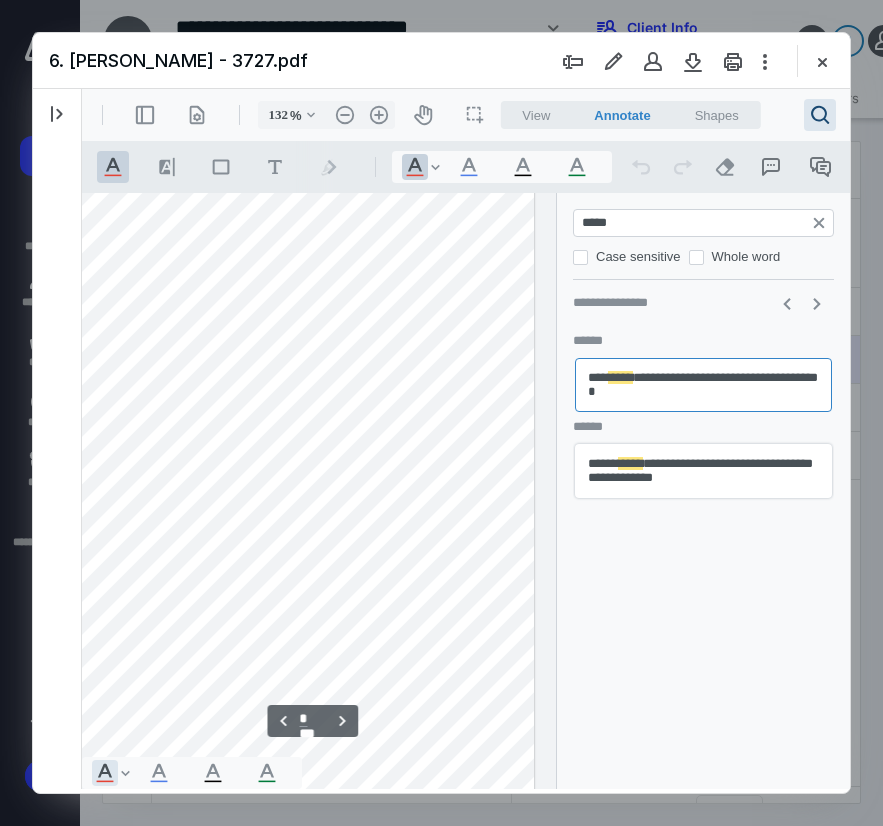 click on "**********" at bounding box center [703, 471] 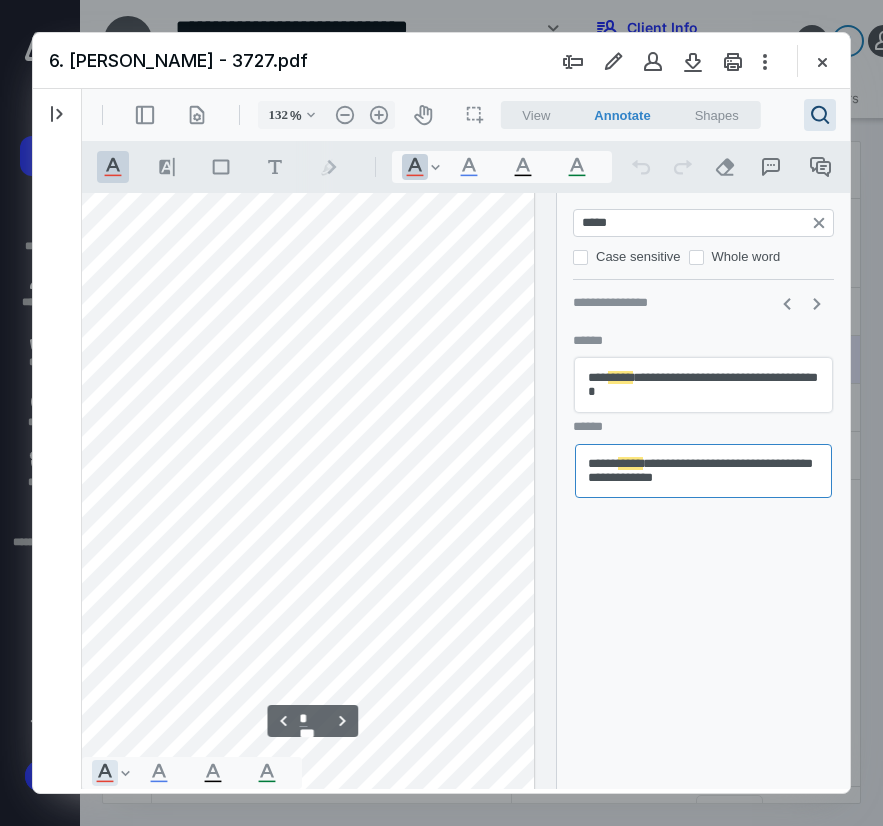 scroll, scrollTop: 5568, scrollLeft: 367, axis: both 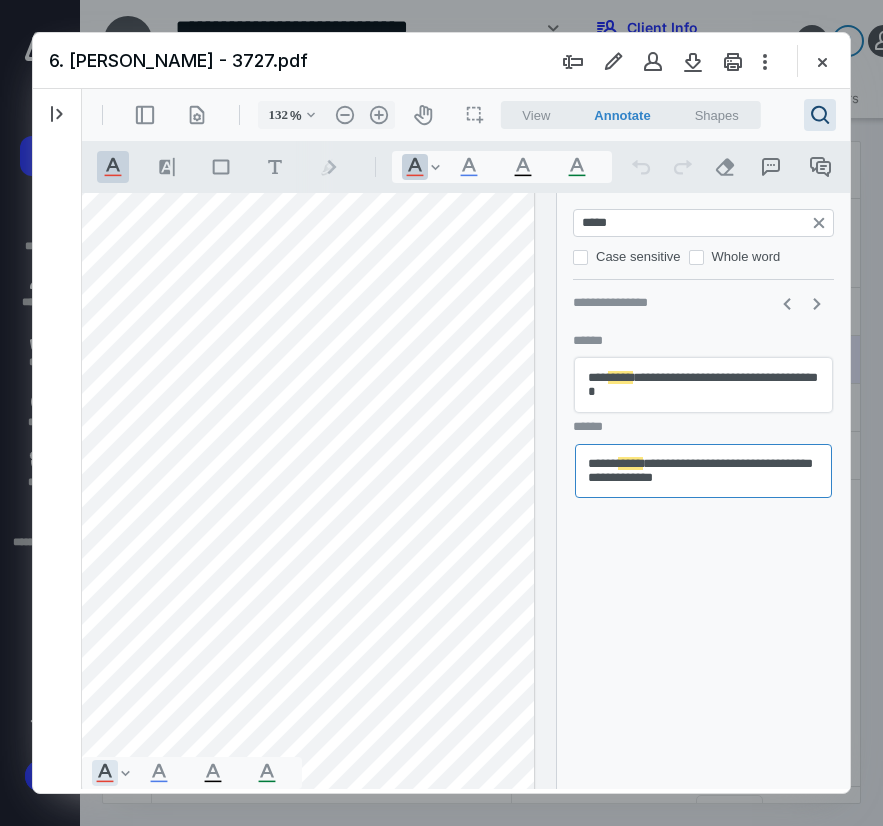 drag, startPoint x: 642, startPoint y: 224, endPoint x: 468, endPoint y: 213, distance: 174.34735 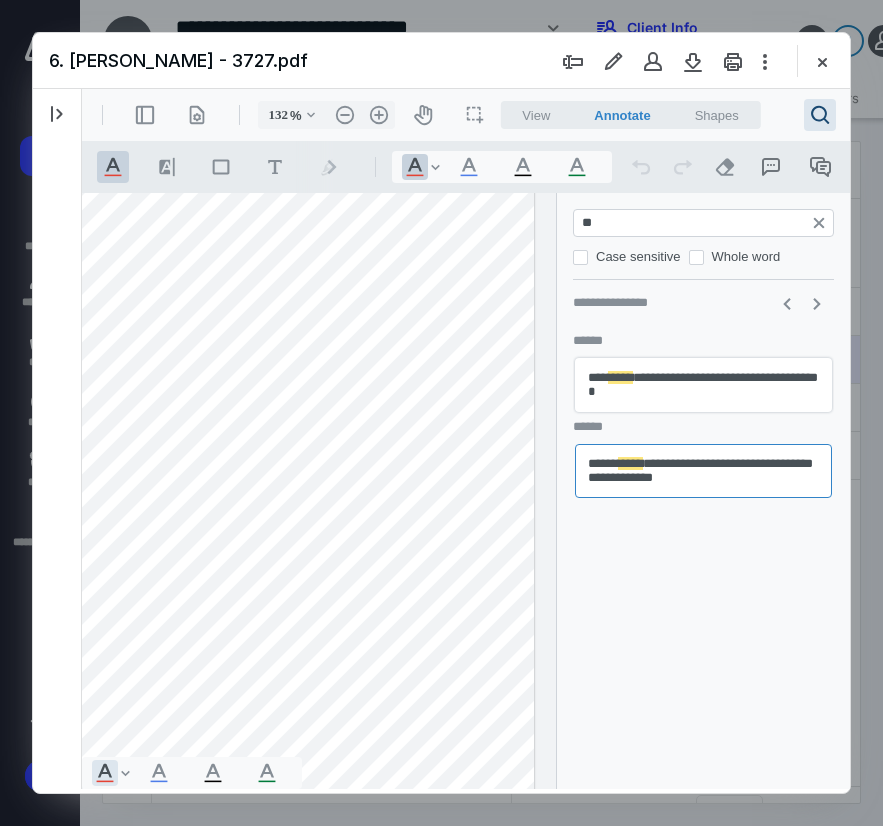 type on "***" 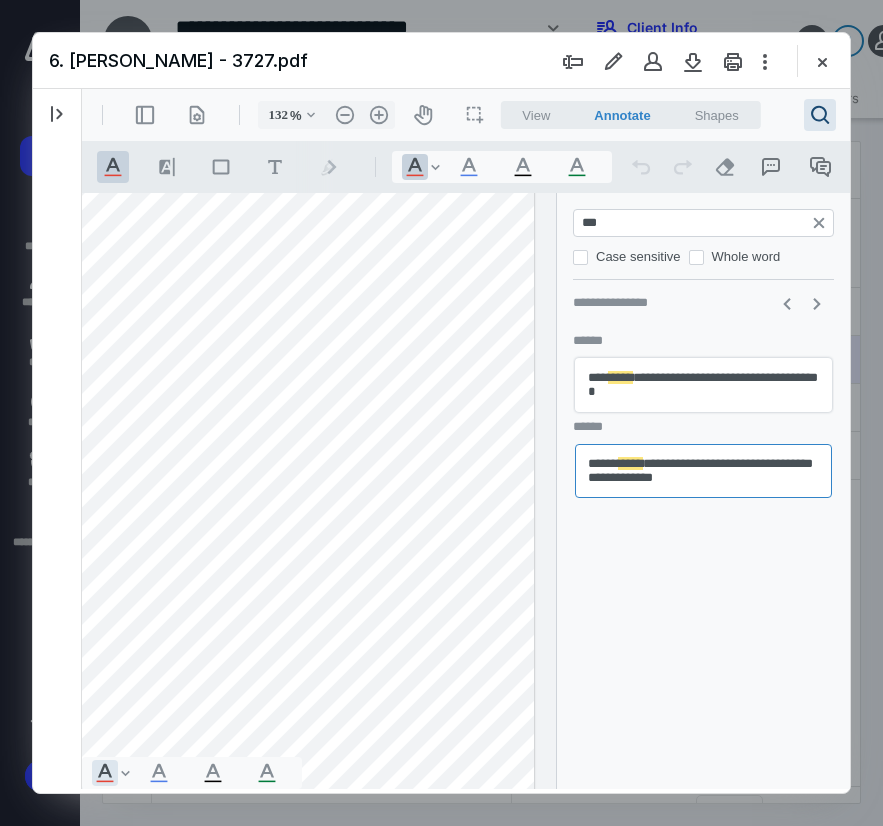 type on "*" 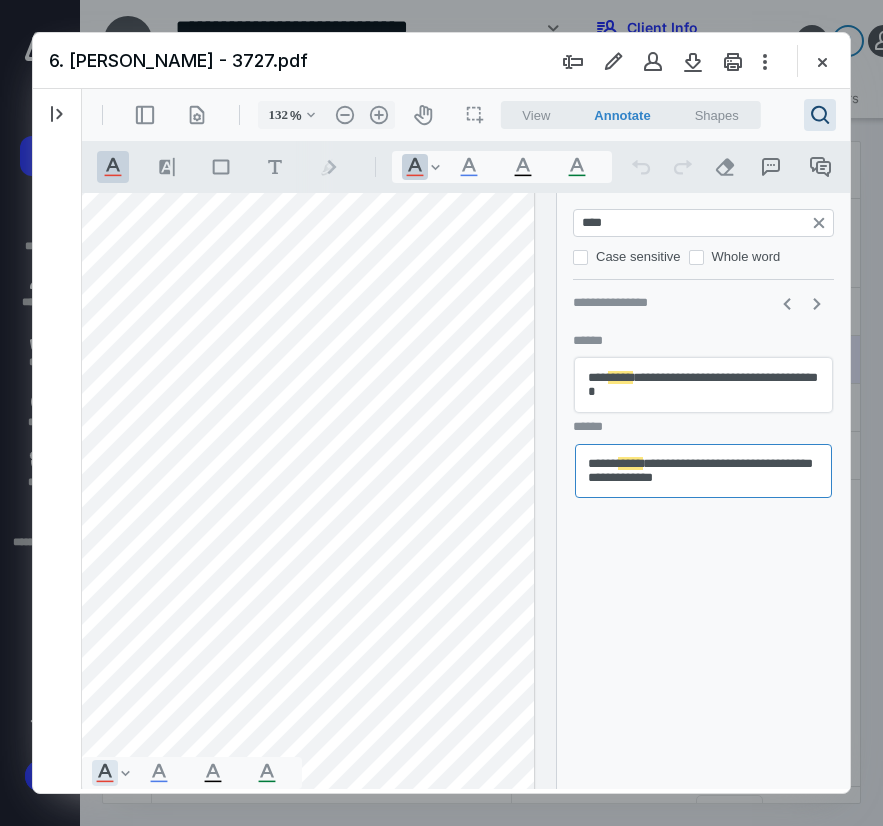 scroll, scrollTop: 4577, scrollLeft: 367, axis: both 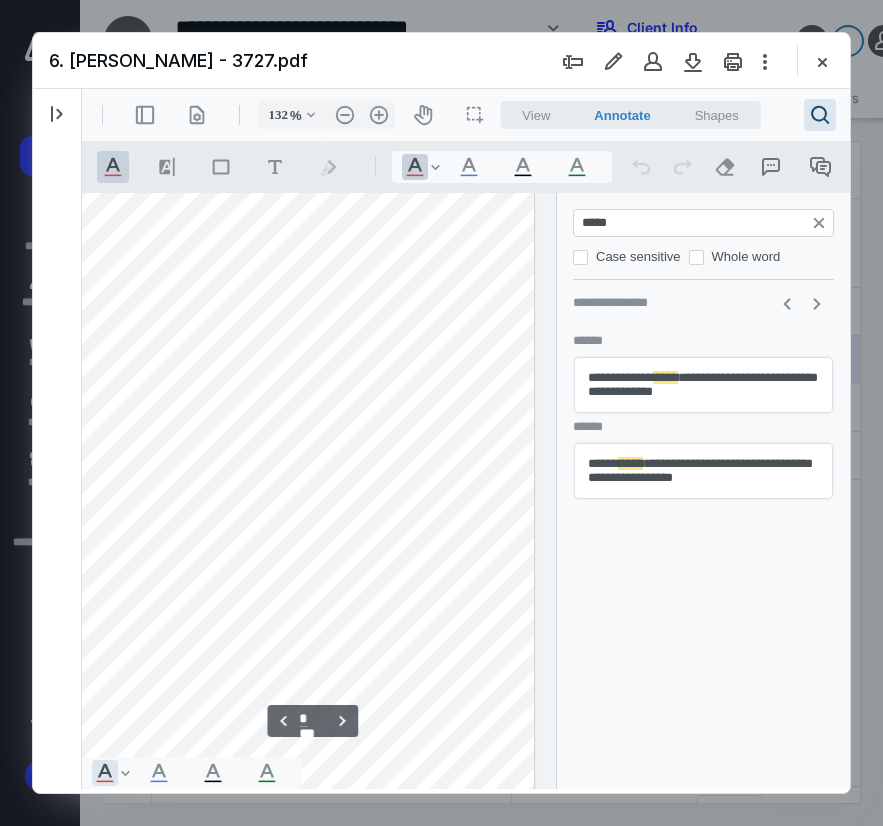 type on "*****" 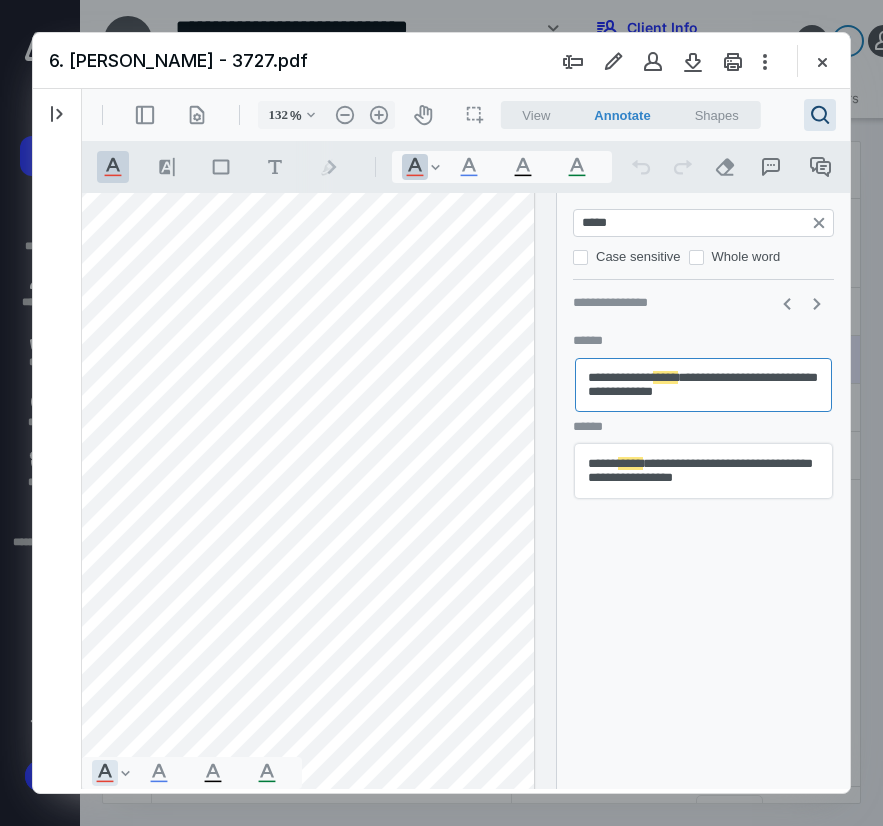 click on "**********" at bounding box center [703, 471] 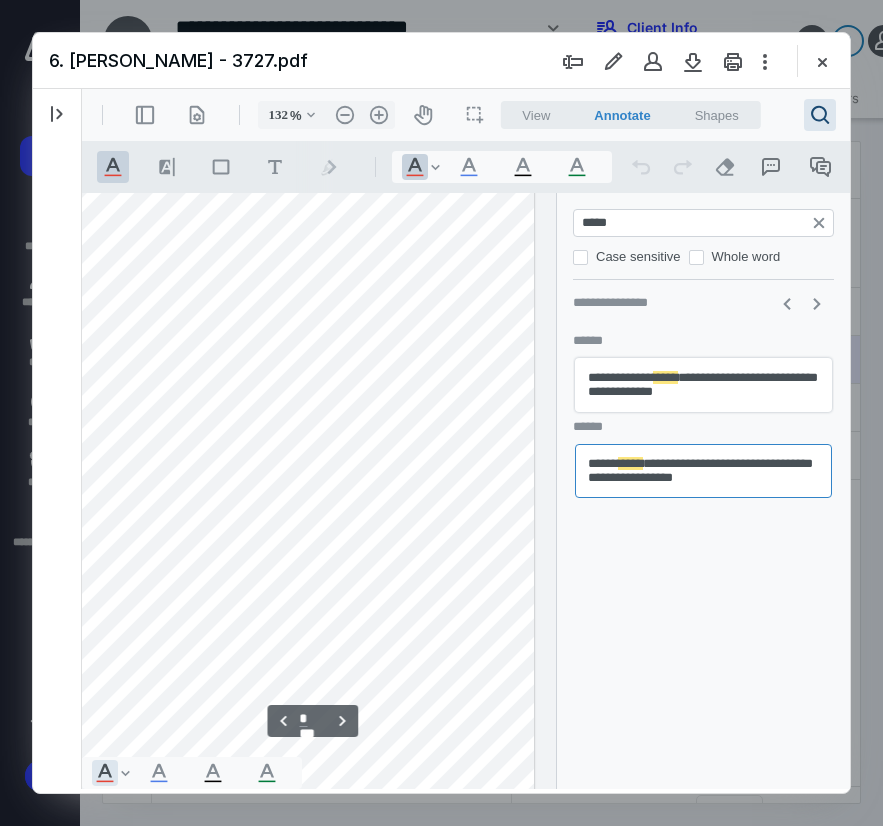 scroll, scrollTop: 5515, scrollLeft: 367, axis: both 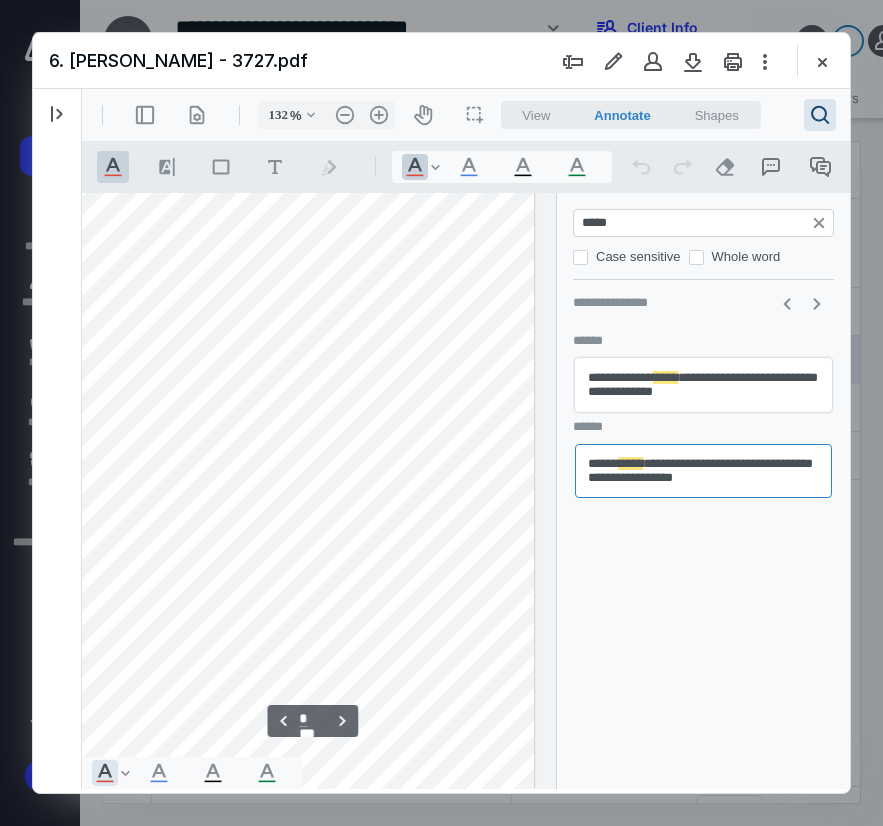 click on "**********" at bounding box center [703, 385] 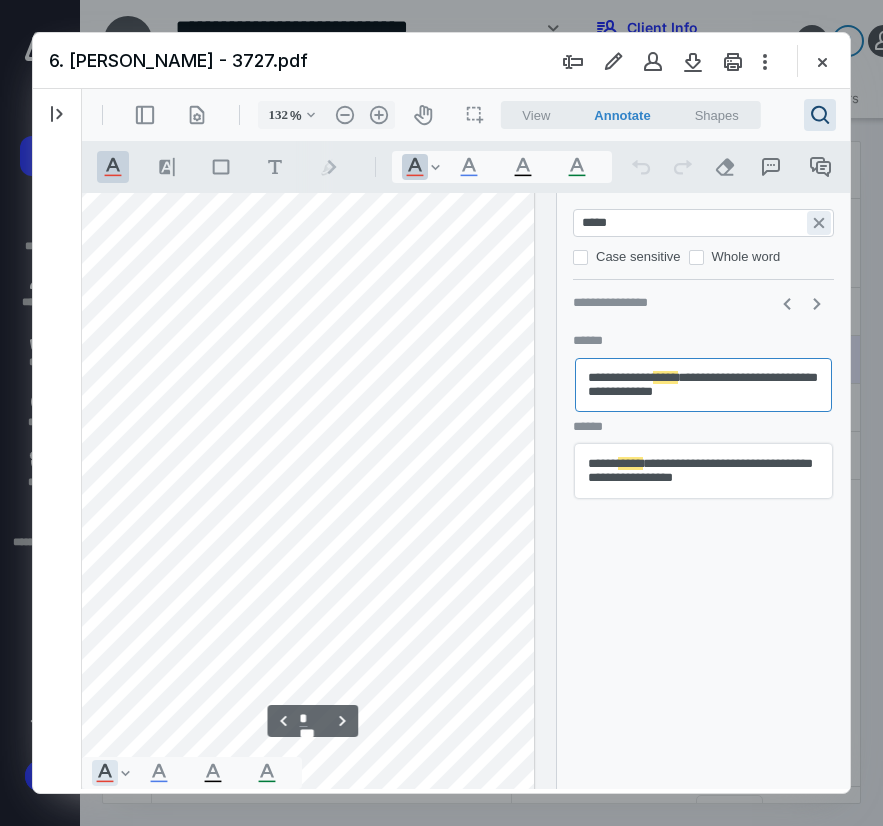 click on "**********" at bounding box center (819, 223) 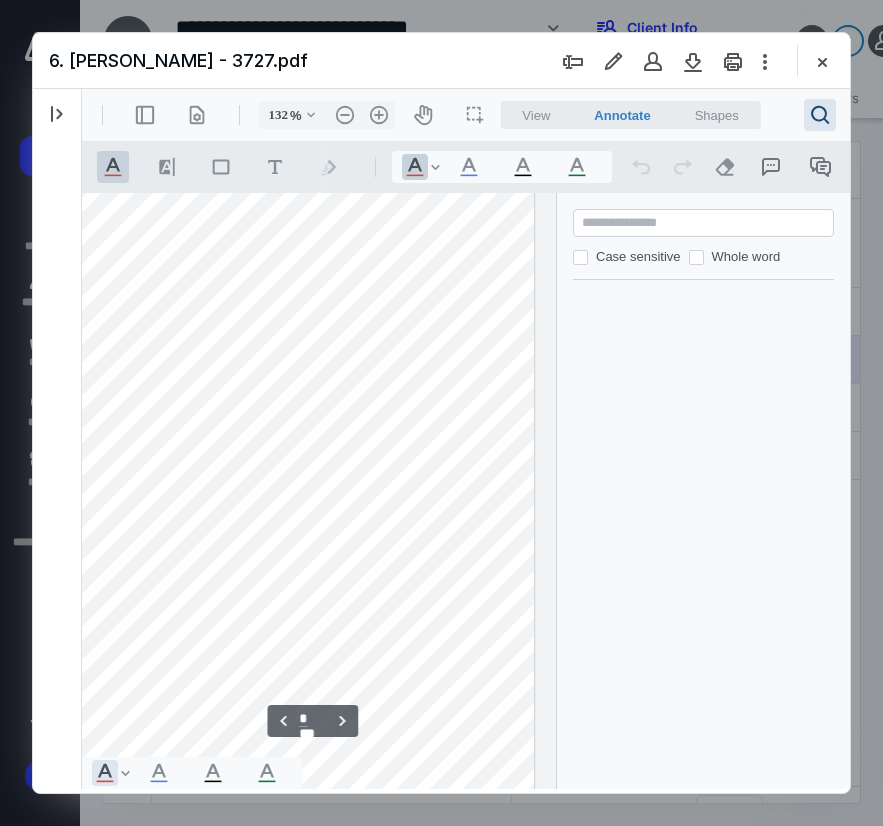 click at bounding box center (705, 223) 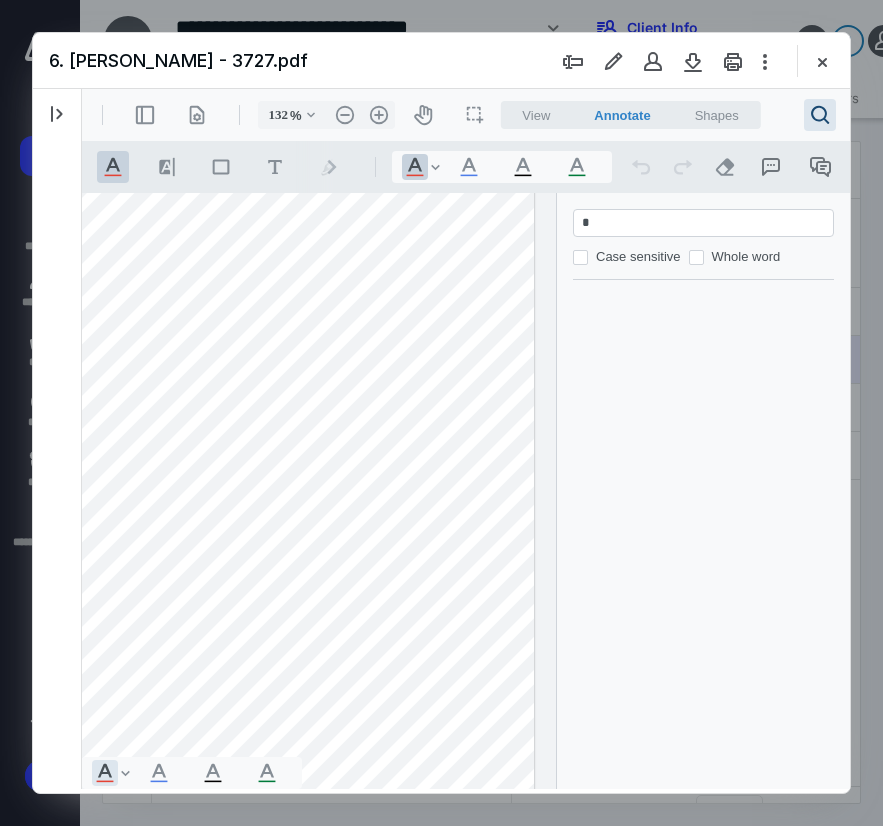 type on "**" 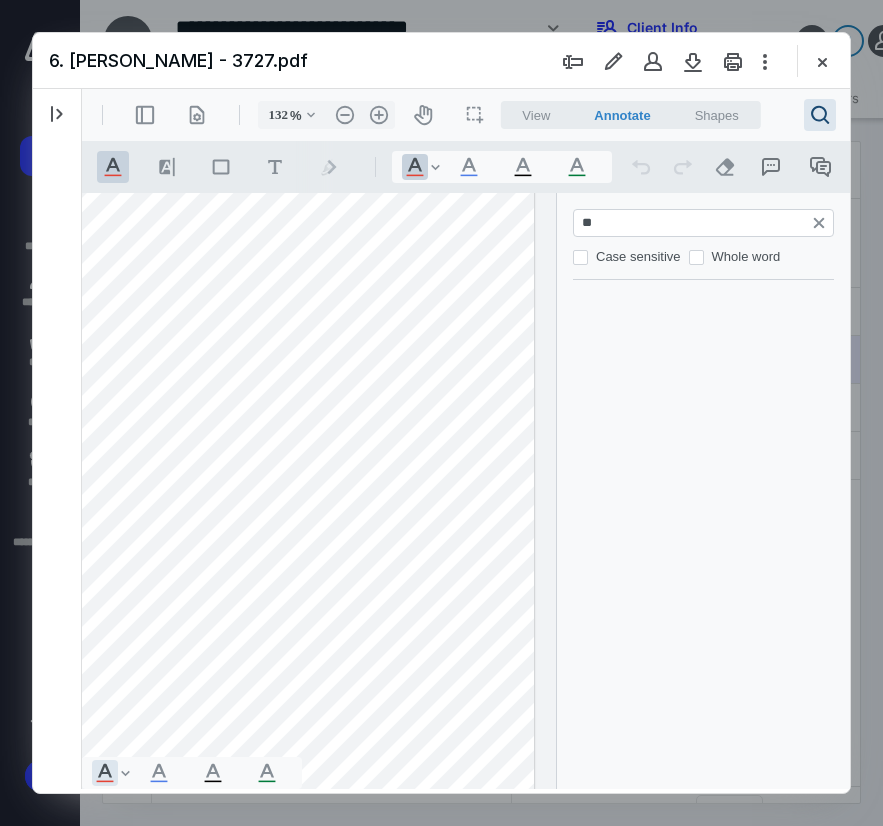 type on "*" 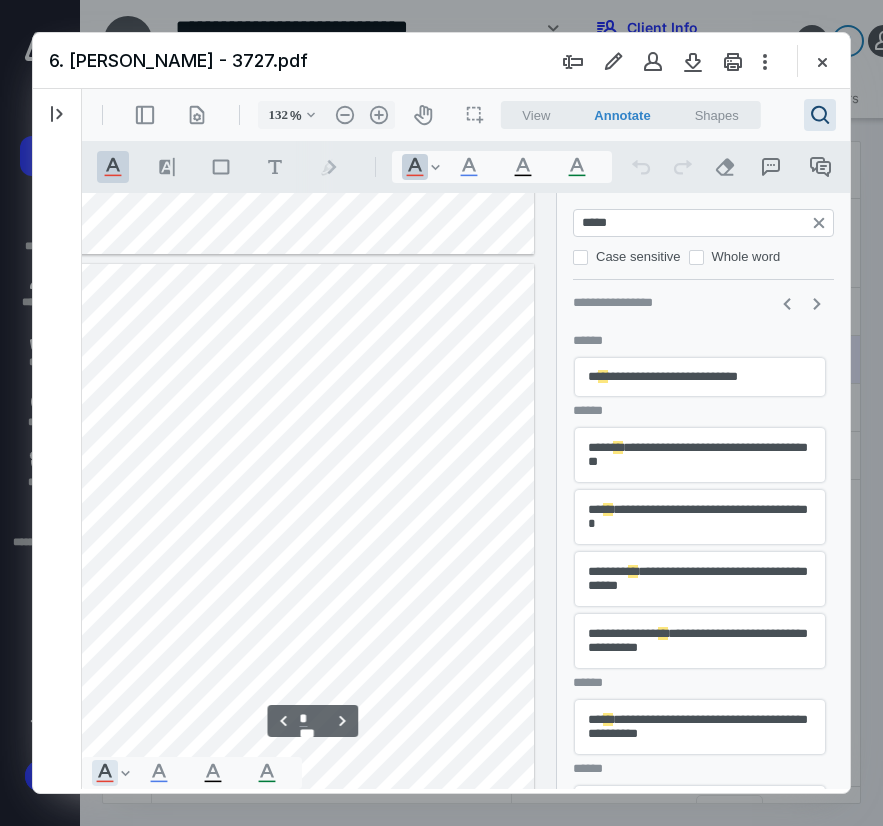 type on "******" 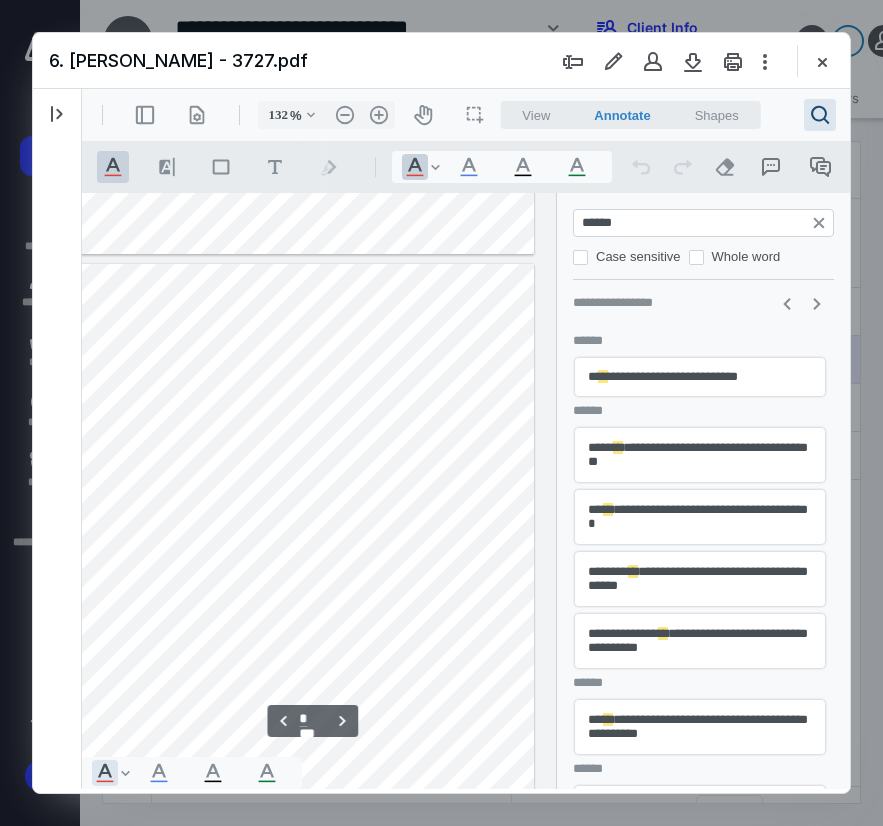 type on "*" 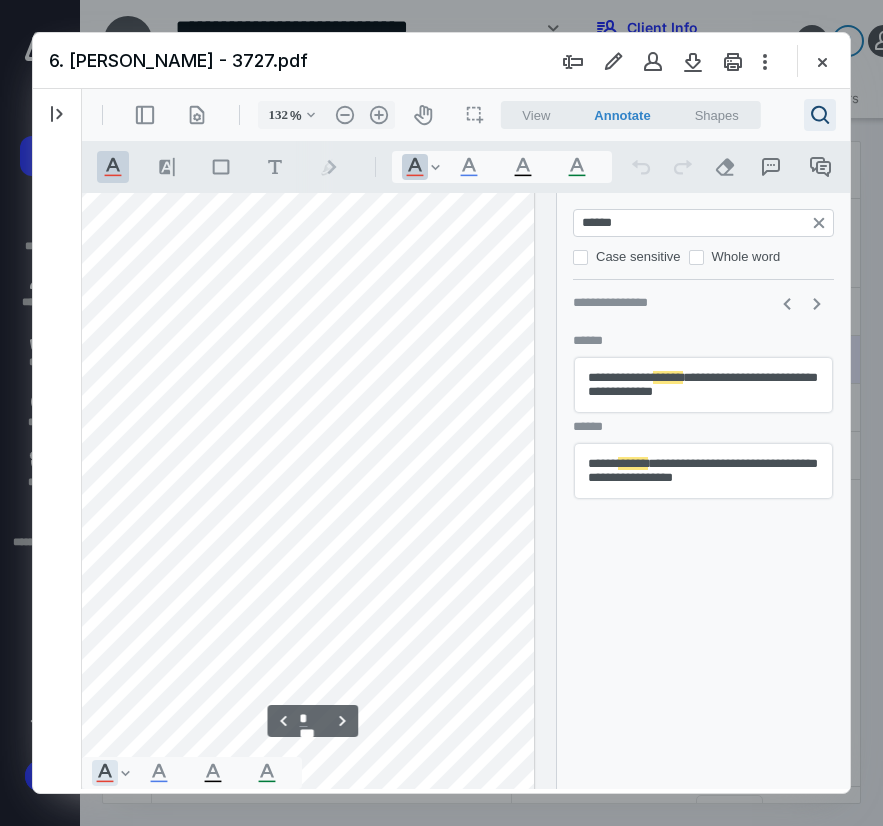 type on "******" 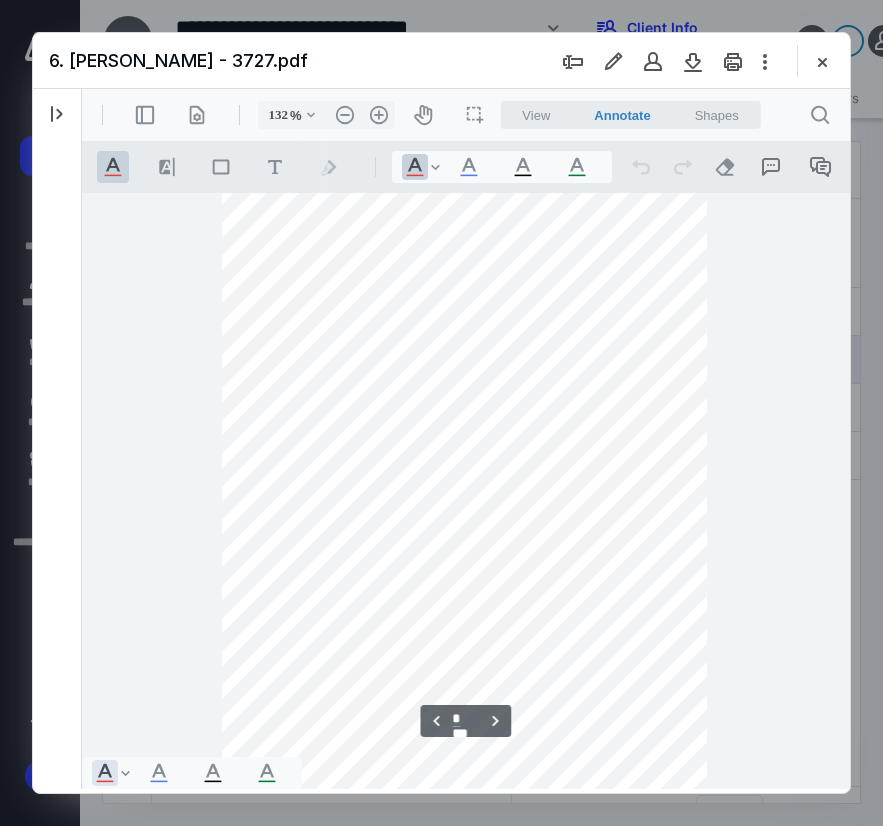 scroll, scrollTop: 4577, scrollLeft: 60, axis: both 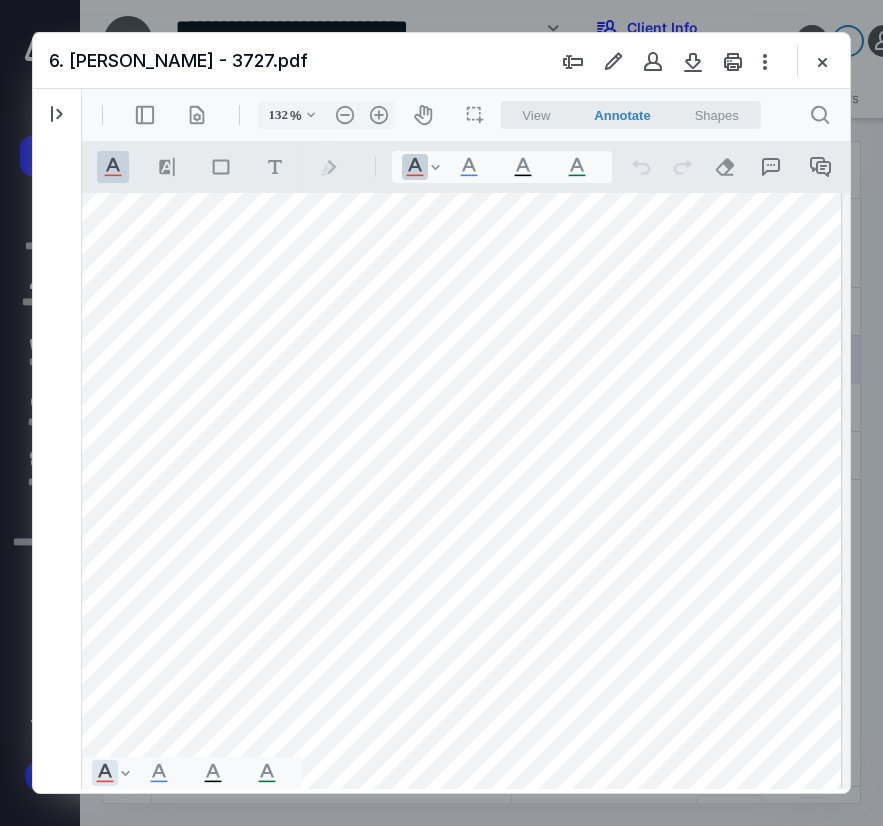 click on "View" at bounding box center [536, 115] 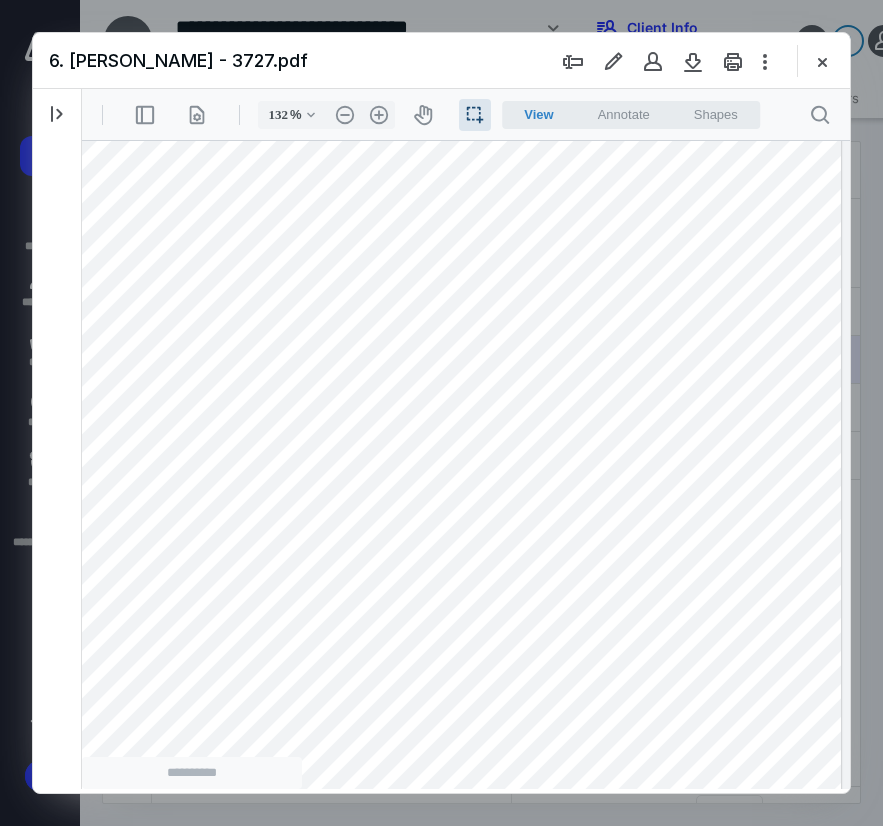 click on "Annotate" at bounding box center (624, 114) 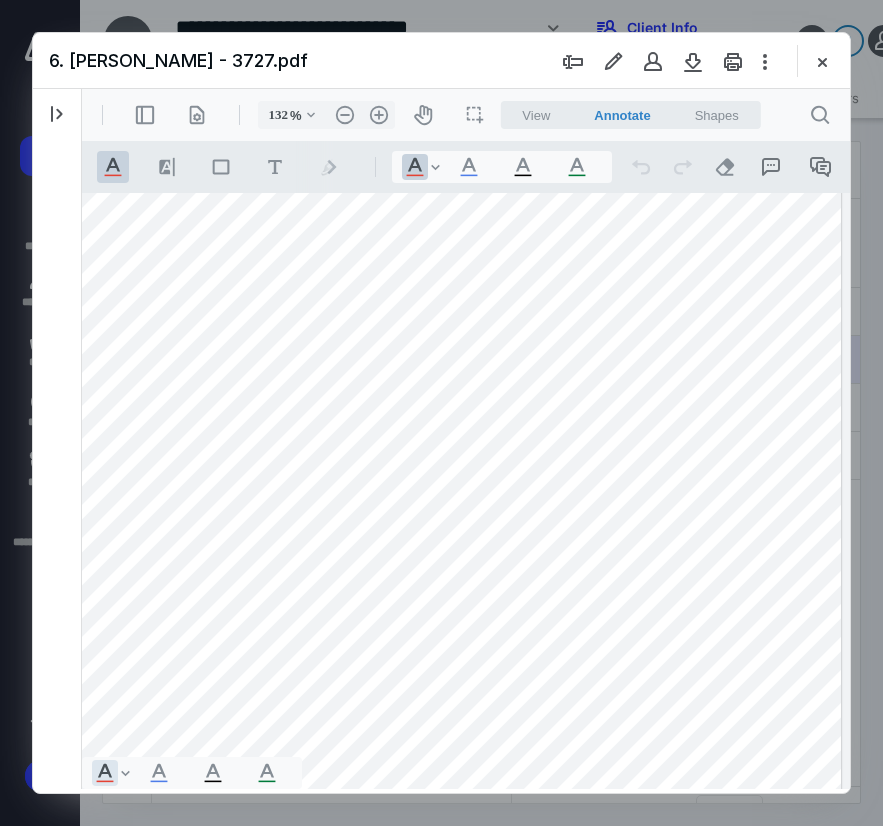 click on "View" at bounding box center [536, 115] 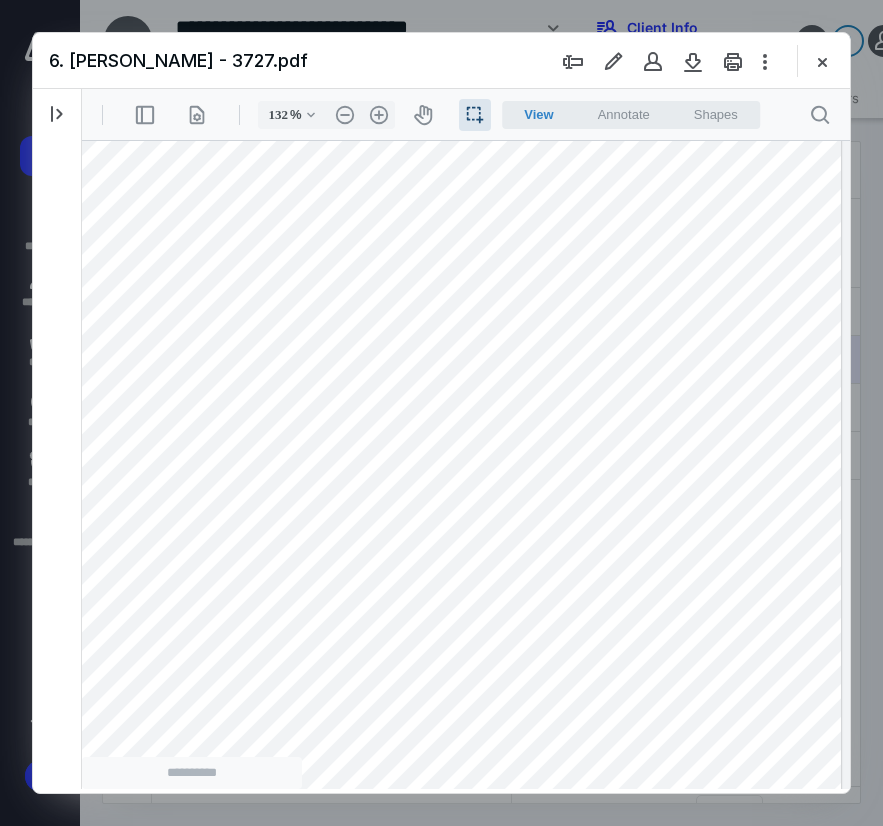 click on "Annotate" at bounding box center (624, 114) 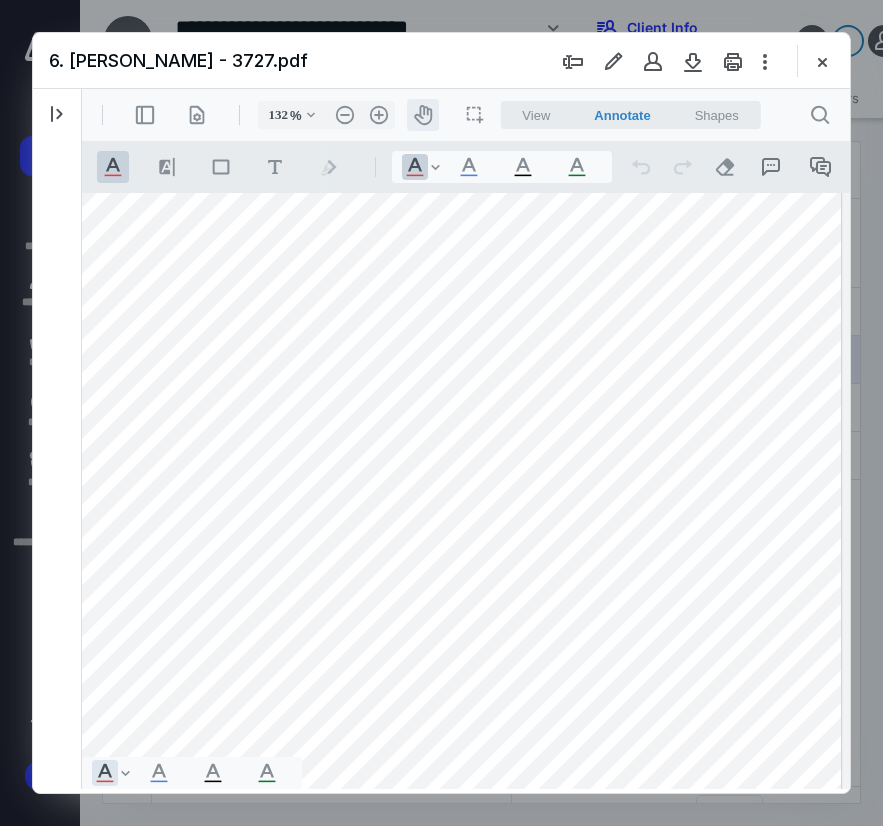 click on "icon-header-pan20" at bounding box center [423, 115] 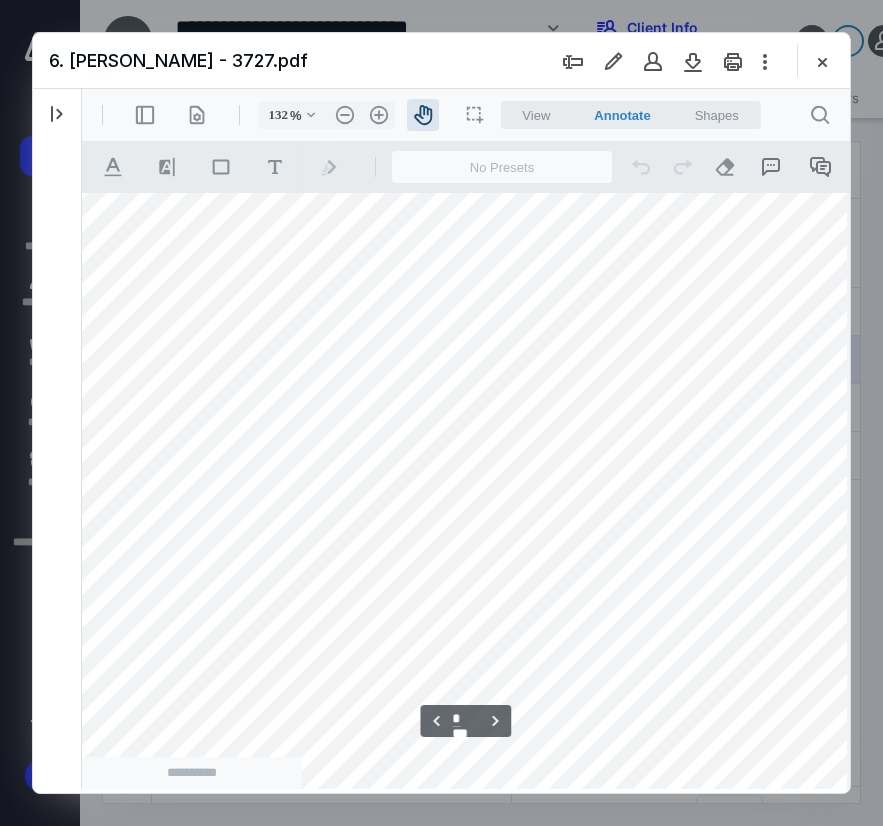 scroll, scrollTop: 4578, scrollLeft: 9, axis: both 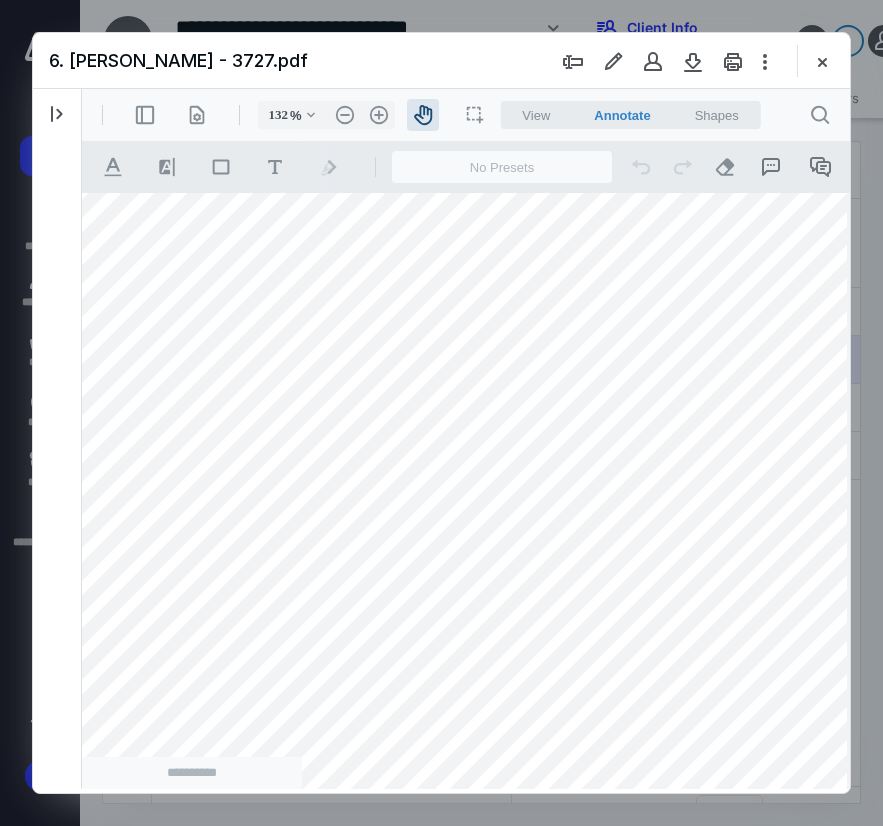 type on "*" 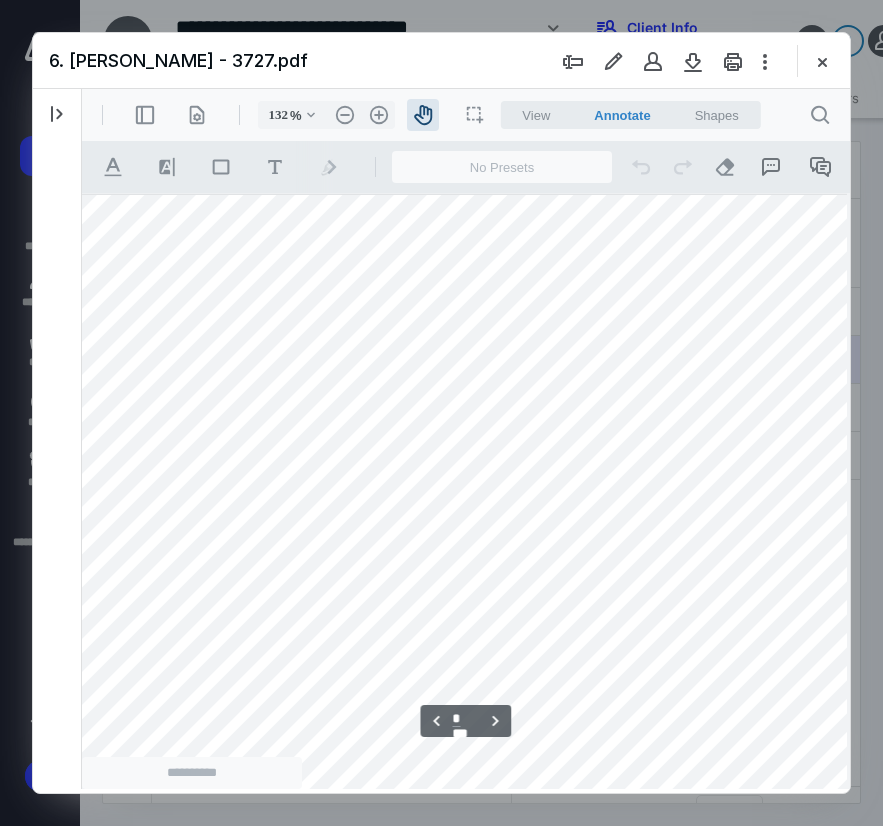 scroll, scrollTop: 5378, scrollLeft: 9, axis: both 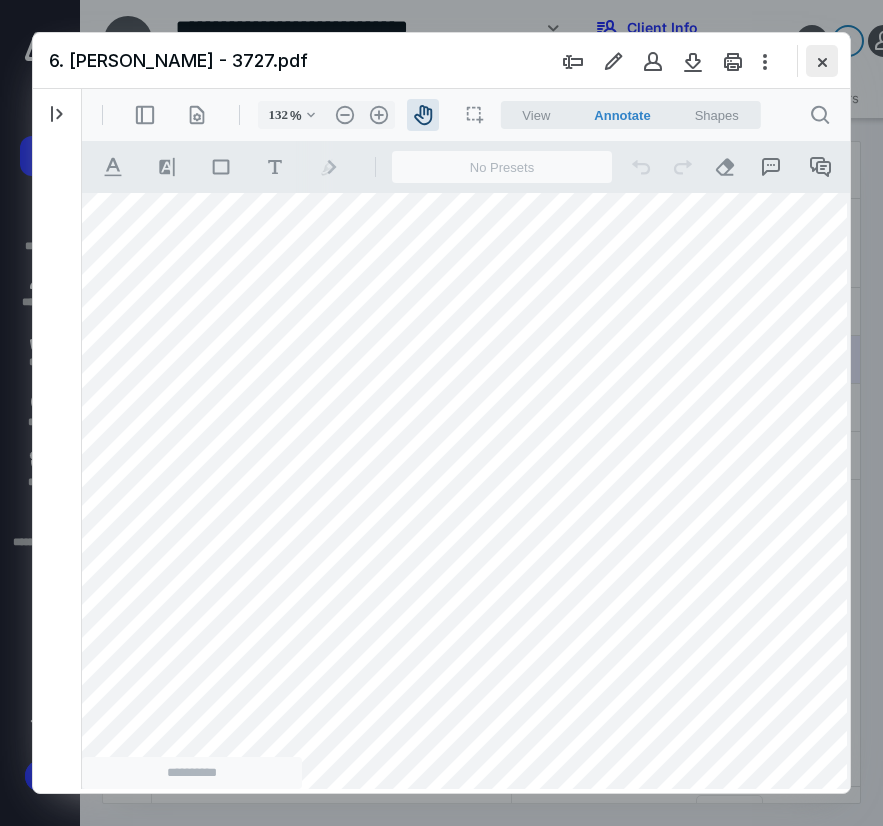 click at bounding box center (822, 61) 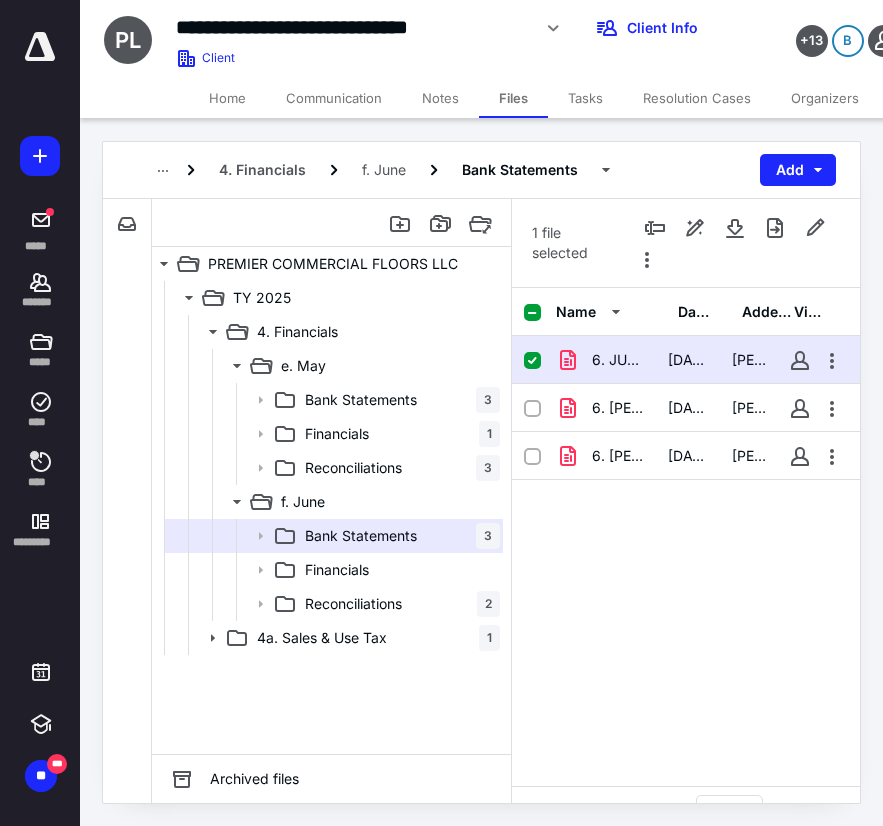 click on "6. JUNE AMEX CC.pdf" at bounding box center [618, 360] 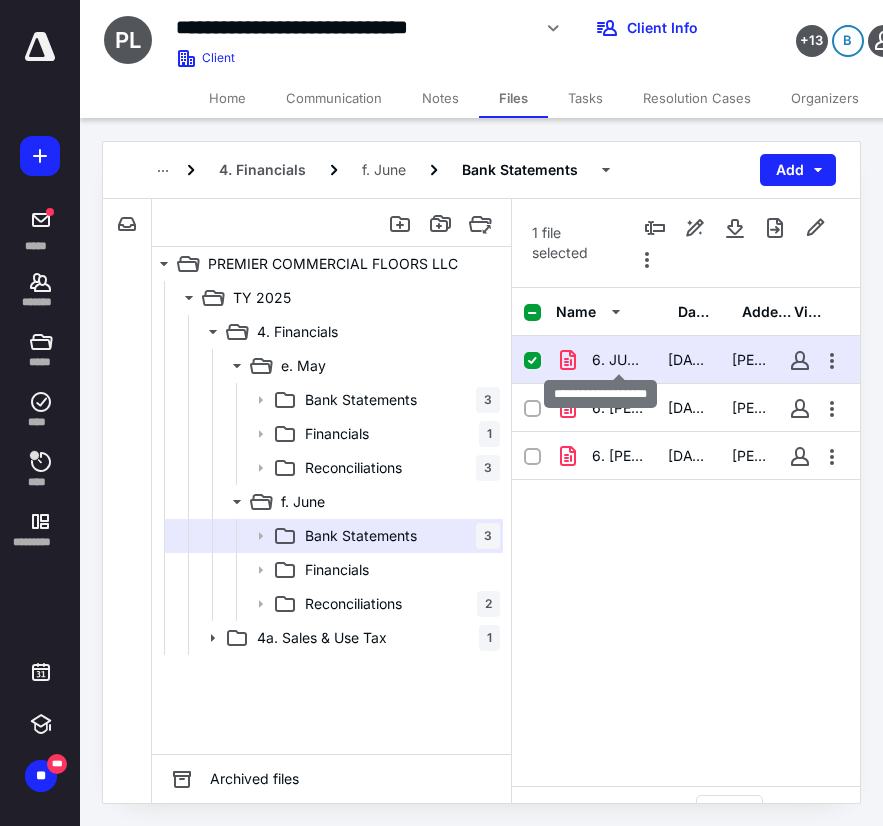 click on "6. JUNE AMEX CC.pdf" at bounding box center [618, 360] 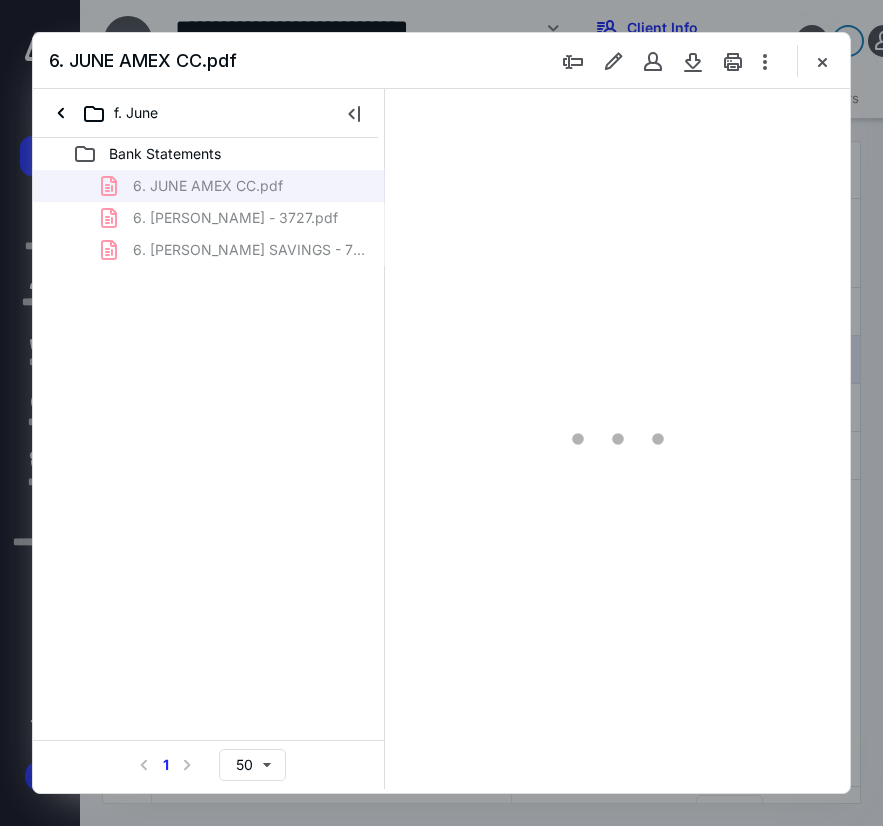 scroll, scrollTop: 0, scrollLeft: 0, axis: both 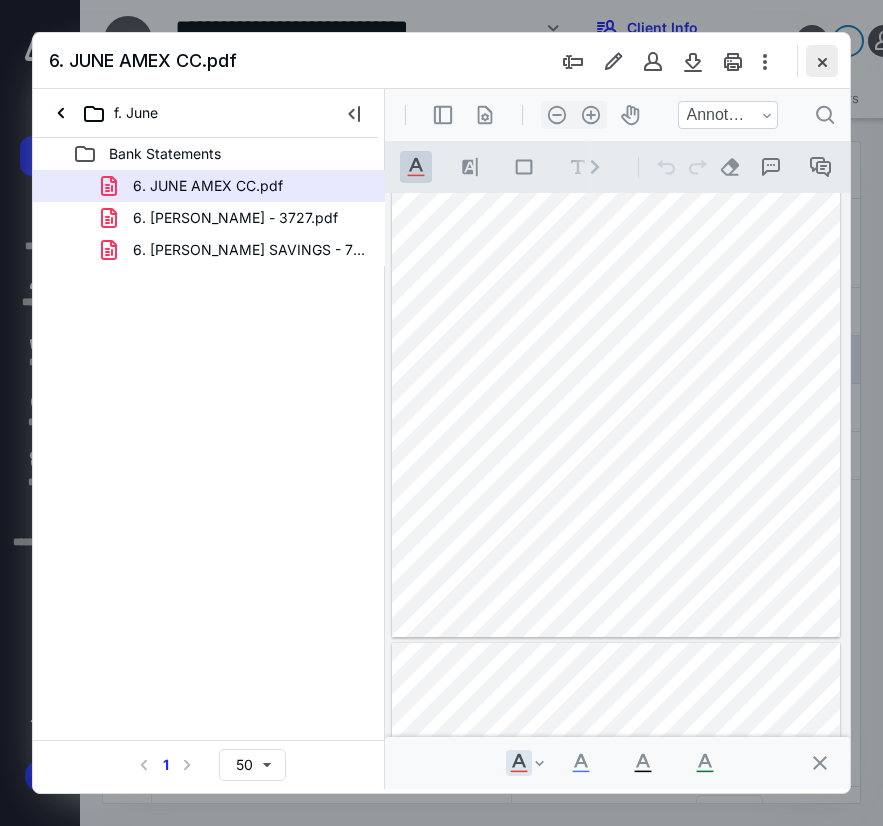 click at bounding box center (822, 61) 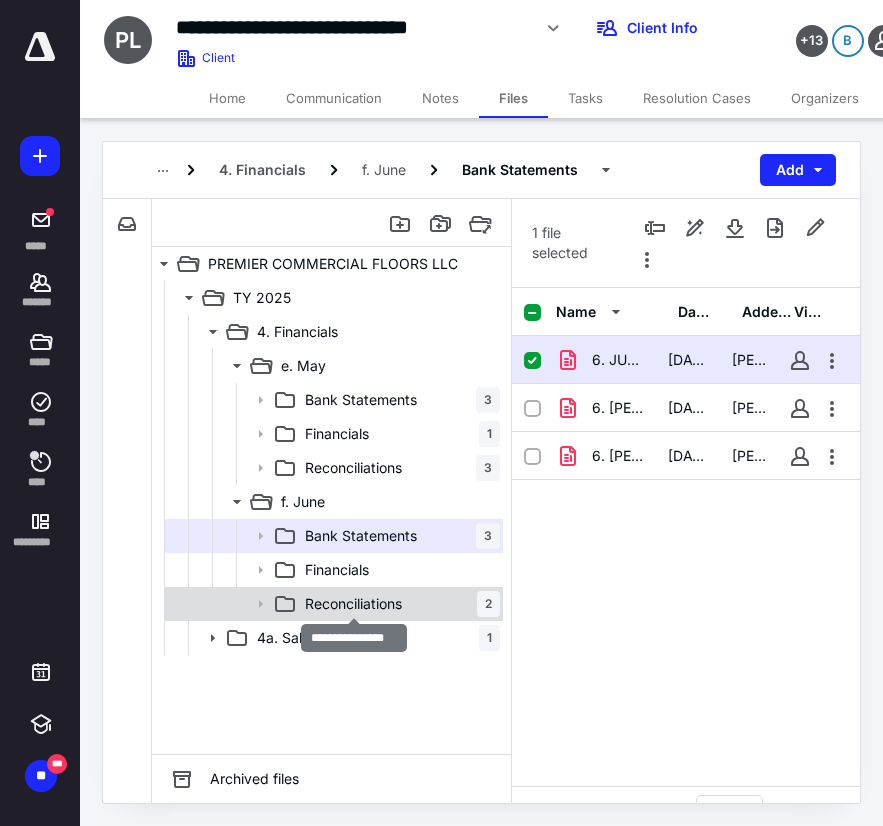 click on "Reconciliations" at bounding box center [353, 604] 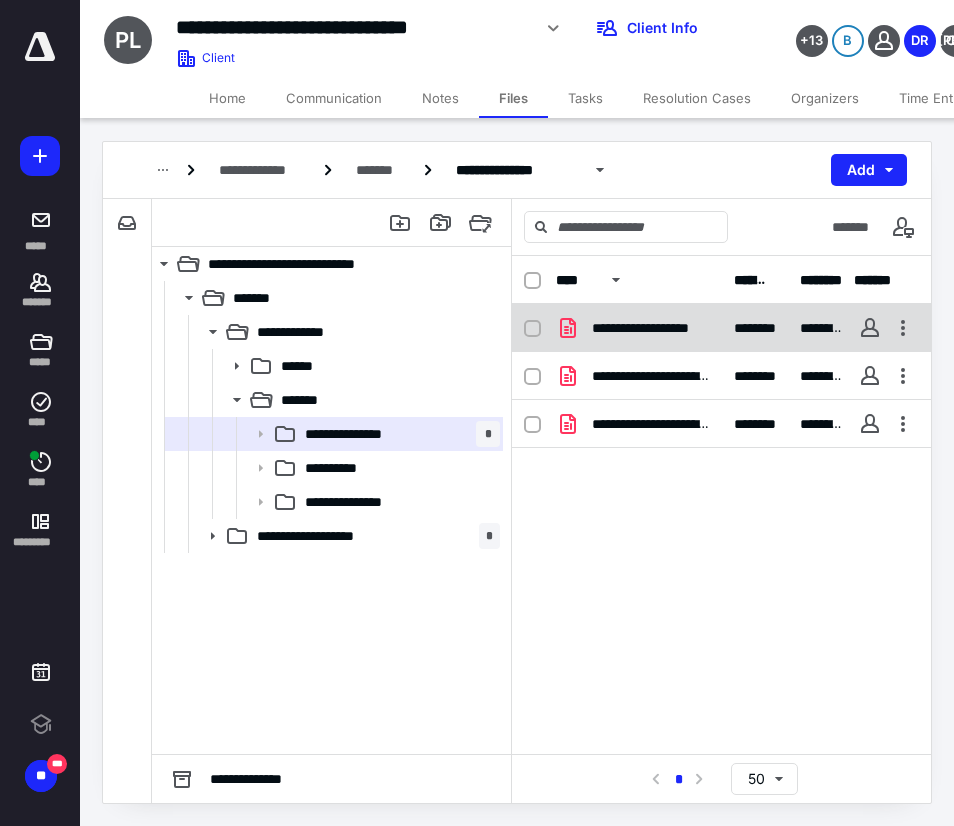scroll, scrollTop: 0, scrollLeft: 0, axis: both 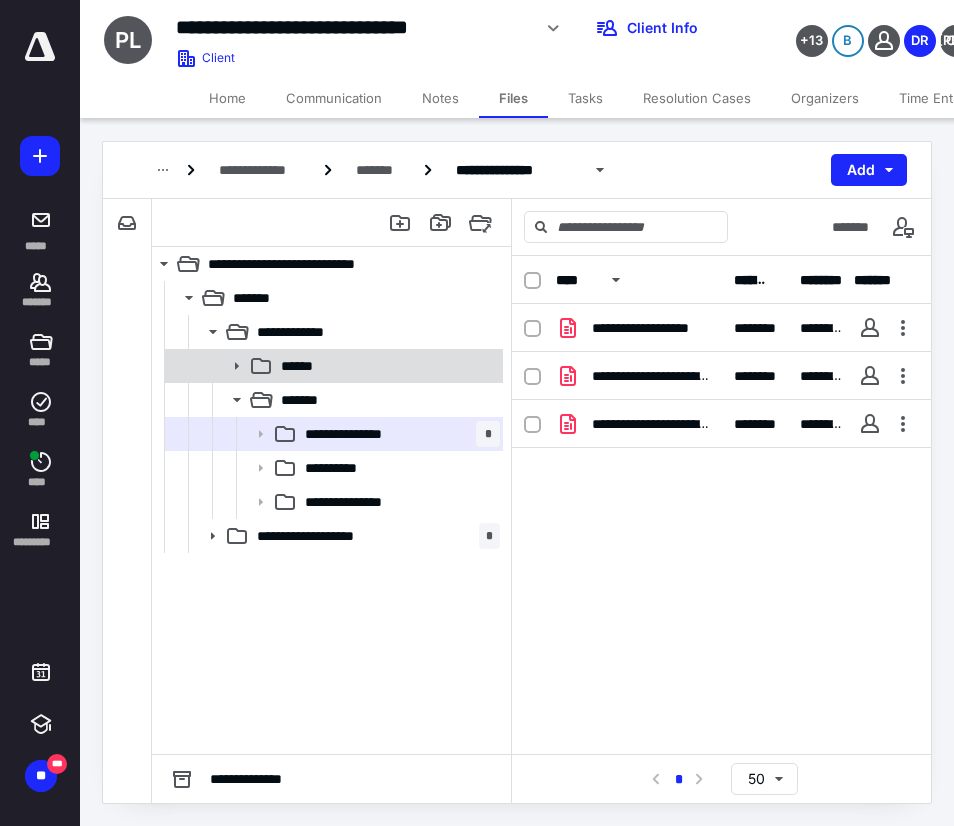 click on "******" at bounding box center (386, 366) 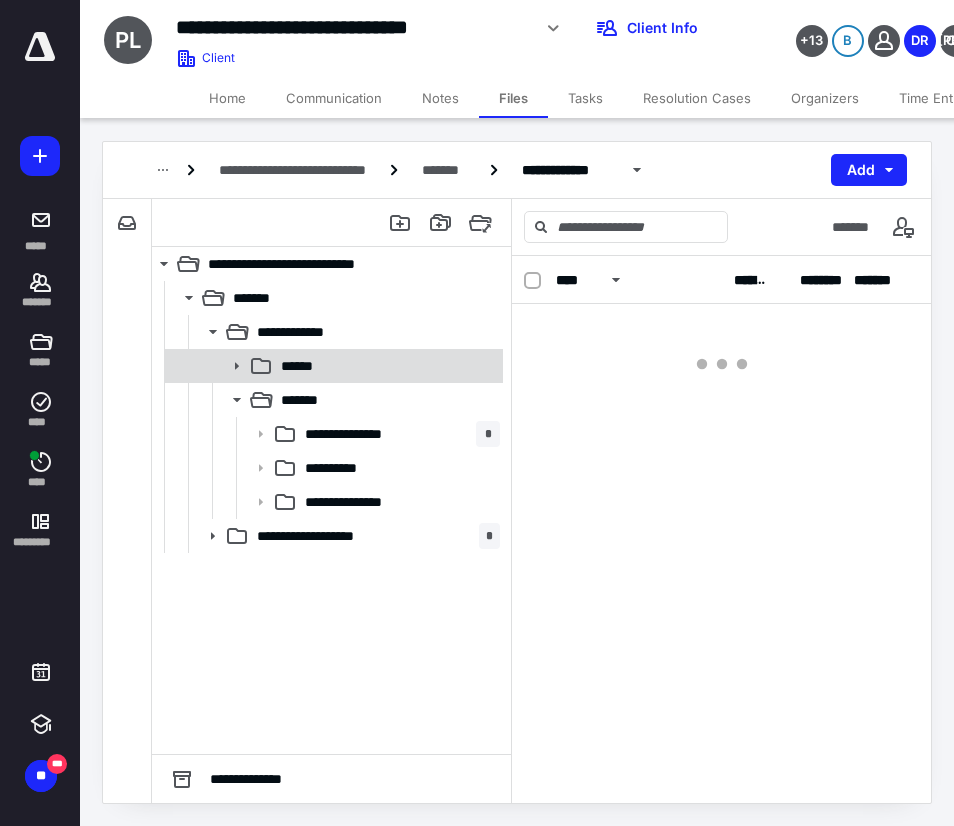click on "******" at bounding box center [386, 366] 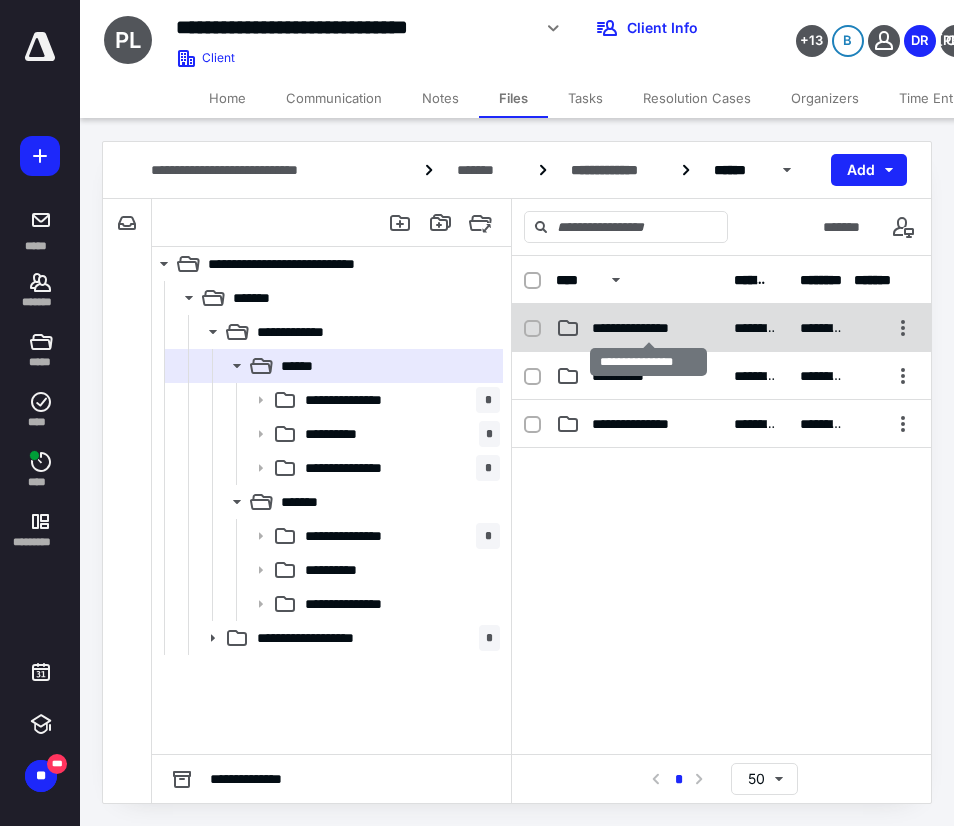 click on "**********" at bounding box center [648, 328] 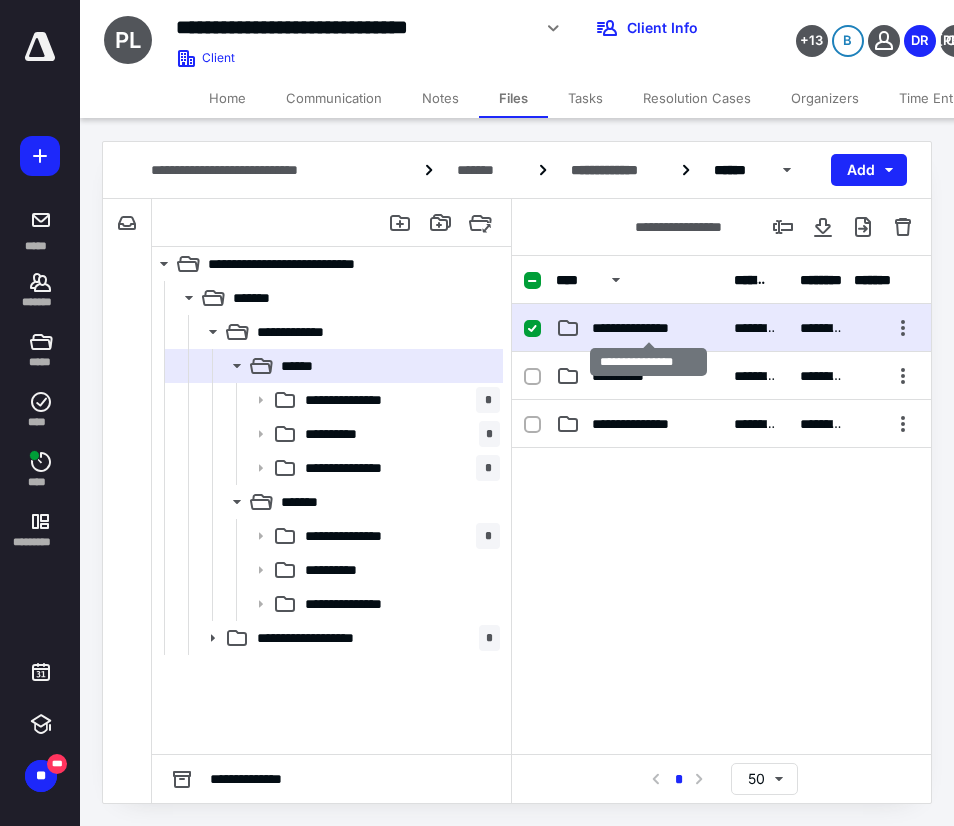 click on "**********" at bounding box center (648, 328) 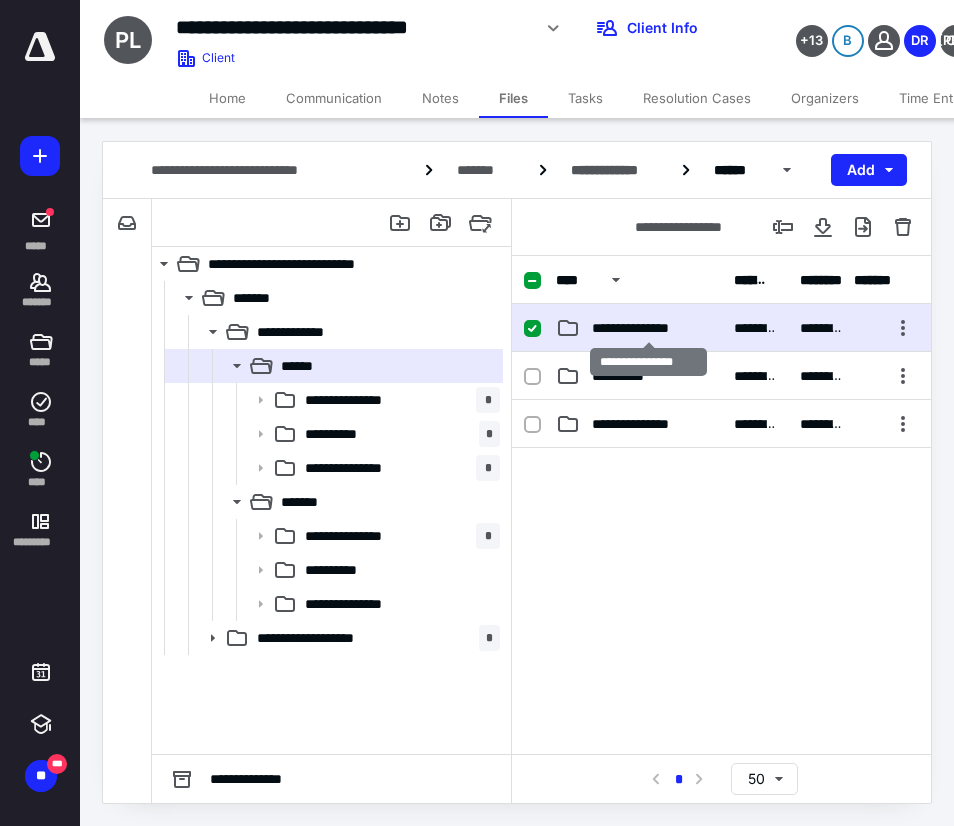 click on "**********" at bounding box center [648, 328] 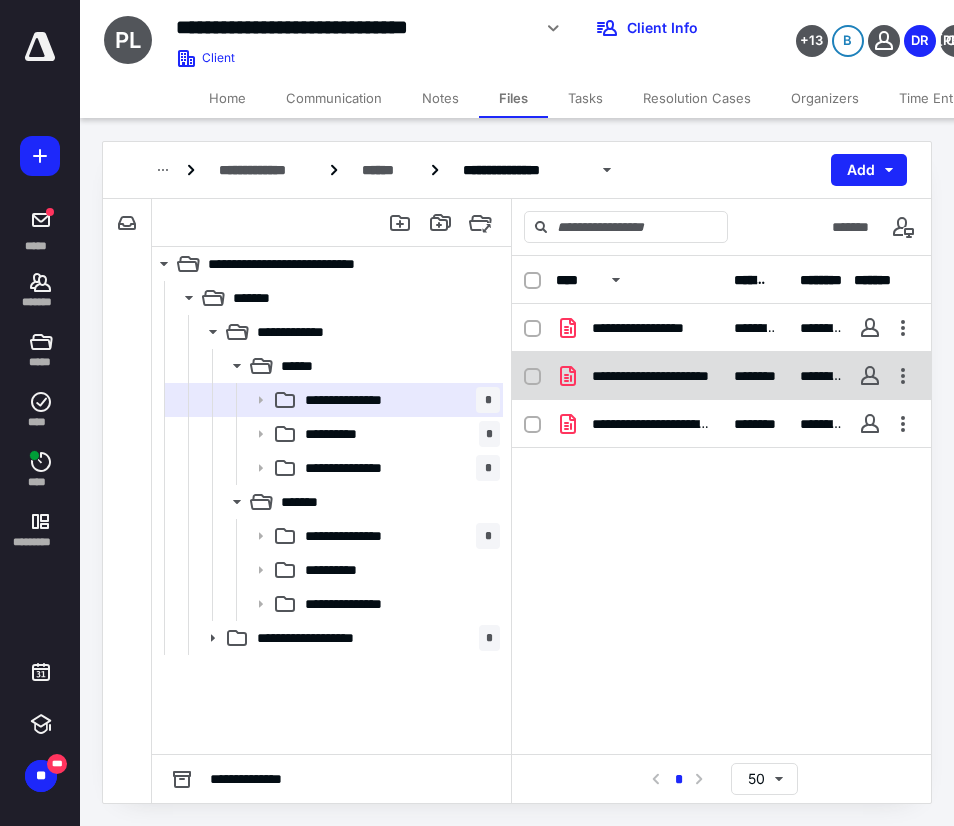 click on "**********" at bounding box center (651, 376) 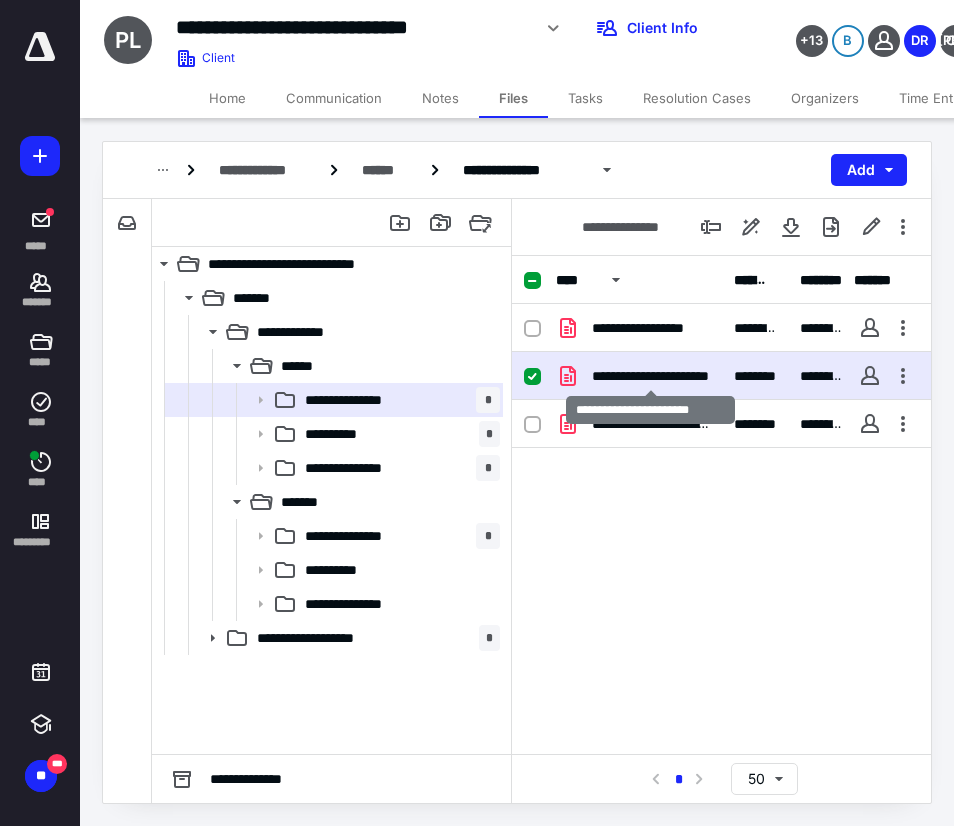 click on "**********" at bounding box center (651, 376) 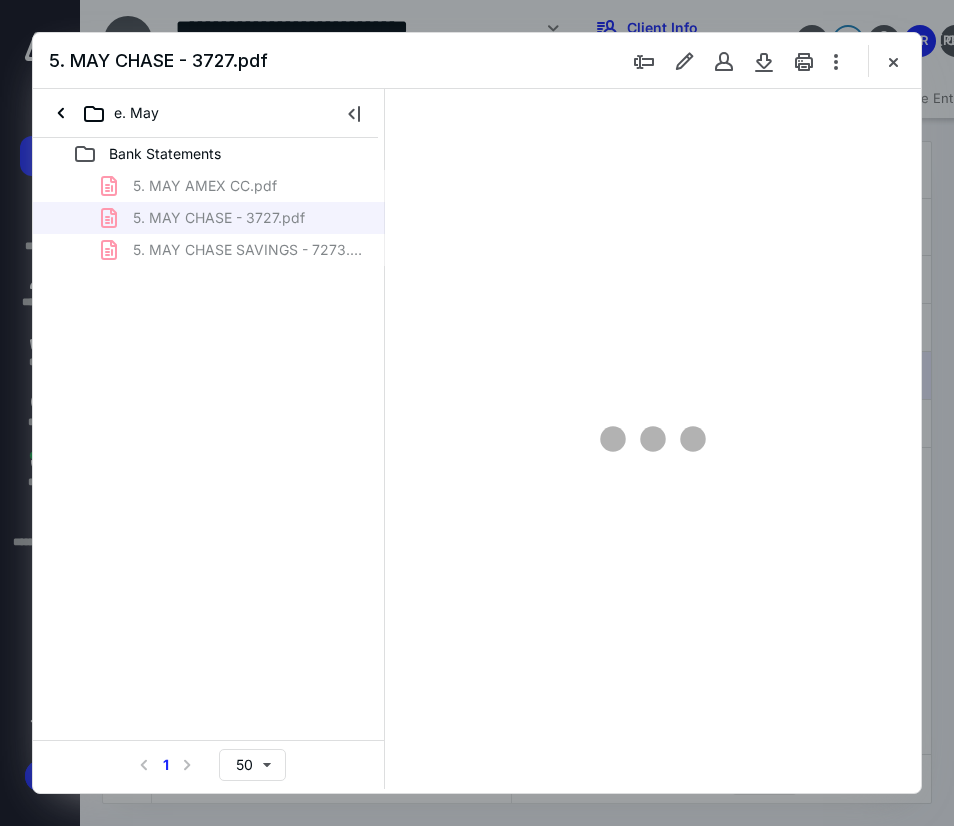 scroll, scrollTop: 0, scrollLeft: 0, axis: both 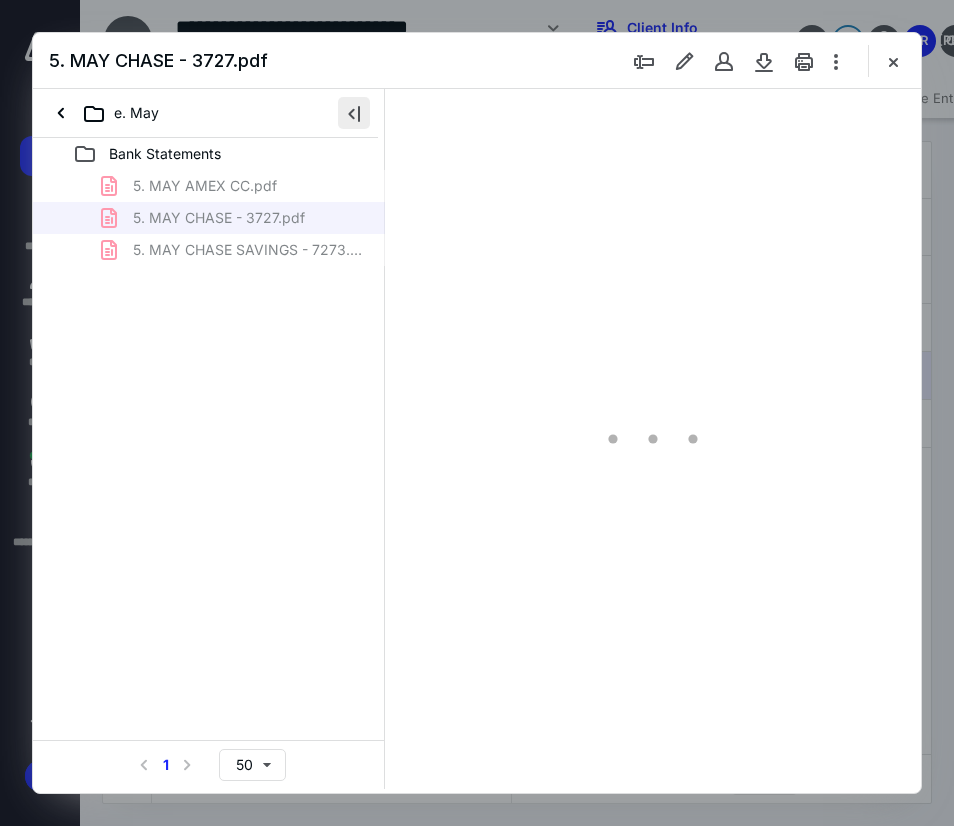 click at bounding box center [354, 113] 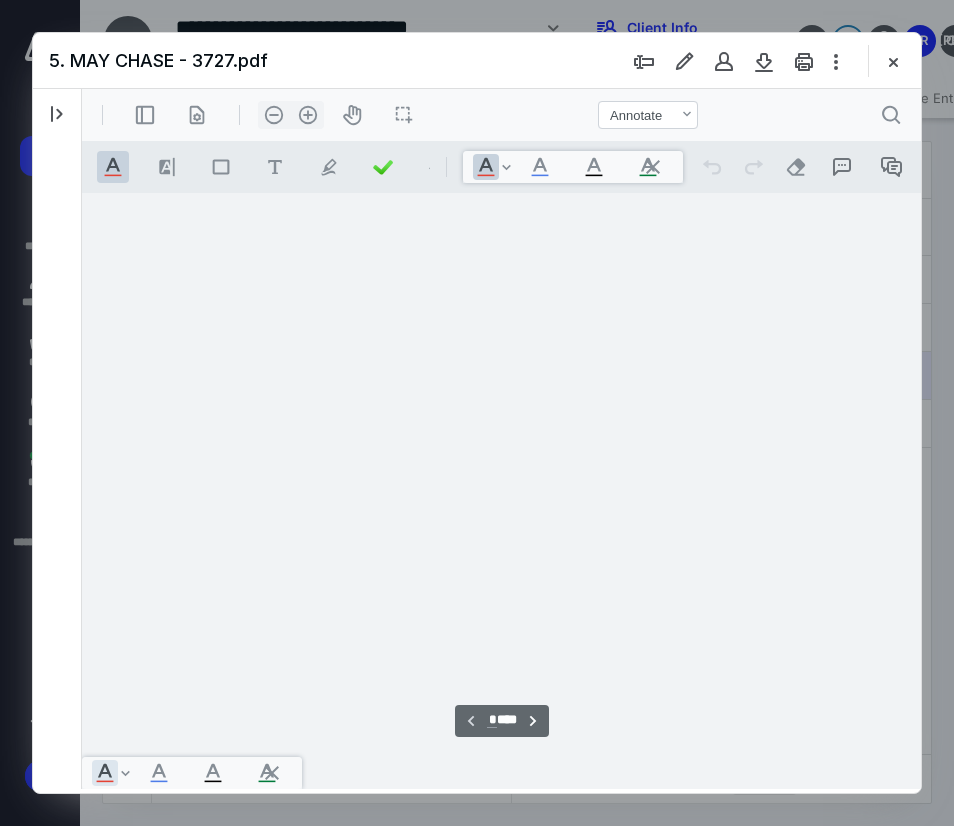 scroll, scrollTop: 107, scrollLeft: 0, axis: vertical 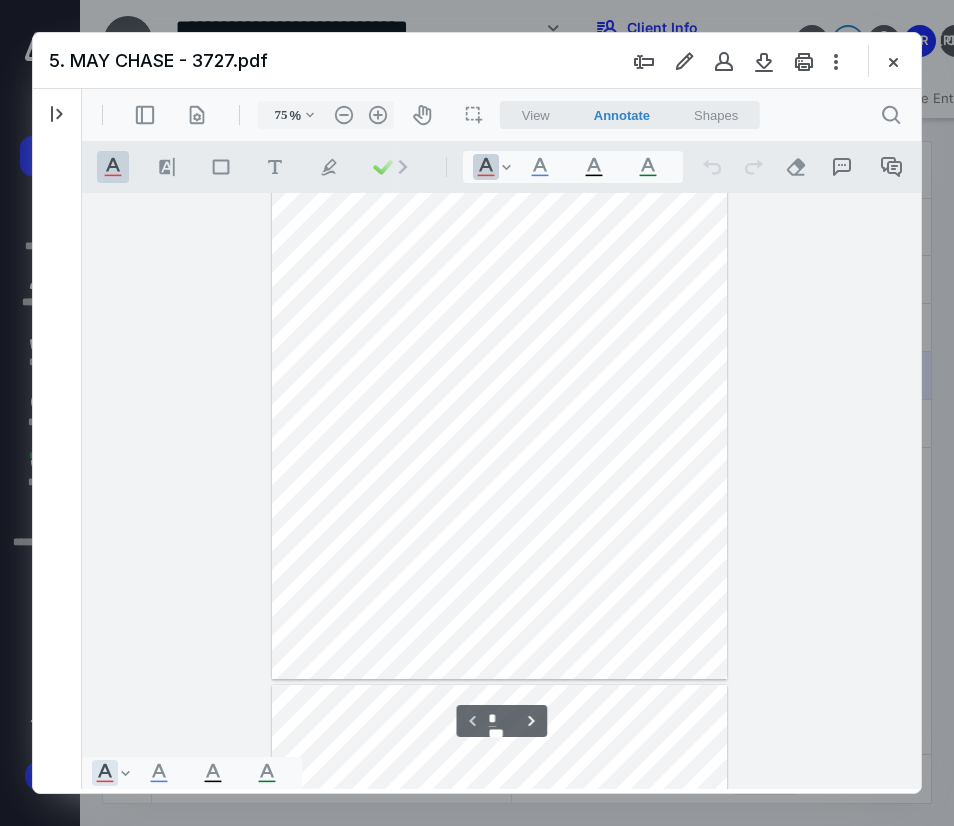 type 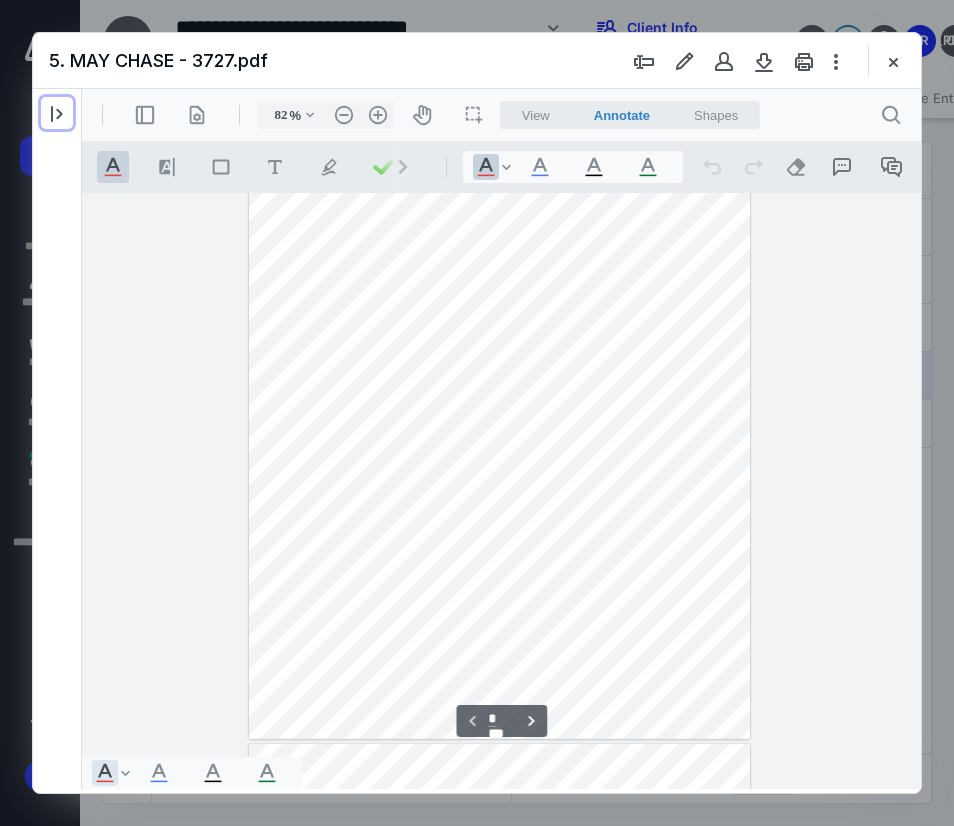 scroll, scrollTop: 145, scrollLeft: 0, axis: vertical 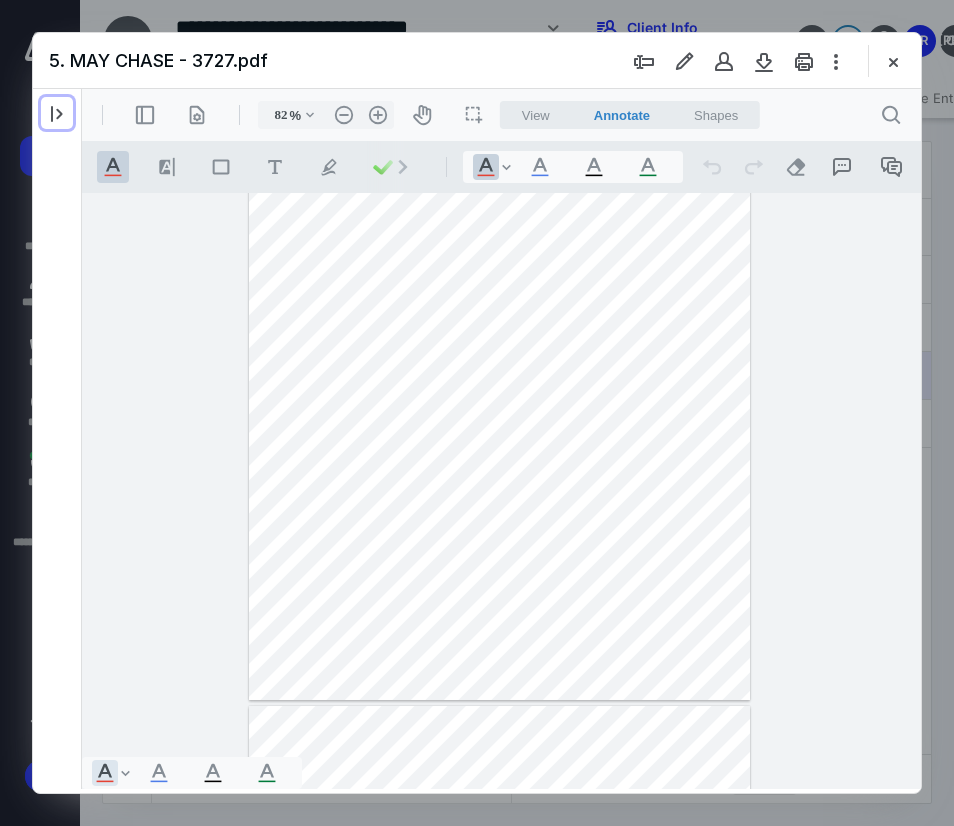 type on "107" 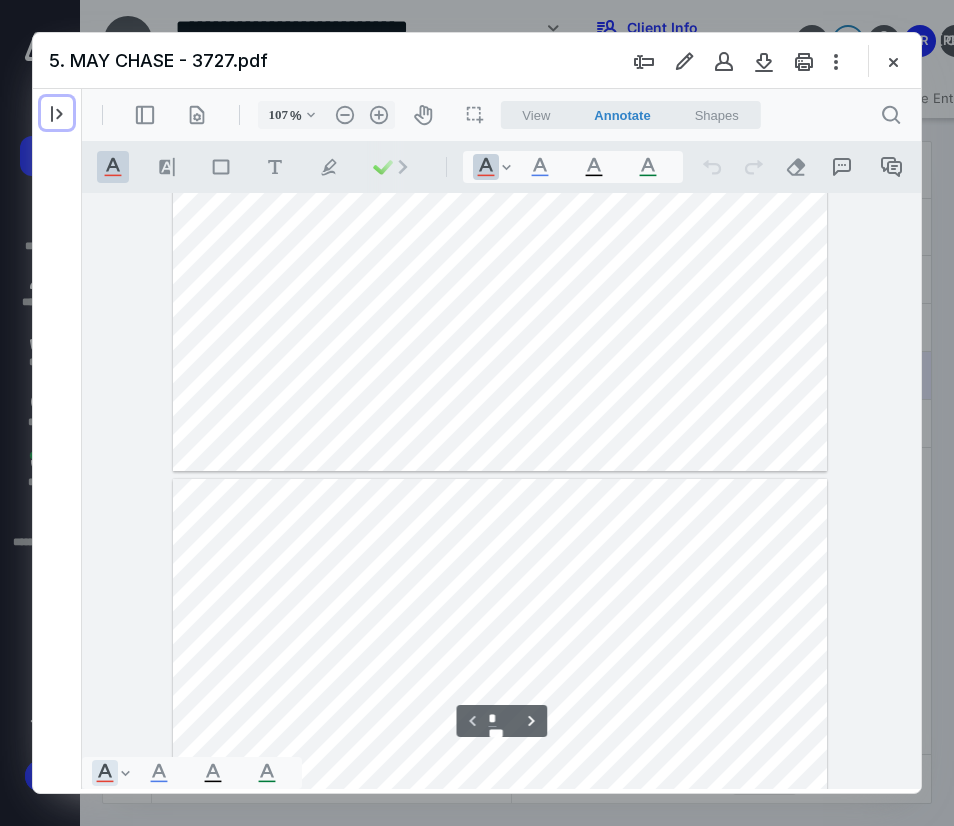 scroll, scrollTop: 473, scrollLeft: 0, axis: vertical 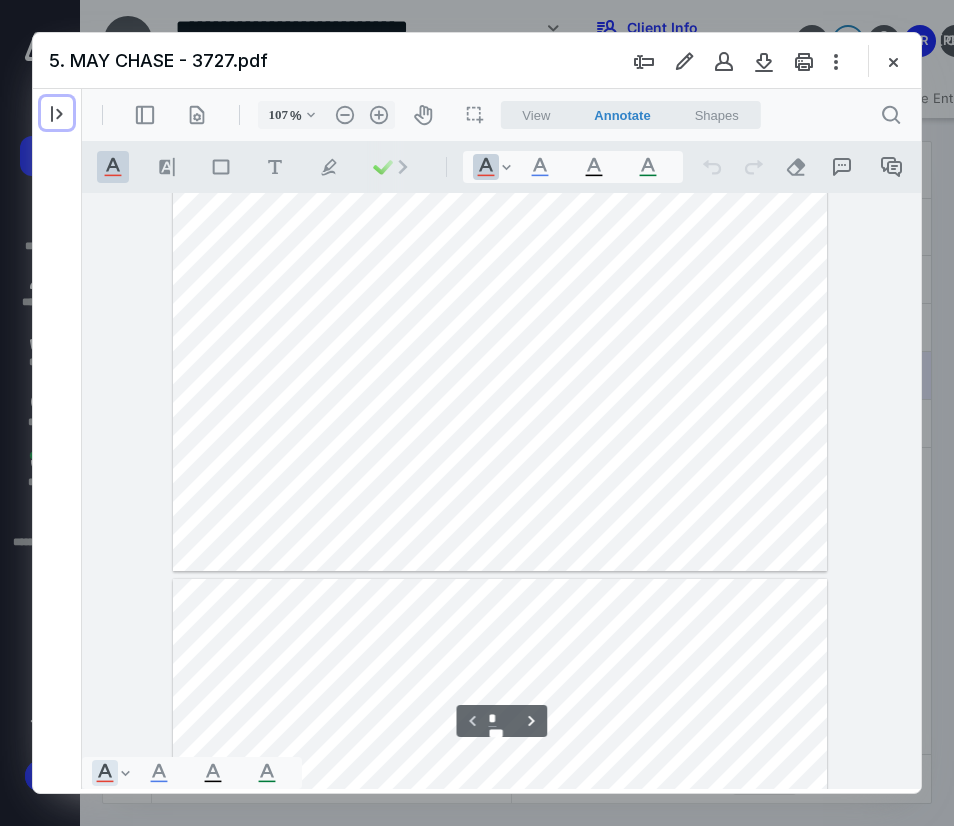 type on "*" 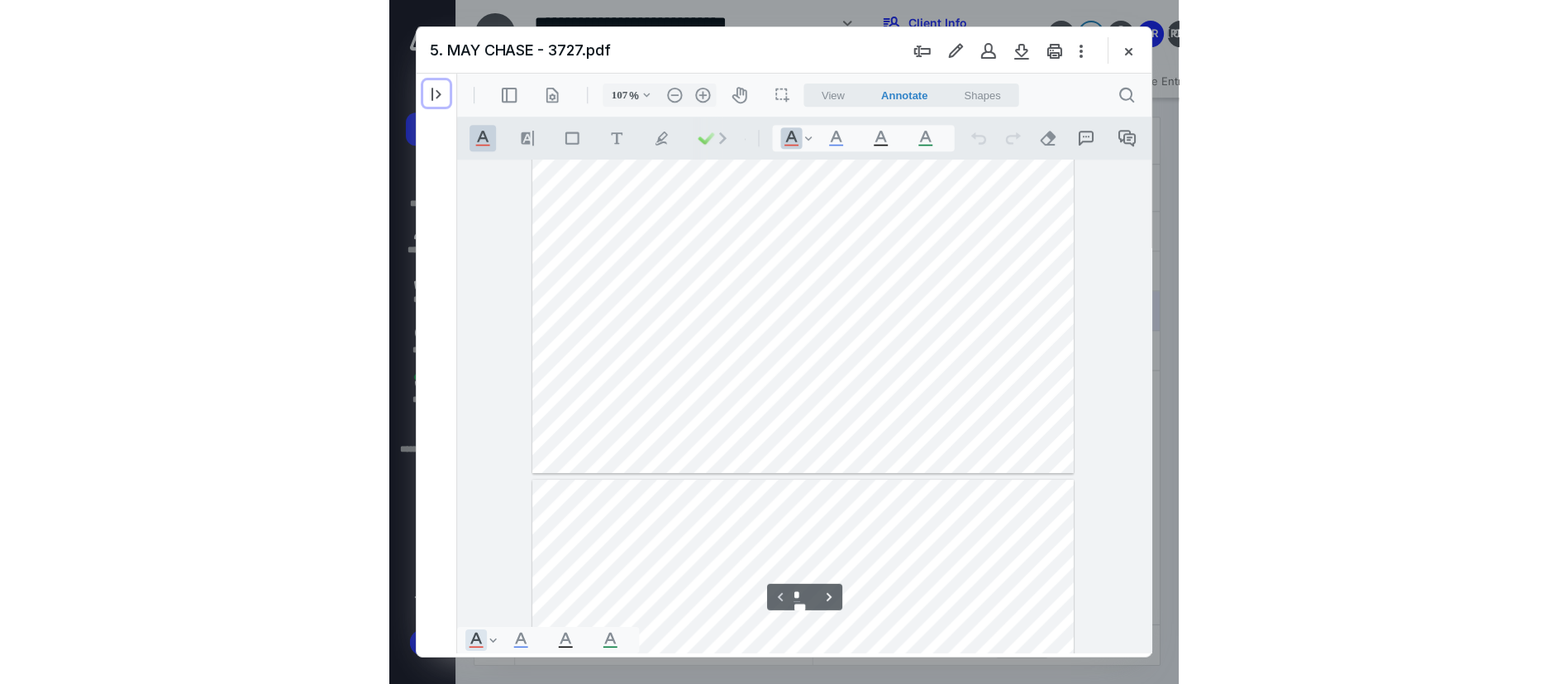 scroll, scrollTop: 474, scrollLeft: 0, axis: vertical 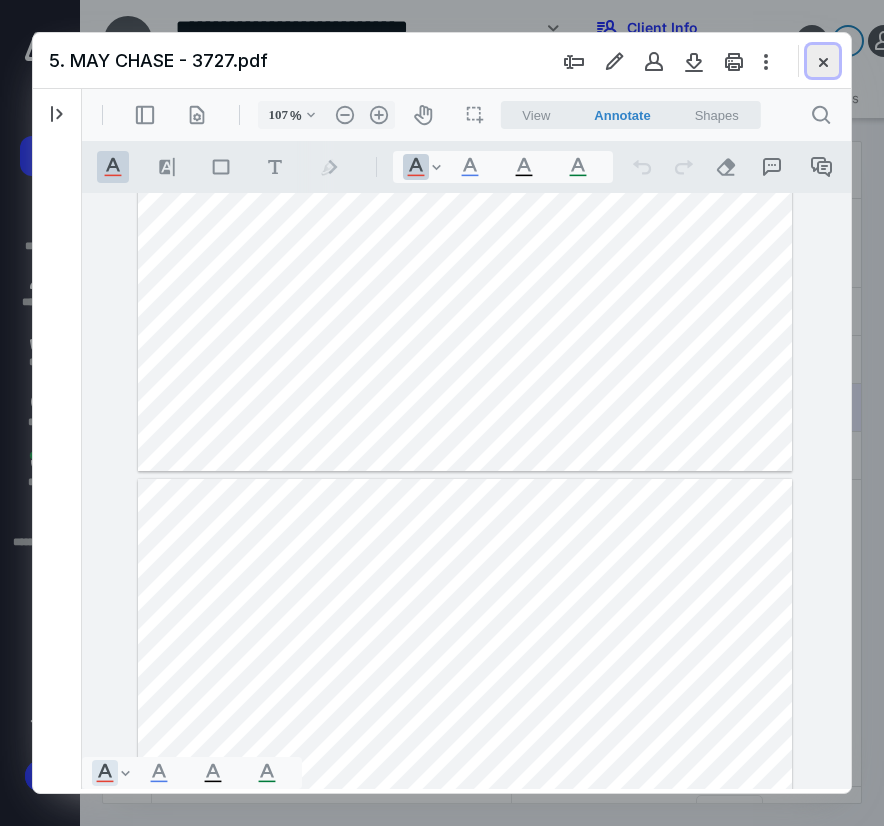 click at bounding box center (823, 61) 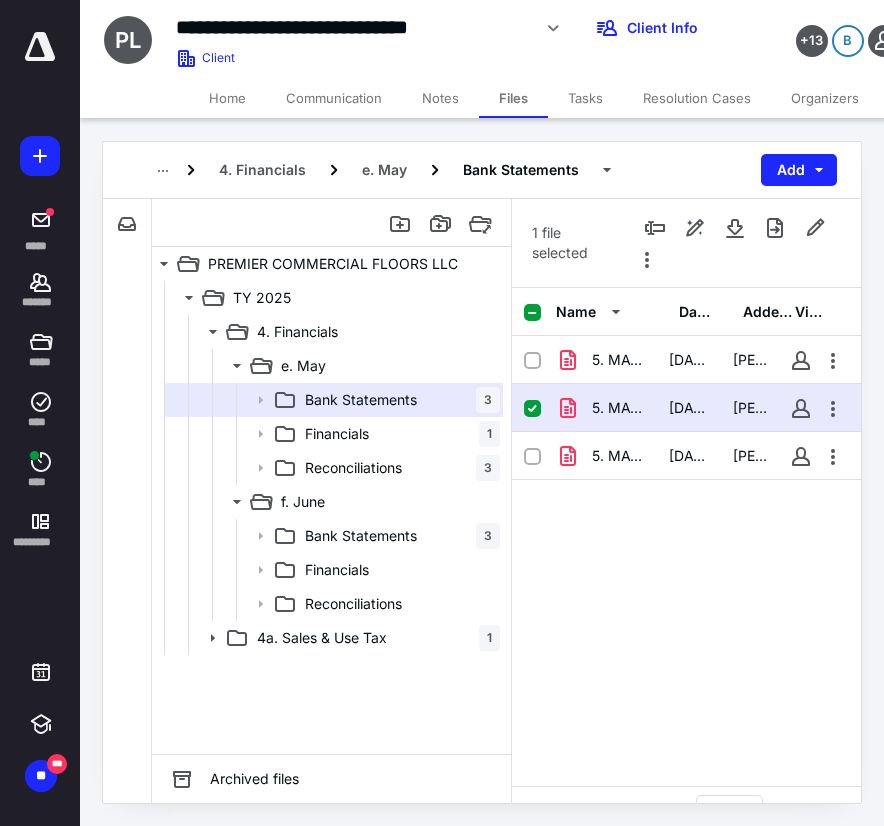 click on "Tasks" at bounding box center [585, 98] 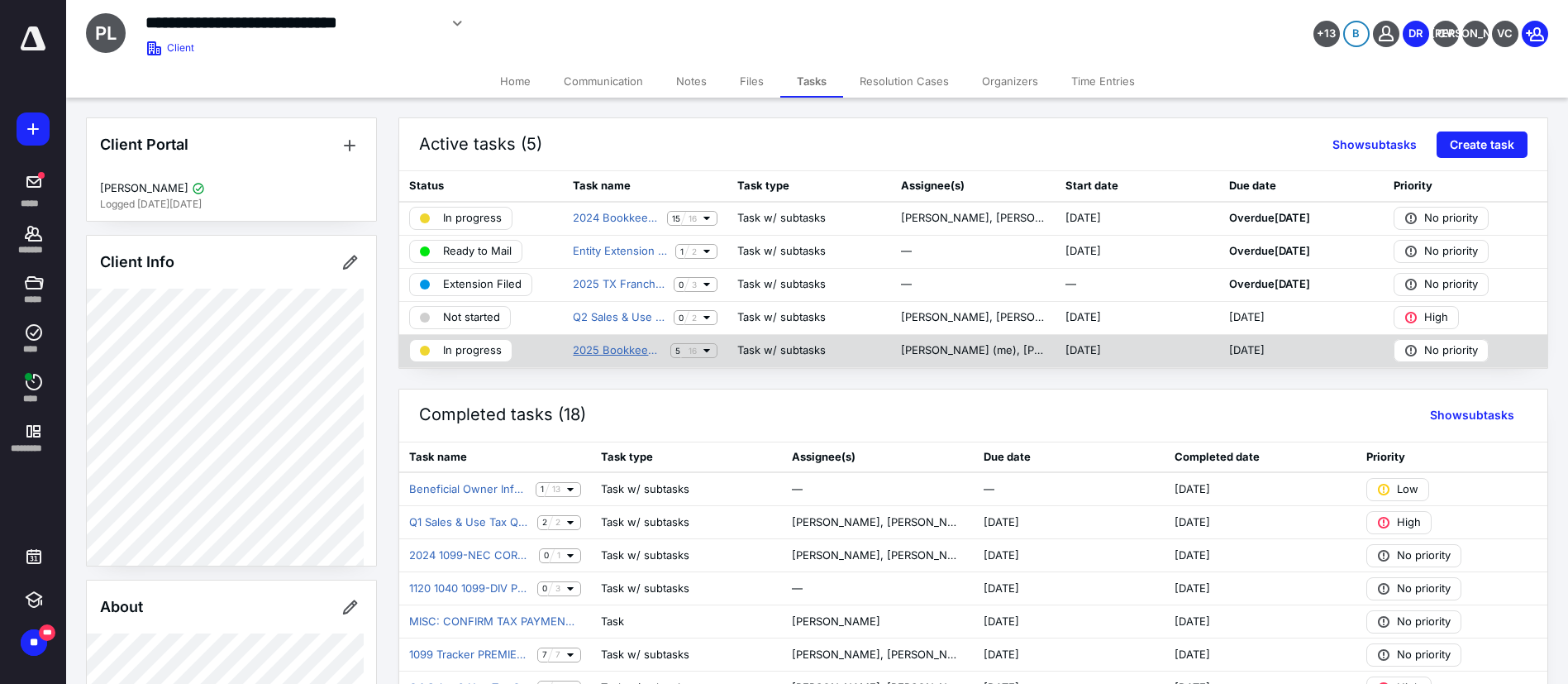 click on "2025 Bookkeeping Tracker  PREMIER COMMERCIAL FLOORS LLC (1120)" at bounding box center [617, 351] 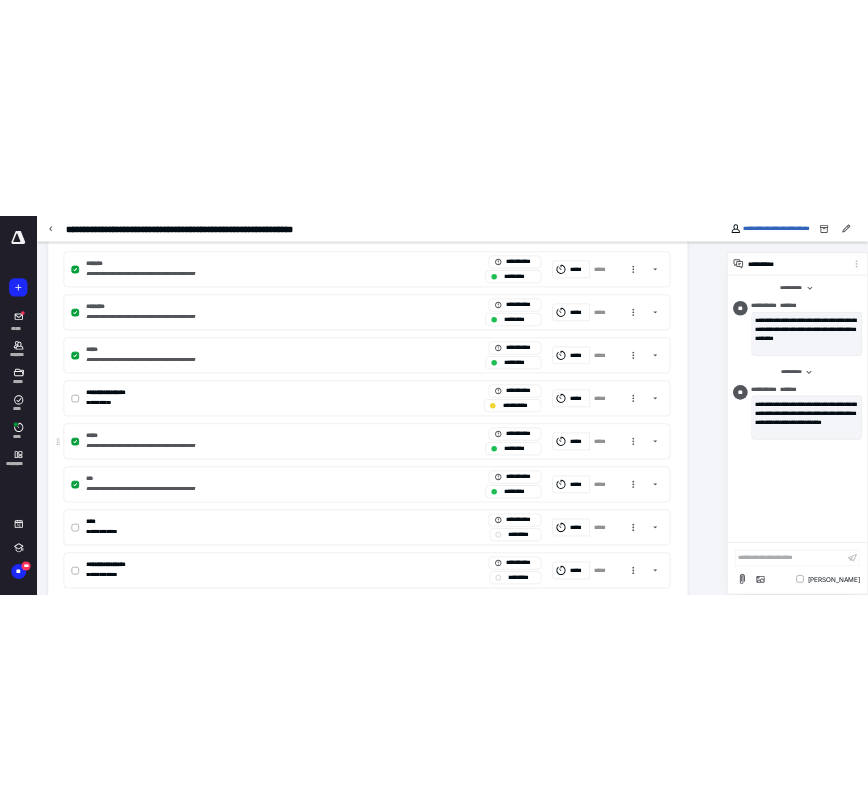 scroll, scrollTop: 700, scrollLeft: 0, axis: vertical 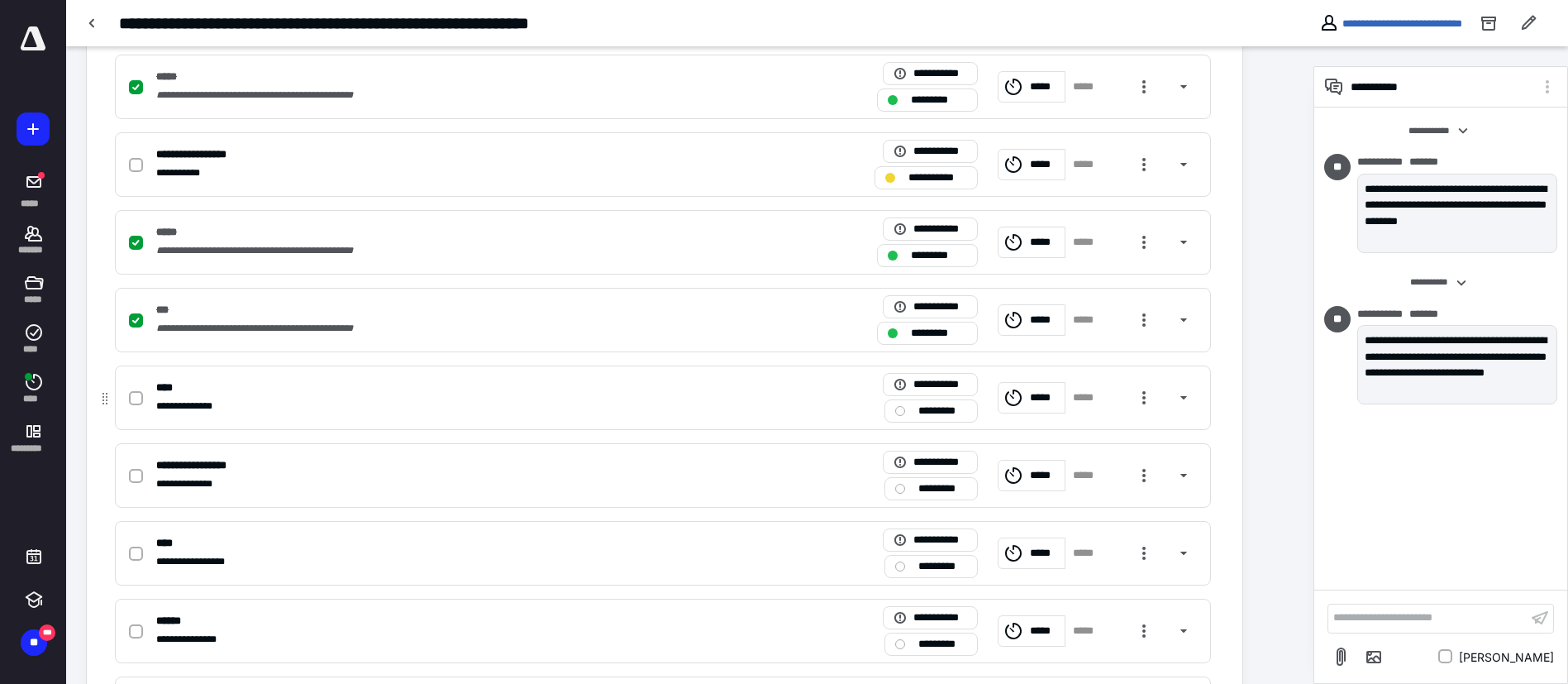 click on "*****" at bounding box center (1045, 398) 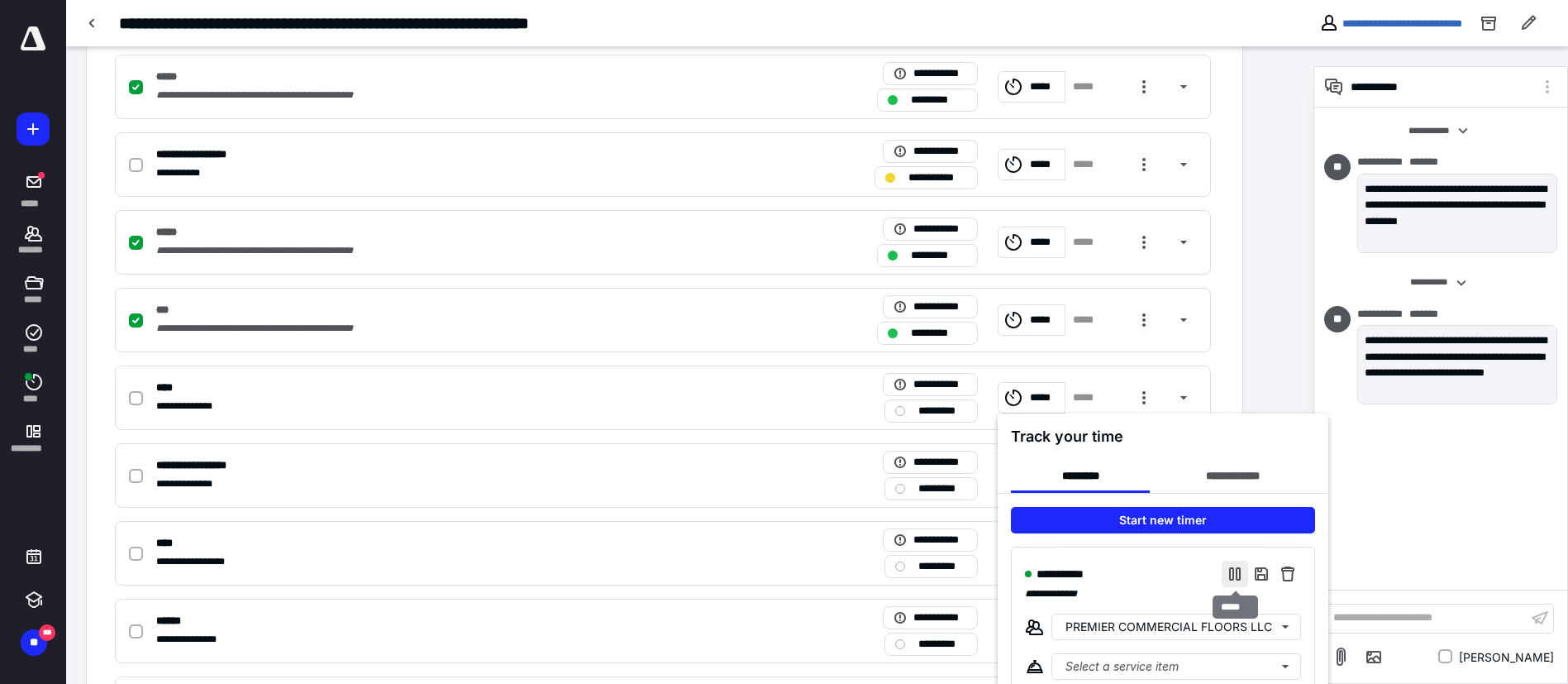 click at bounding box center (1235, 574) 